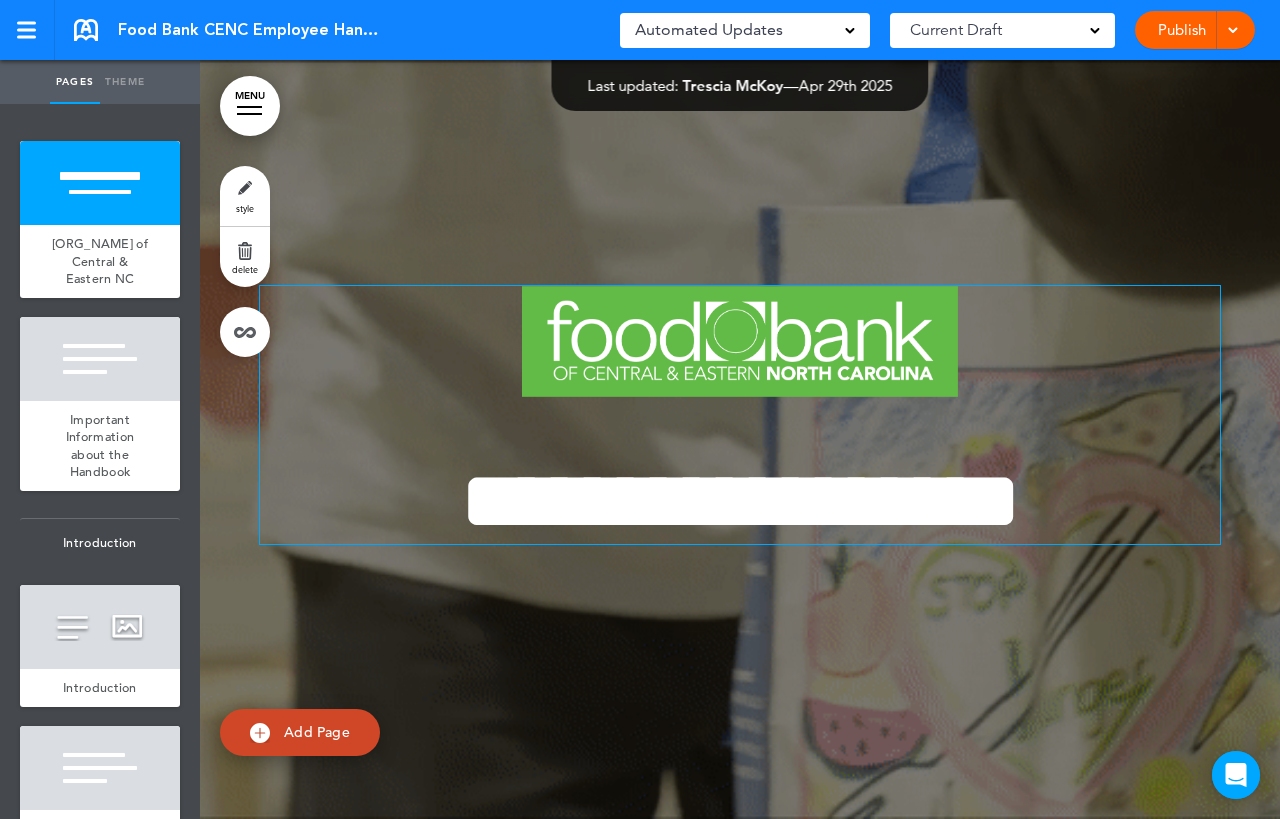 scroll, scrollTop: 0, scrollLeft: 0, axis: both 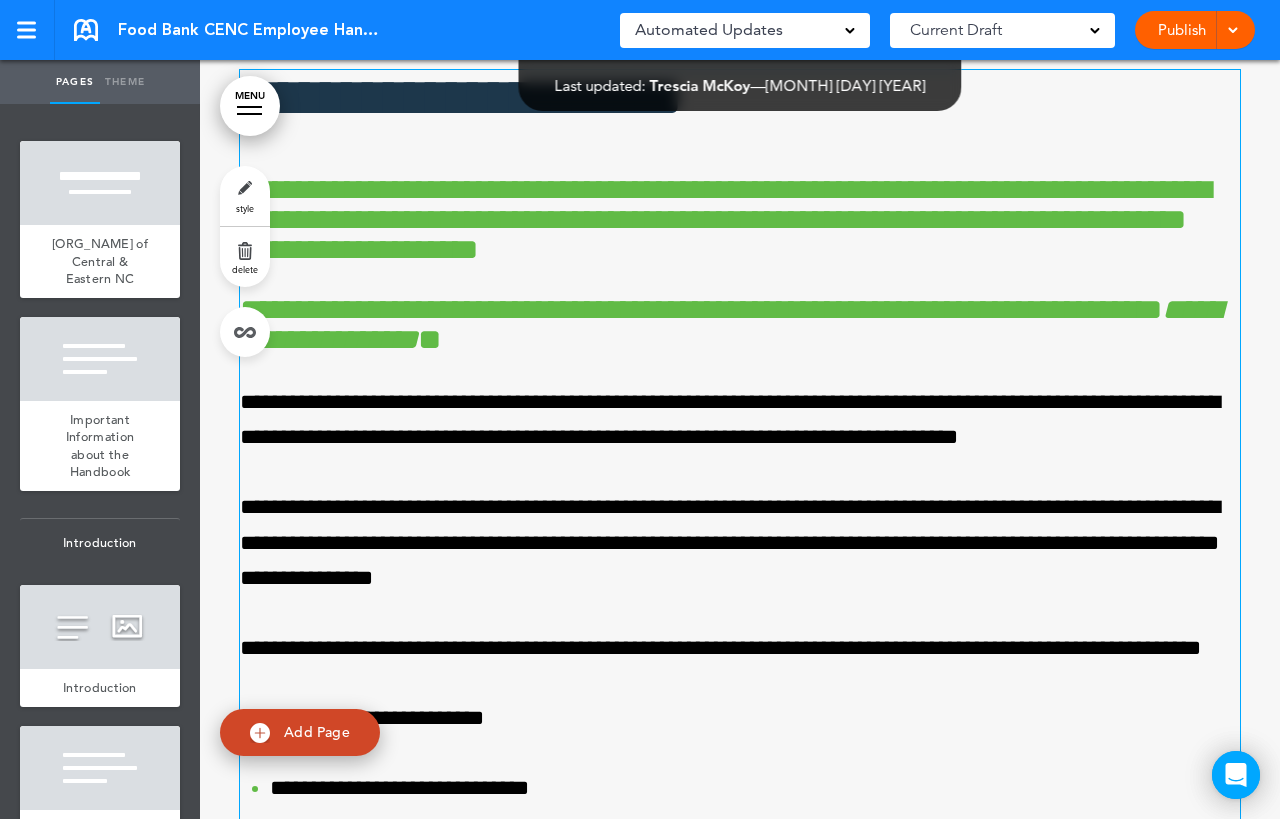 click on "**********" at bounding box center (730, 419) 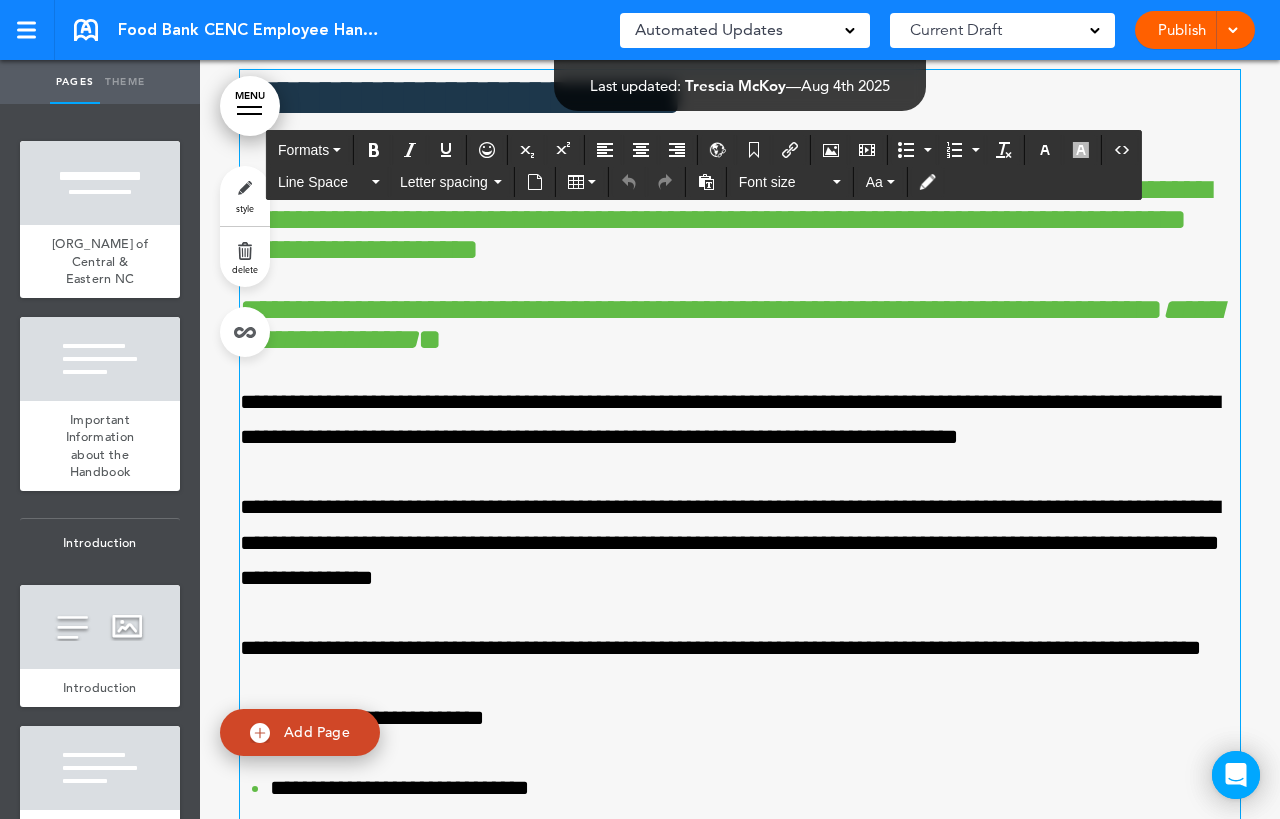 click on "**********" at bounding box center (730, 542) 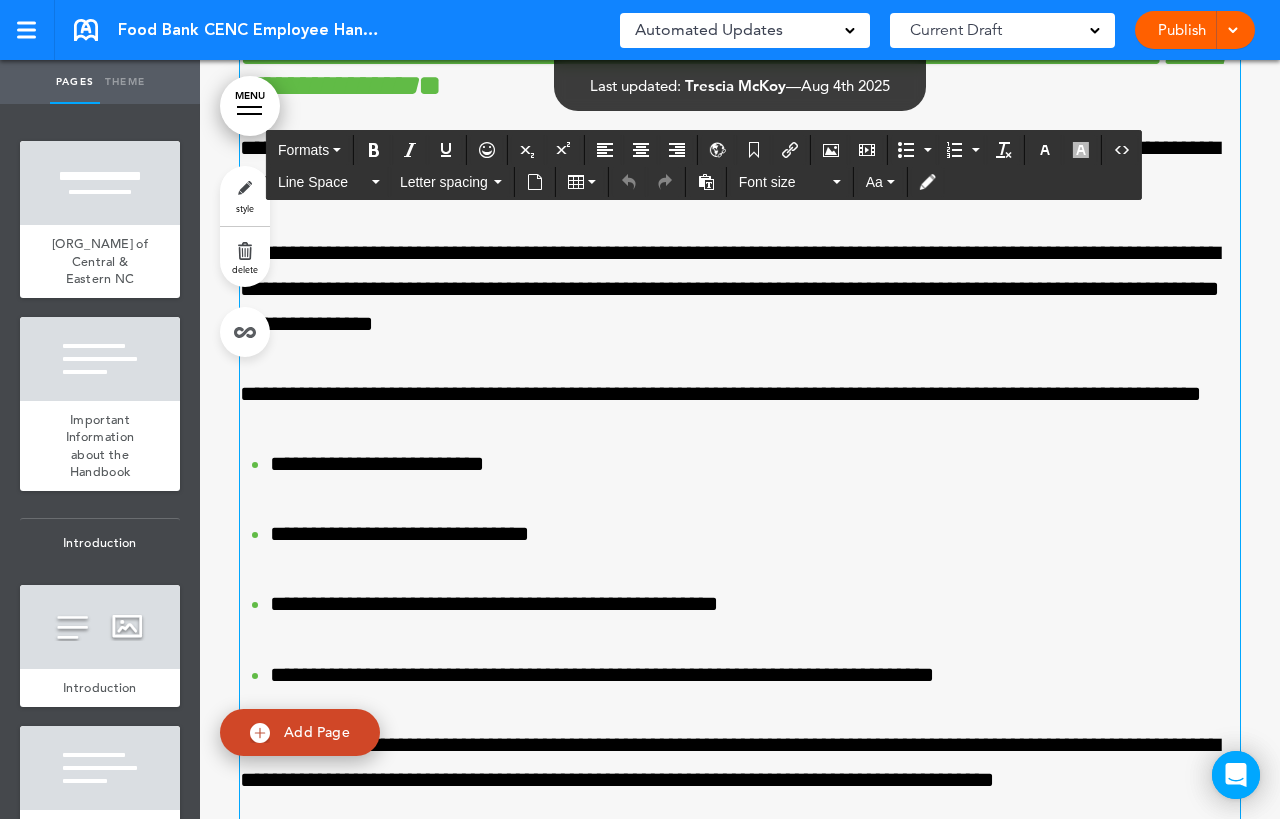 scroll, scrollTop: 29670, scrollLeft: 0, axis: vertical 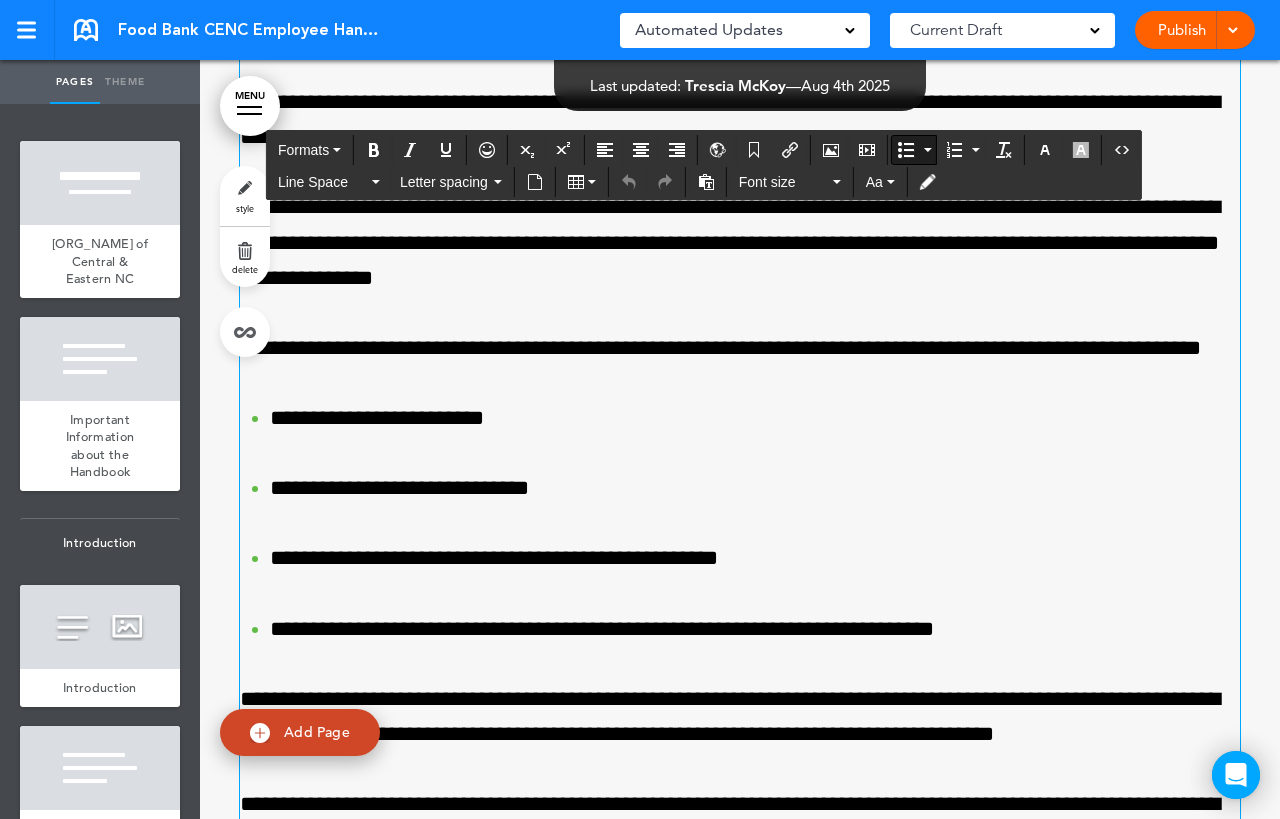 click on "**********" at bounding box center [755, 558] 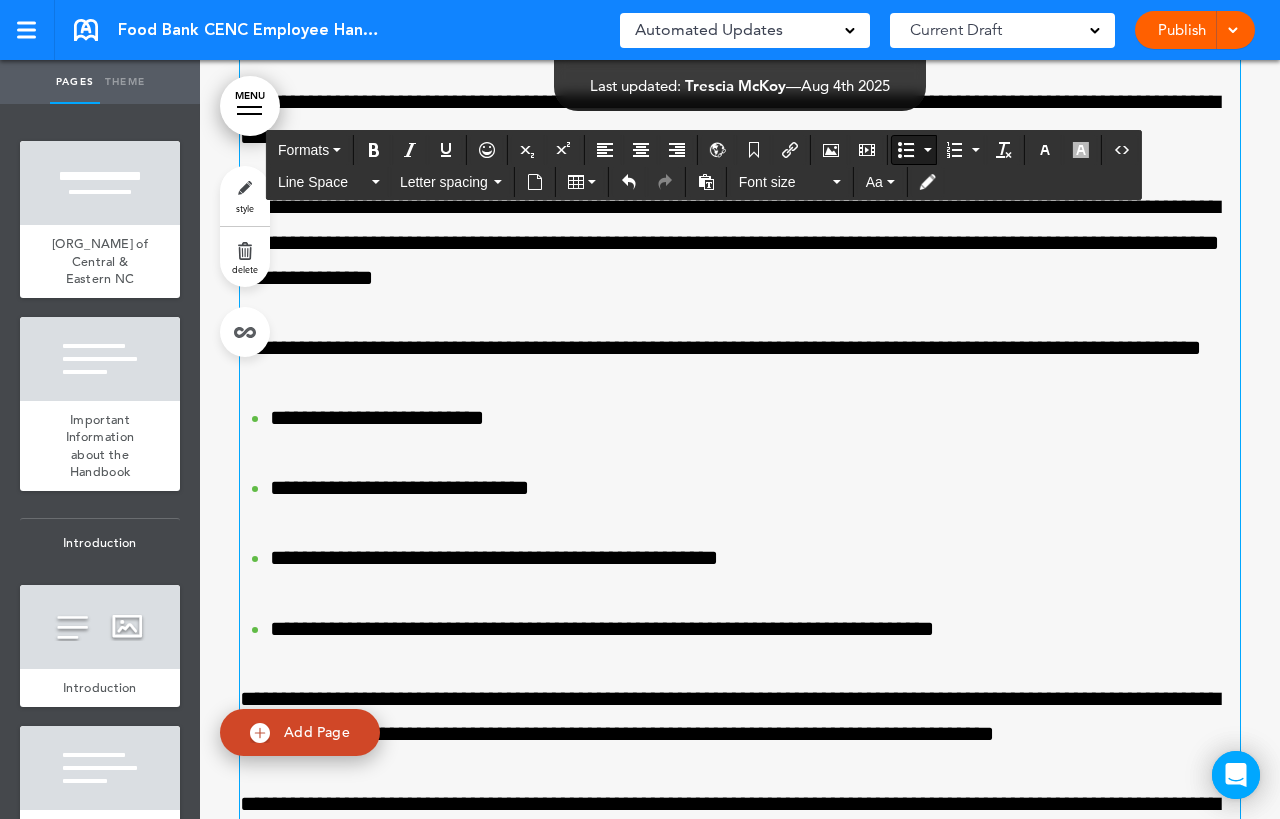 click on "**********" at bounding box center [755, 558] 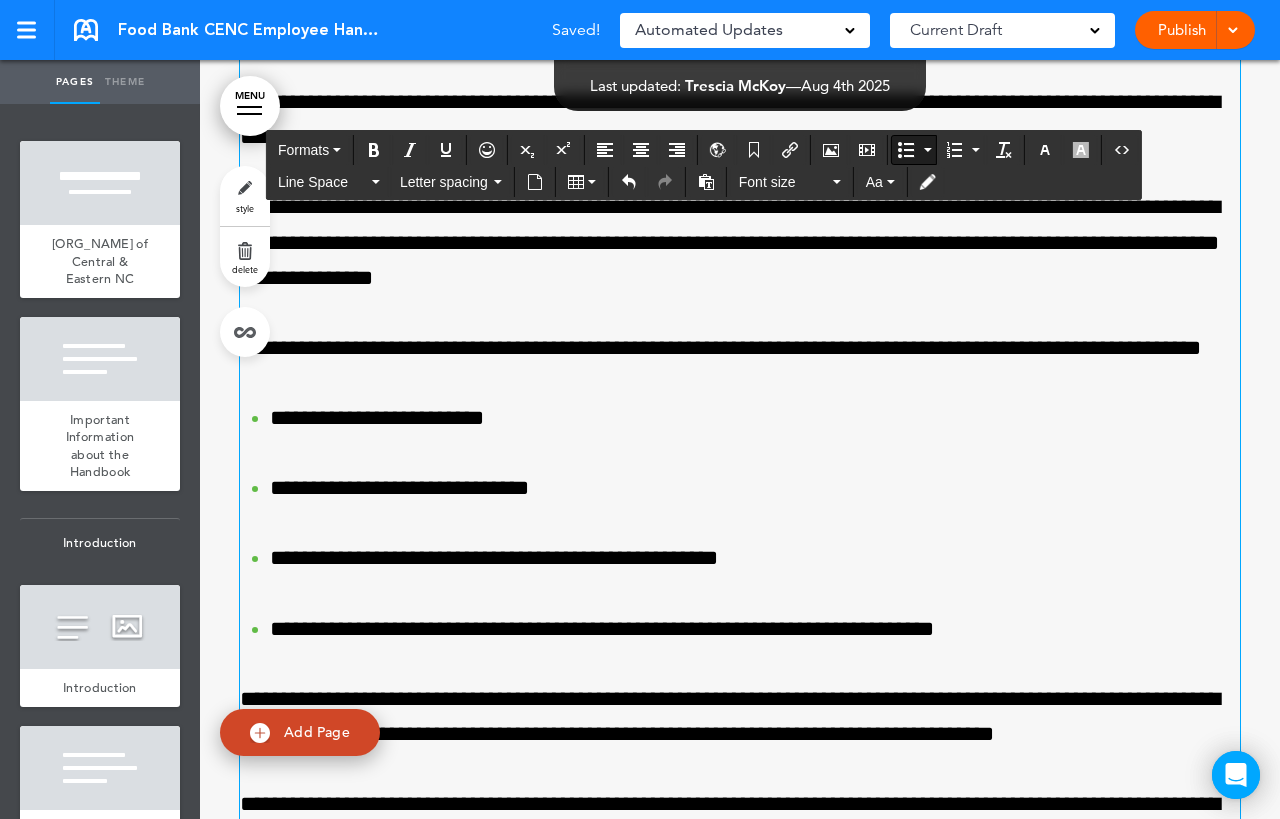 click on "**********" at bounding box center [755, 558] 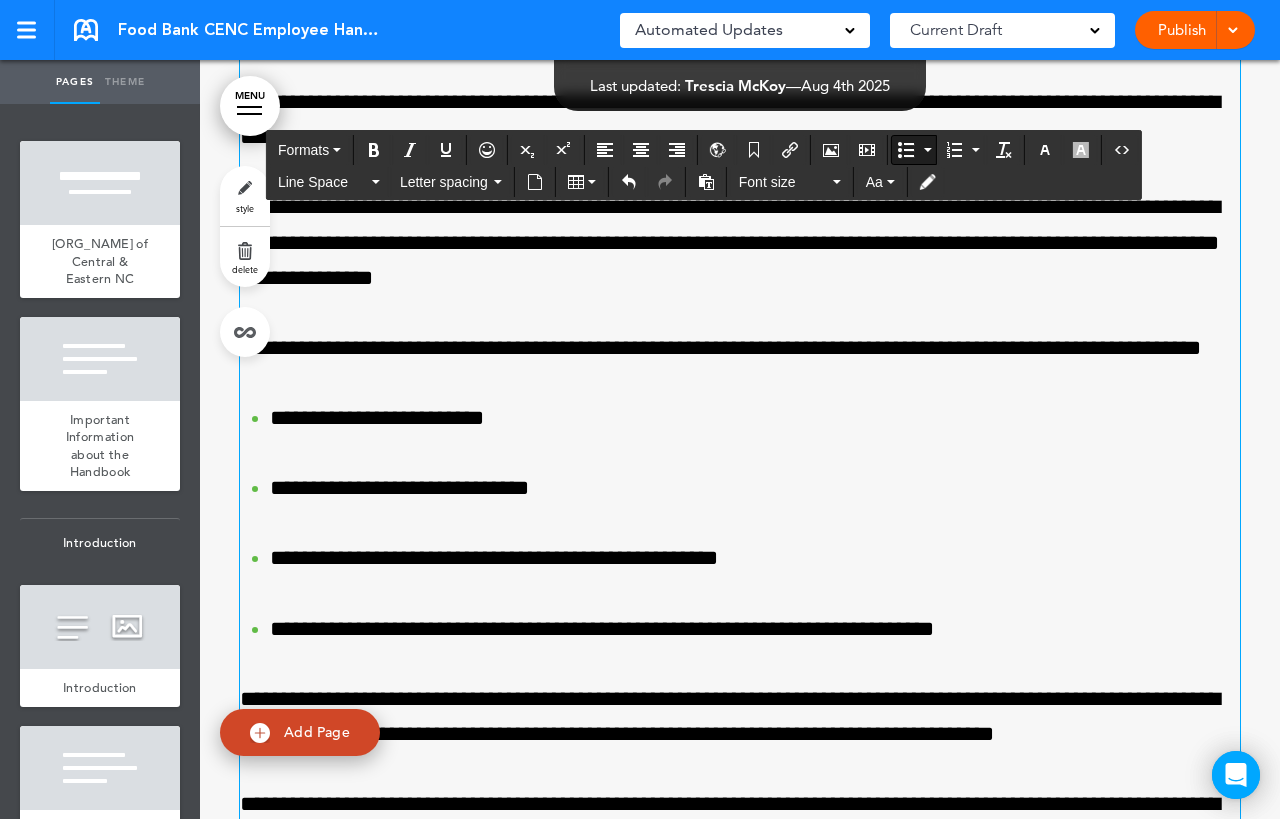 click on "**********" at bounding box center [755, 558] 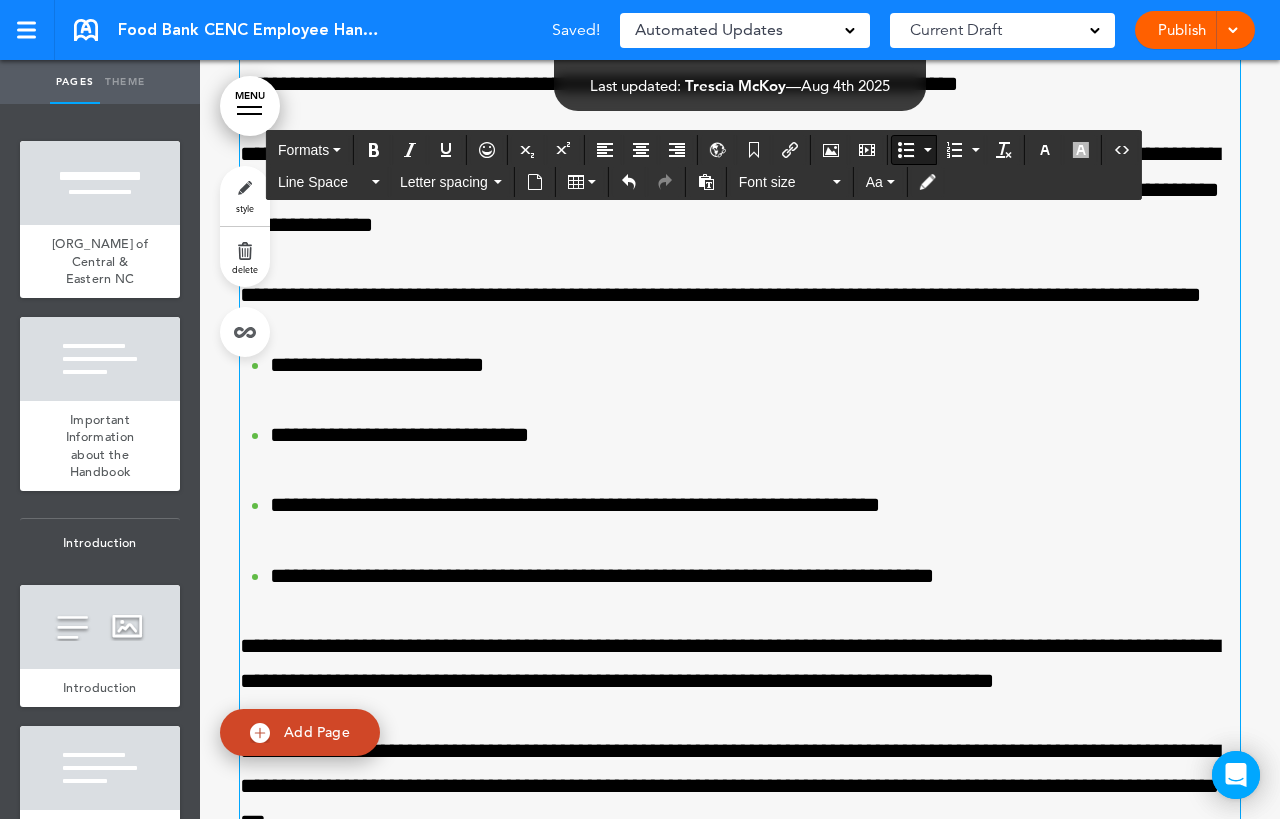 scroll, scrollTop: 29770, scrollLeft: 0, axis: vertical 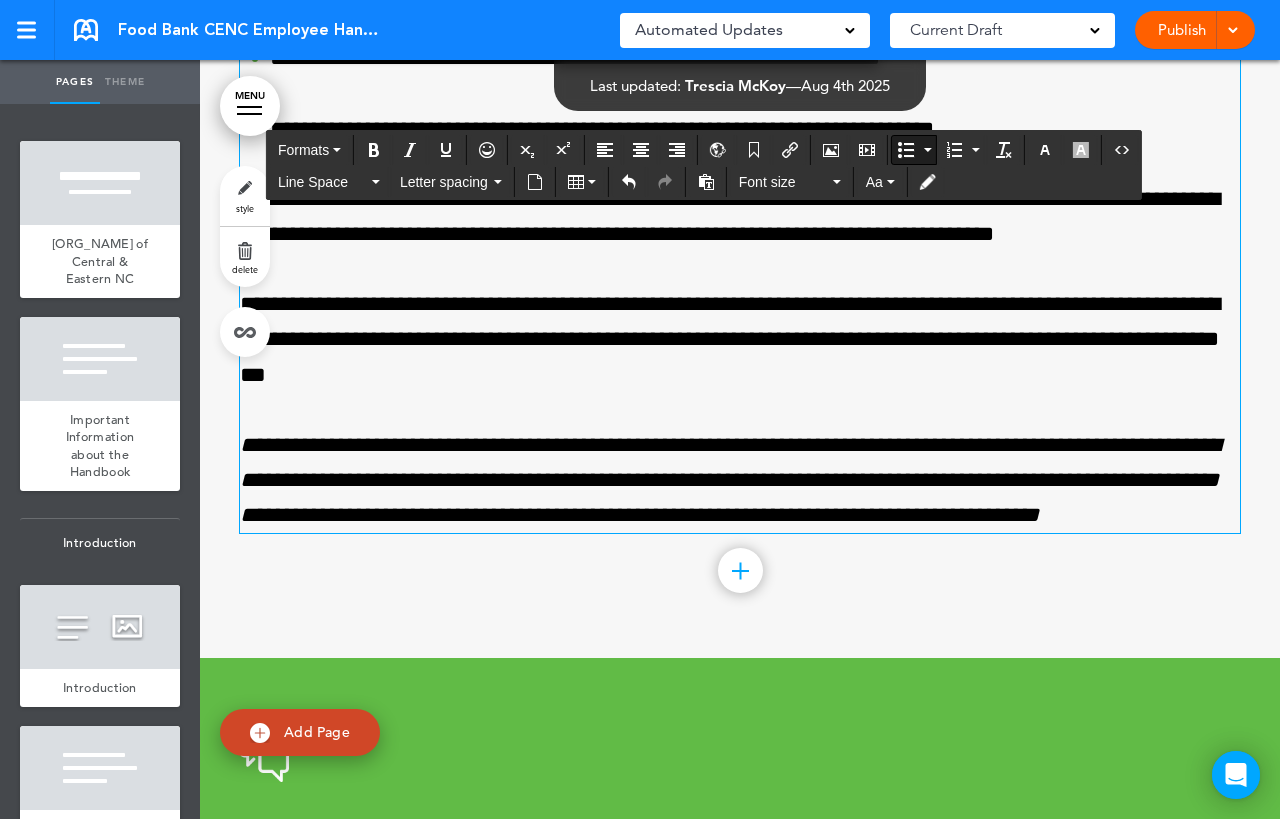click on "**********" at bounding box center (740, -99) 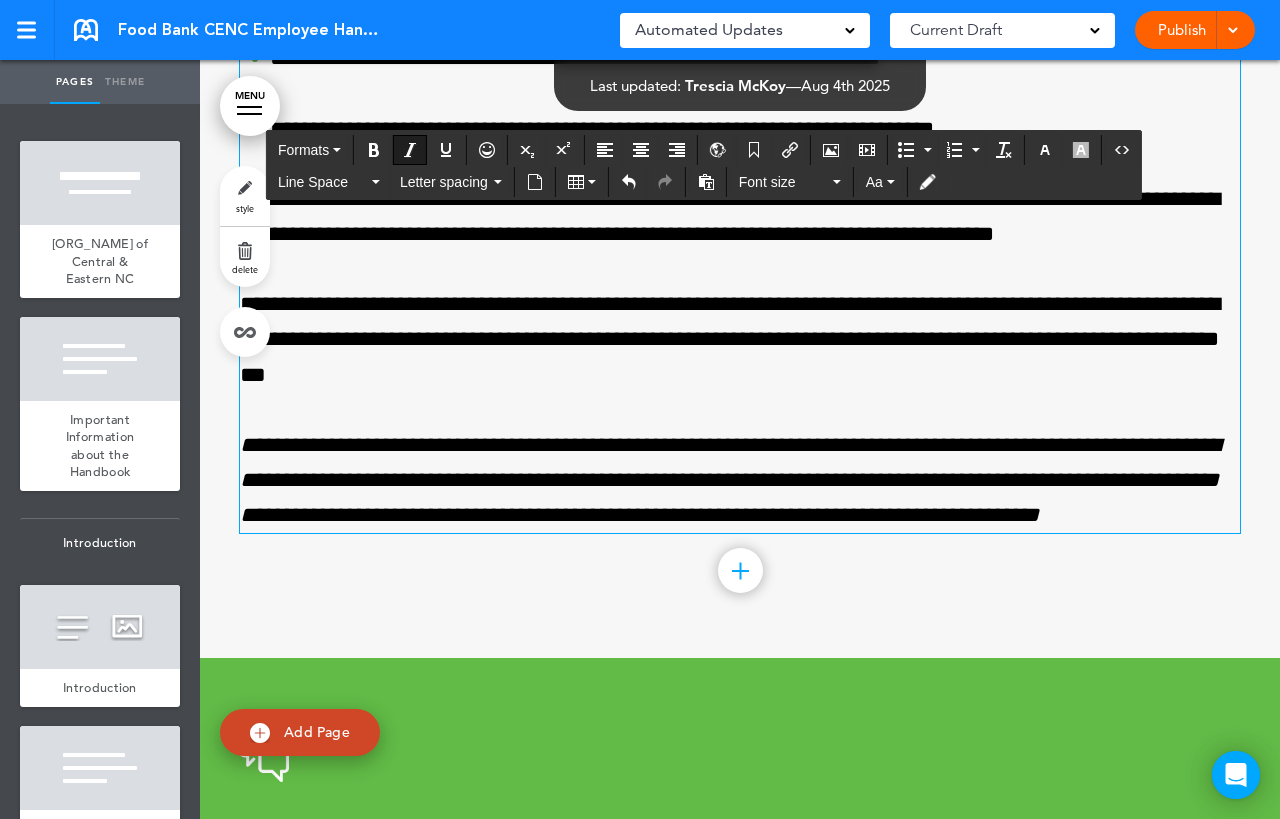 click on "**********" at bounding box center [740, -99] 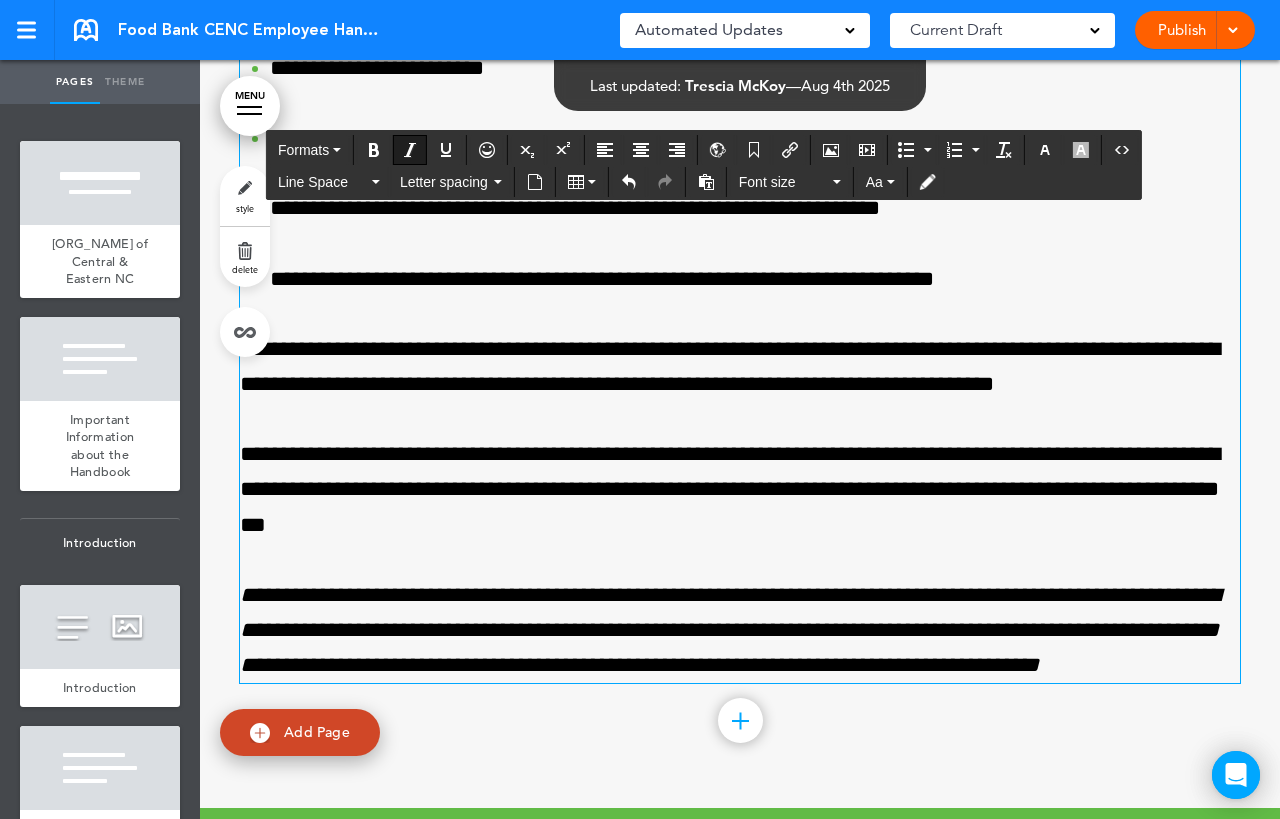 scroll, scrollTop: 29970, scrollLeft: 0, axis: vertical 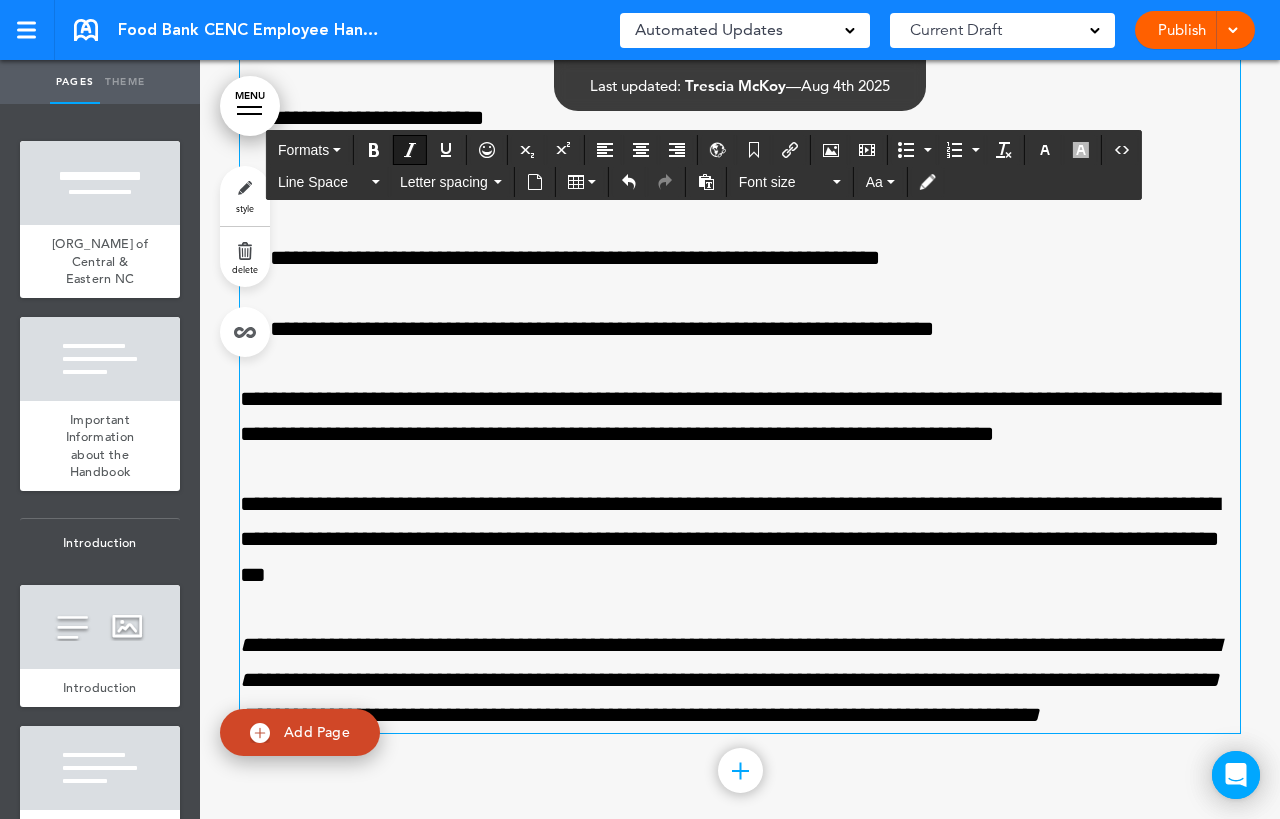 click on "**********" at bounding box center (740, 101) 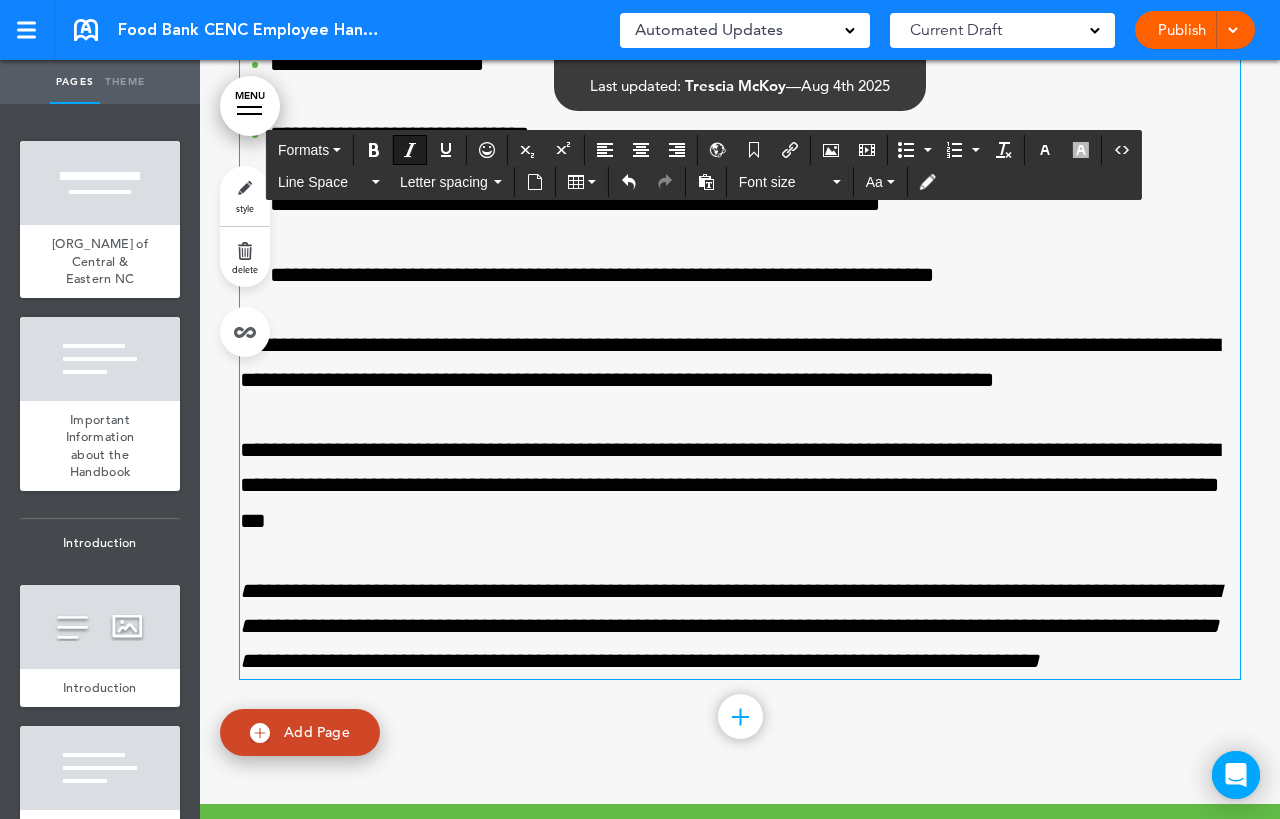scroll, scrollTop: 30070, scrollLeft: 0, axis: vertical 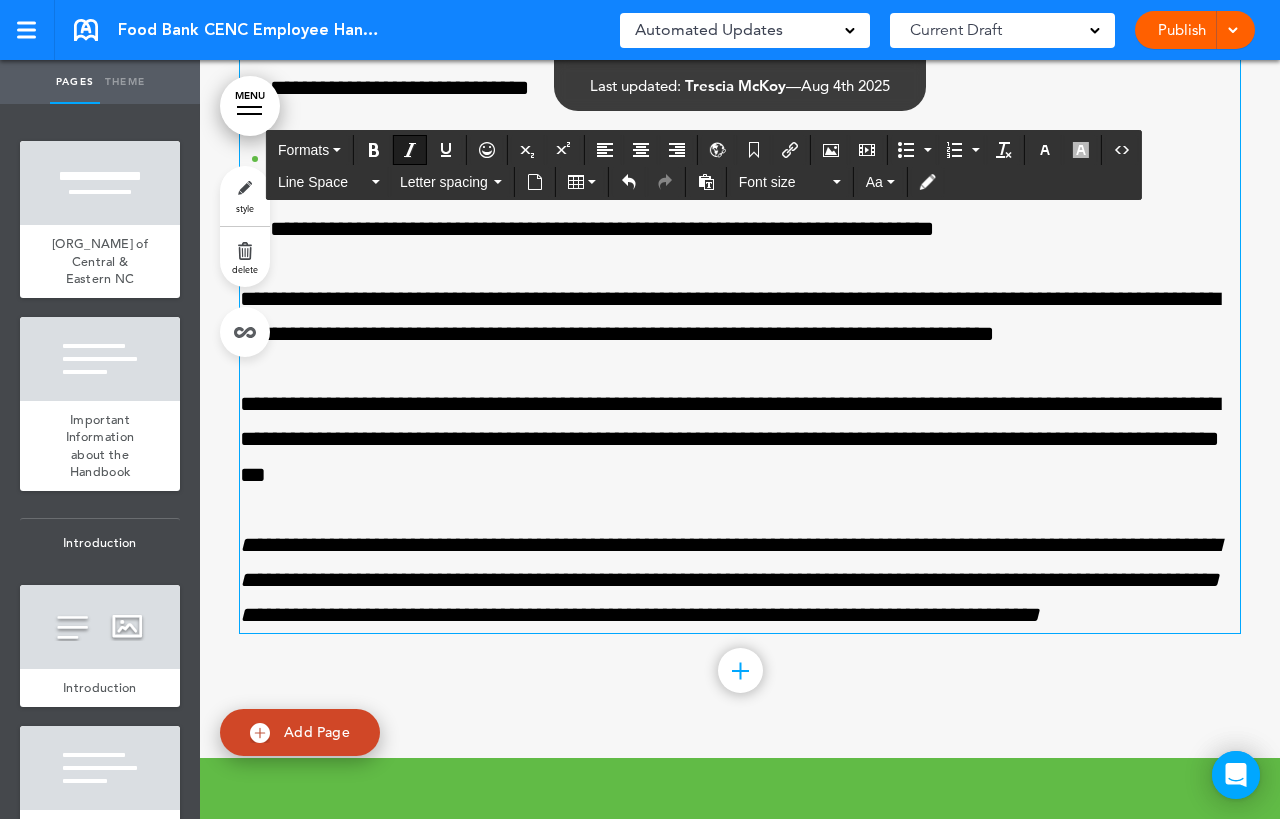click on "**********" at bounding box center (740, 440) 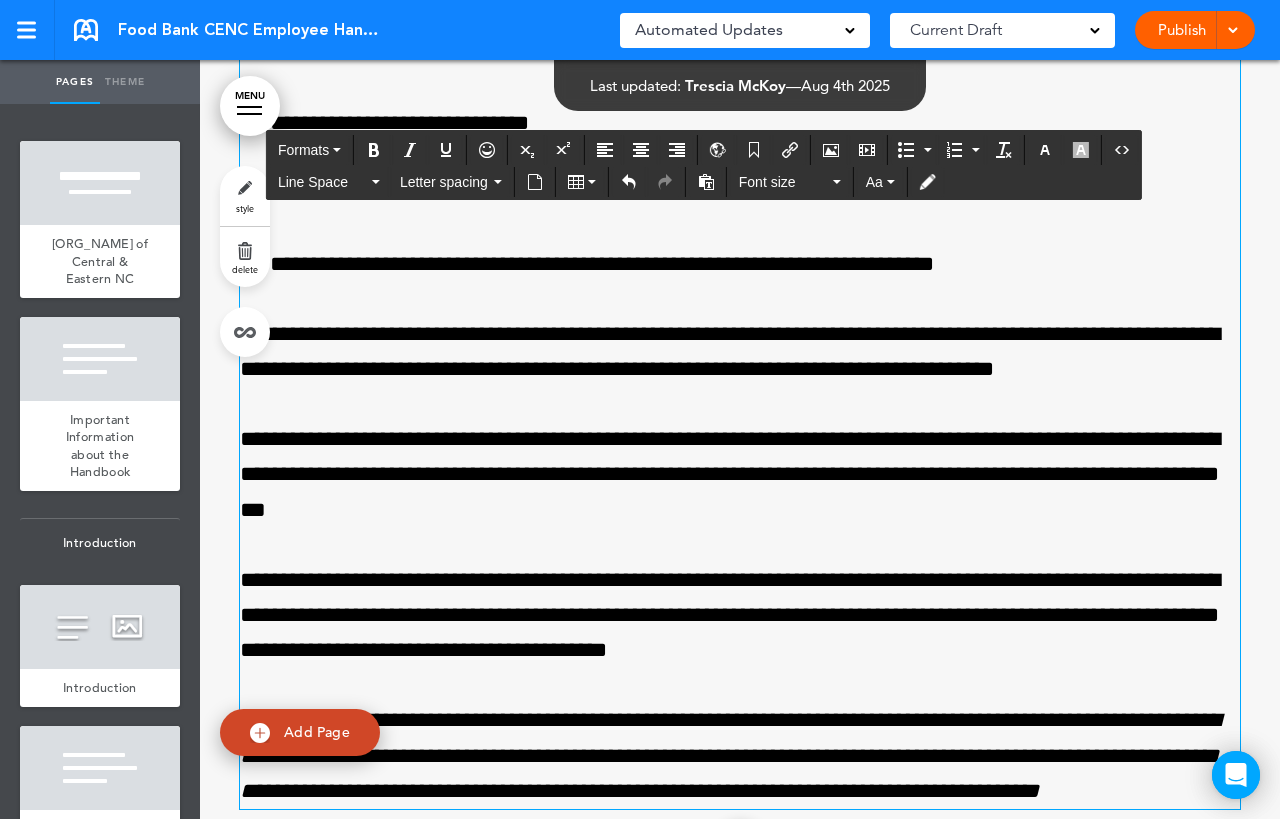 scroll, scrollTop: 30070, scrollLeft: 0, axis: vertical 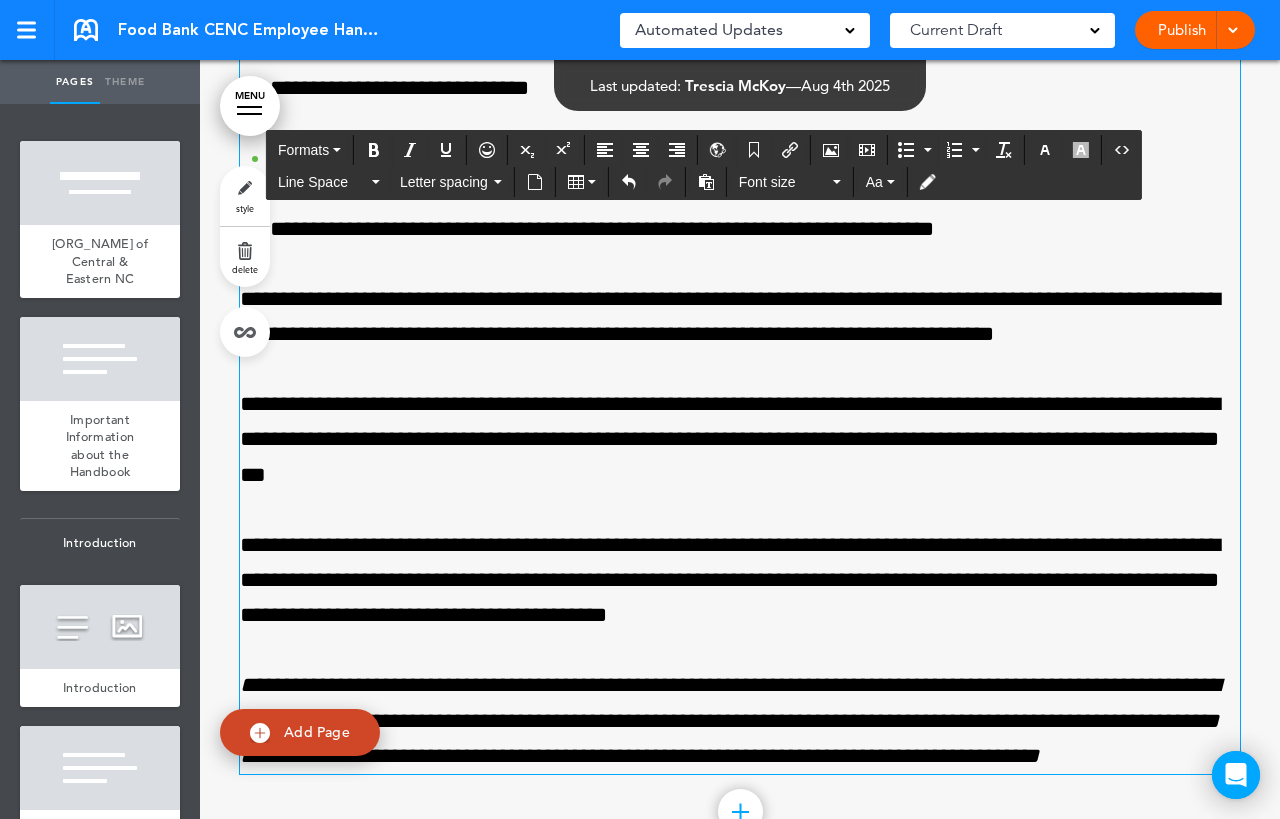 click on "**********" at bounding box center (740, 581) 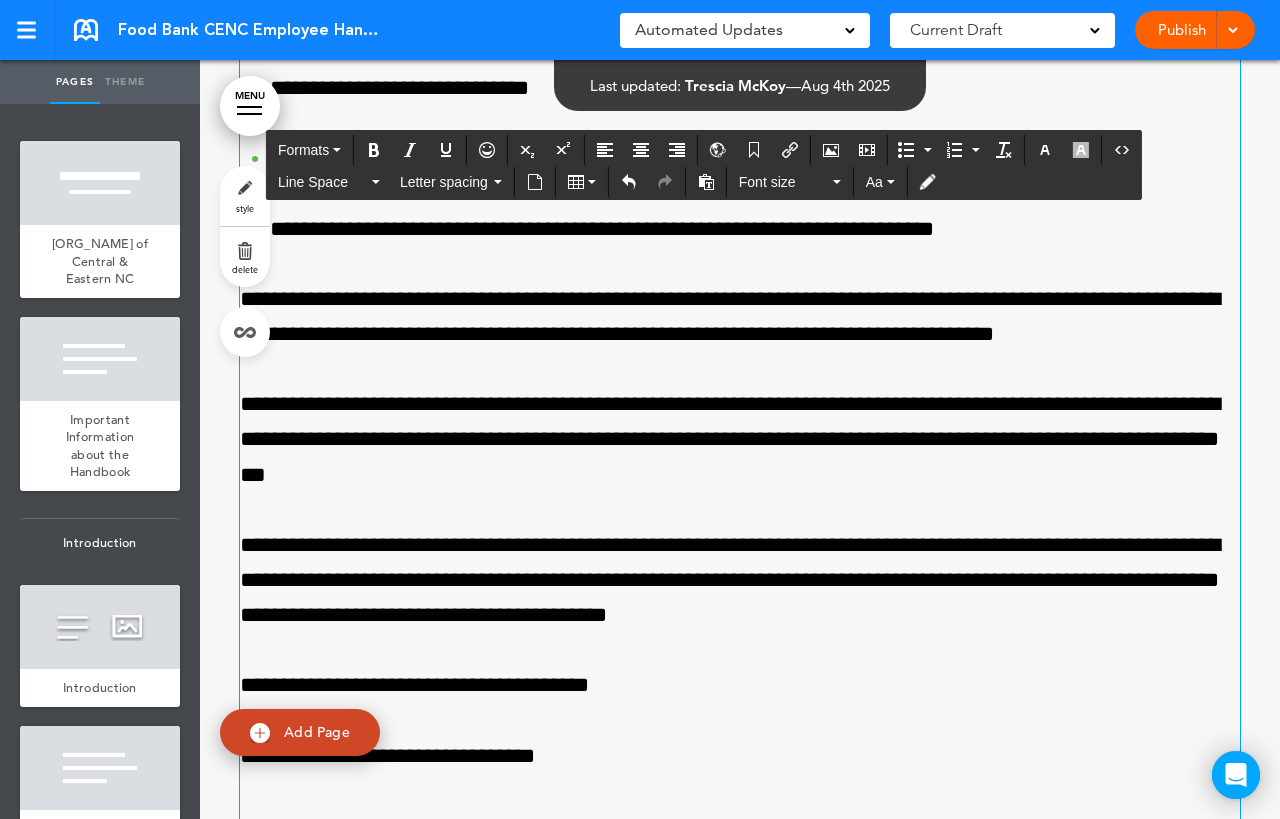 click on "**********" at bounding box center [740, 685] 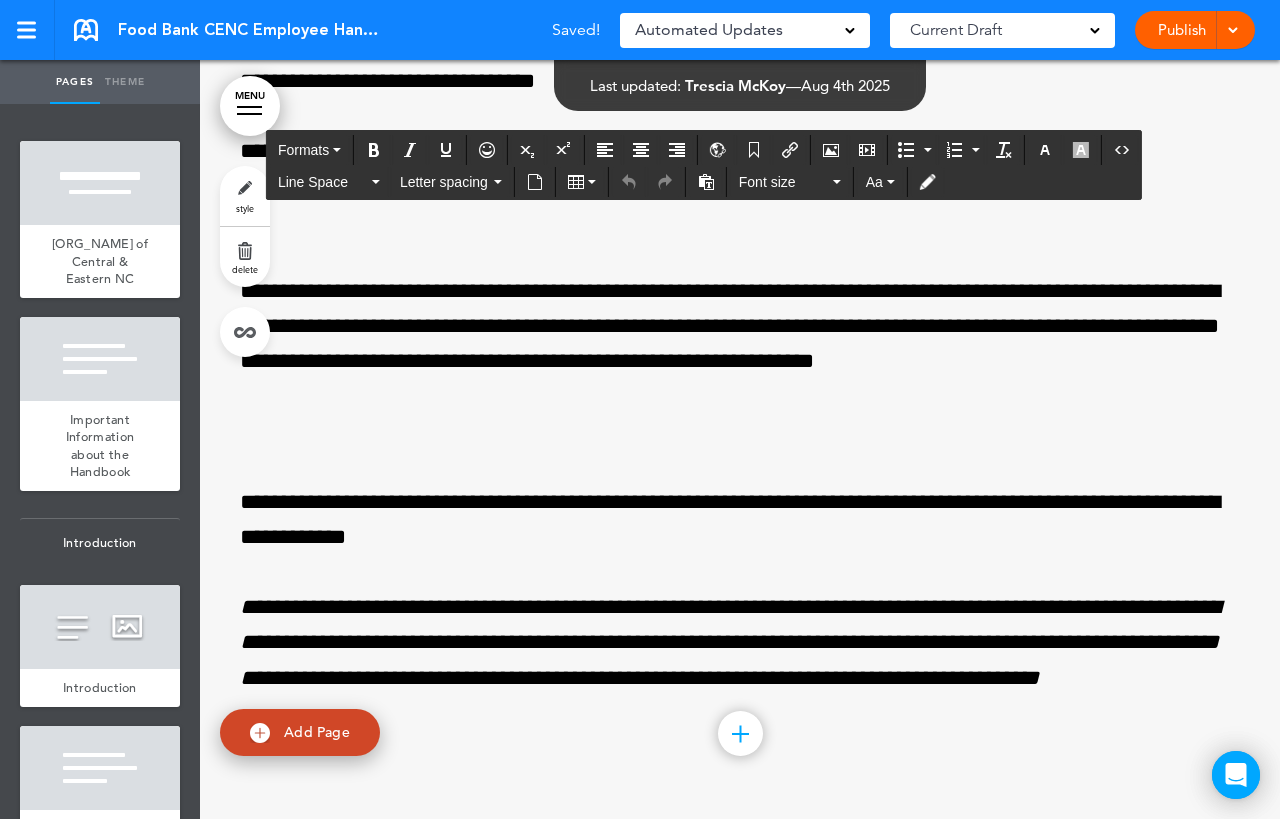 scroll, scrollTop: 30545, scrollLeft: 0, axis: vertical 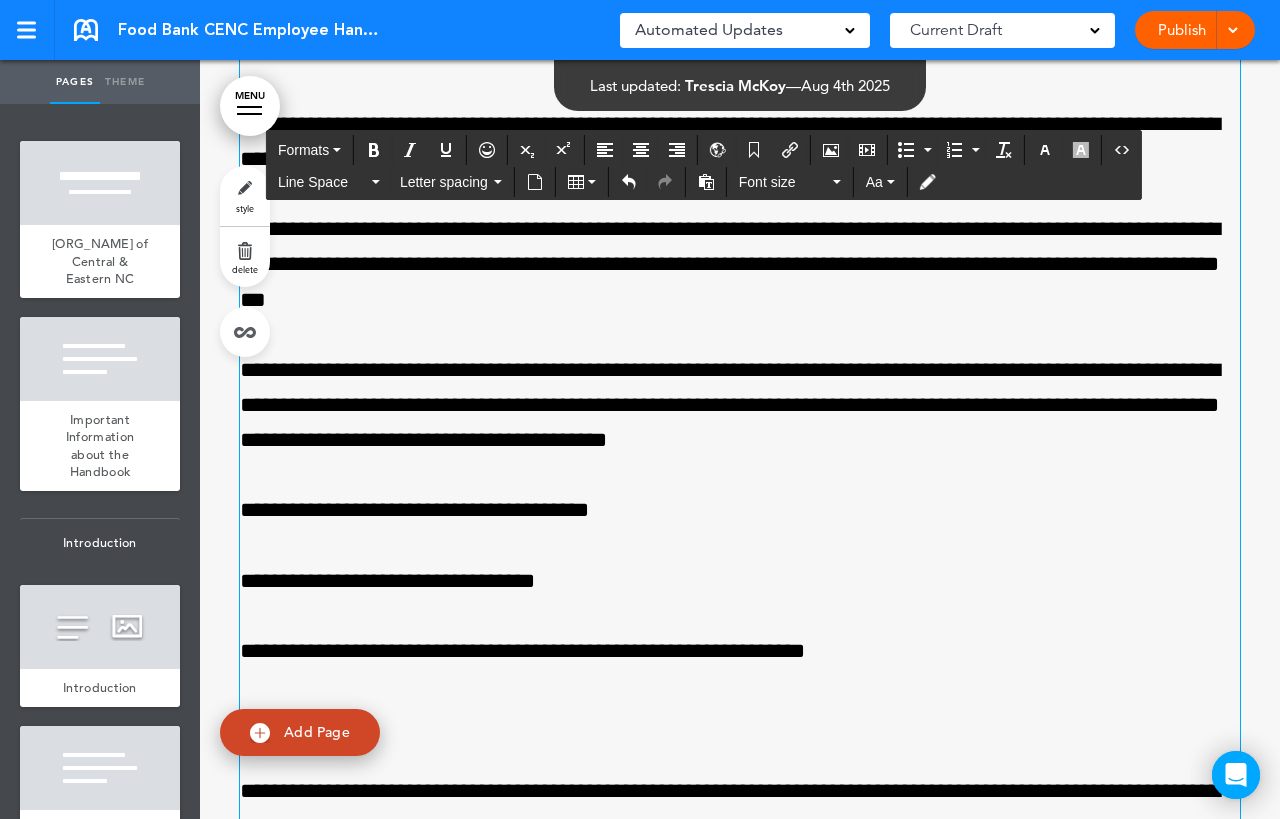 click on "**********" at bounding box center (740, 510) 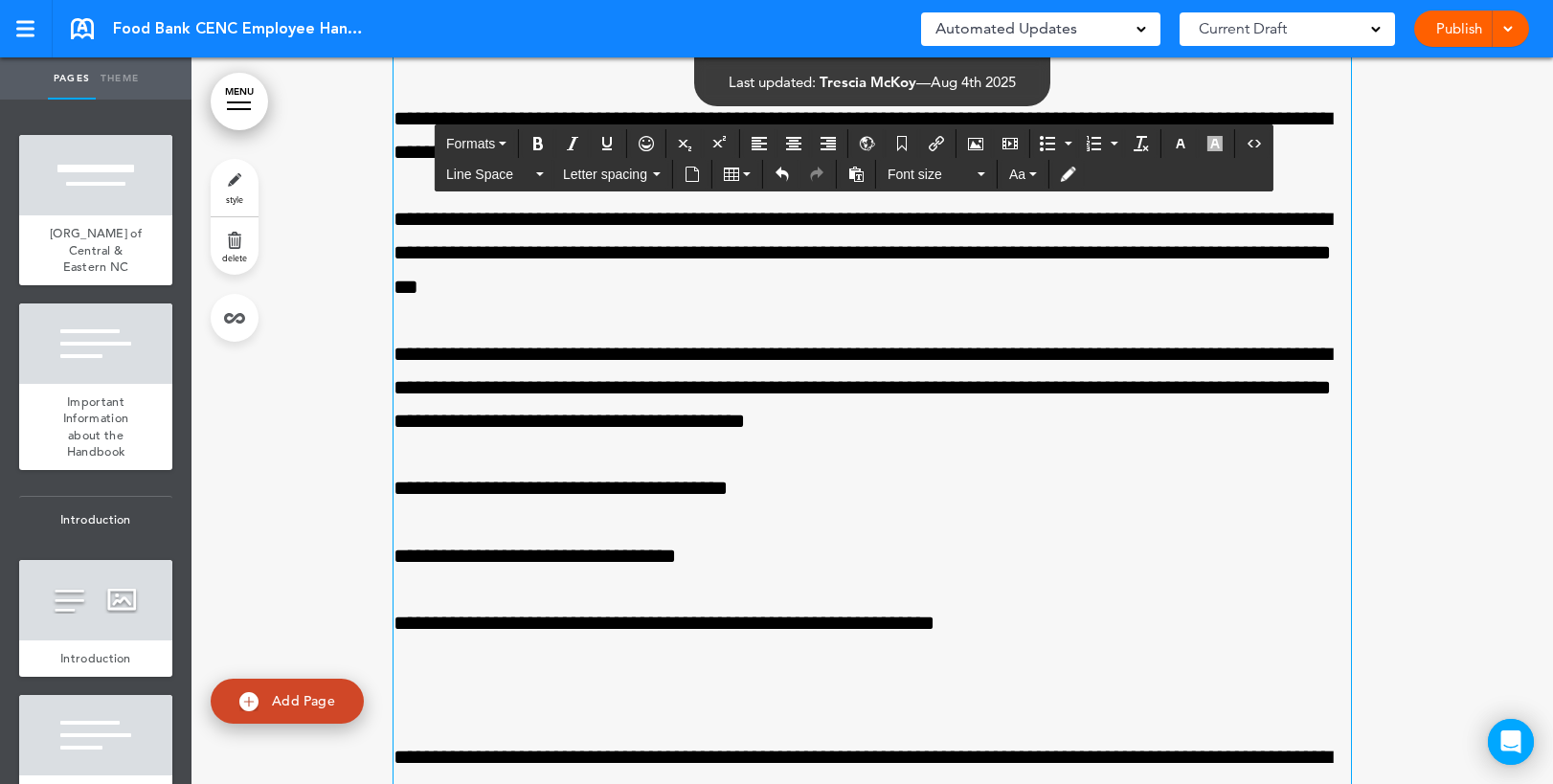 click on "**********" at bounding box center [872, 187] 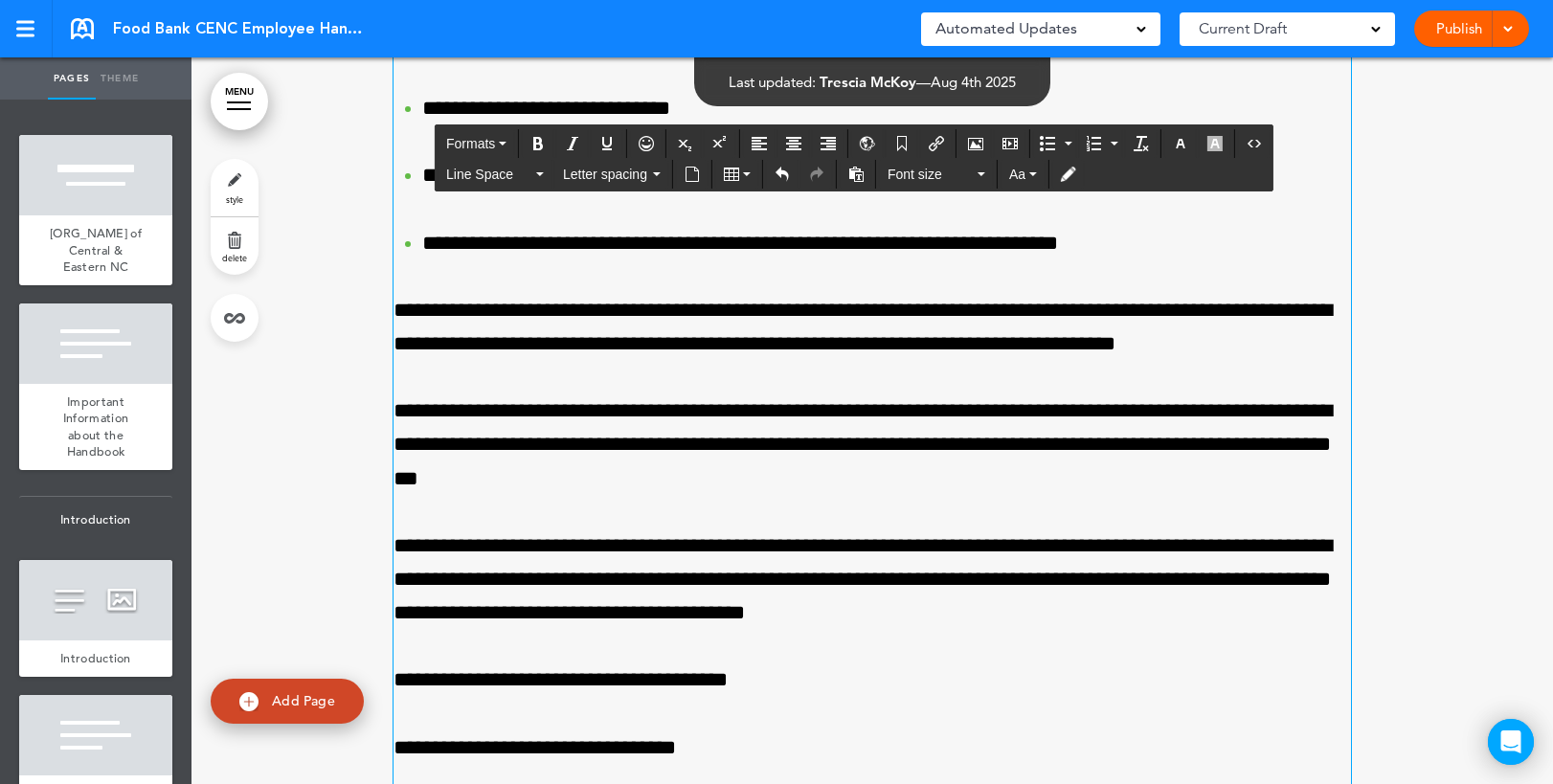scroll, scrollTop: 28952, scrollLeft: 0, axis: vertical 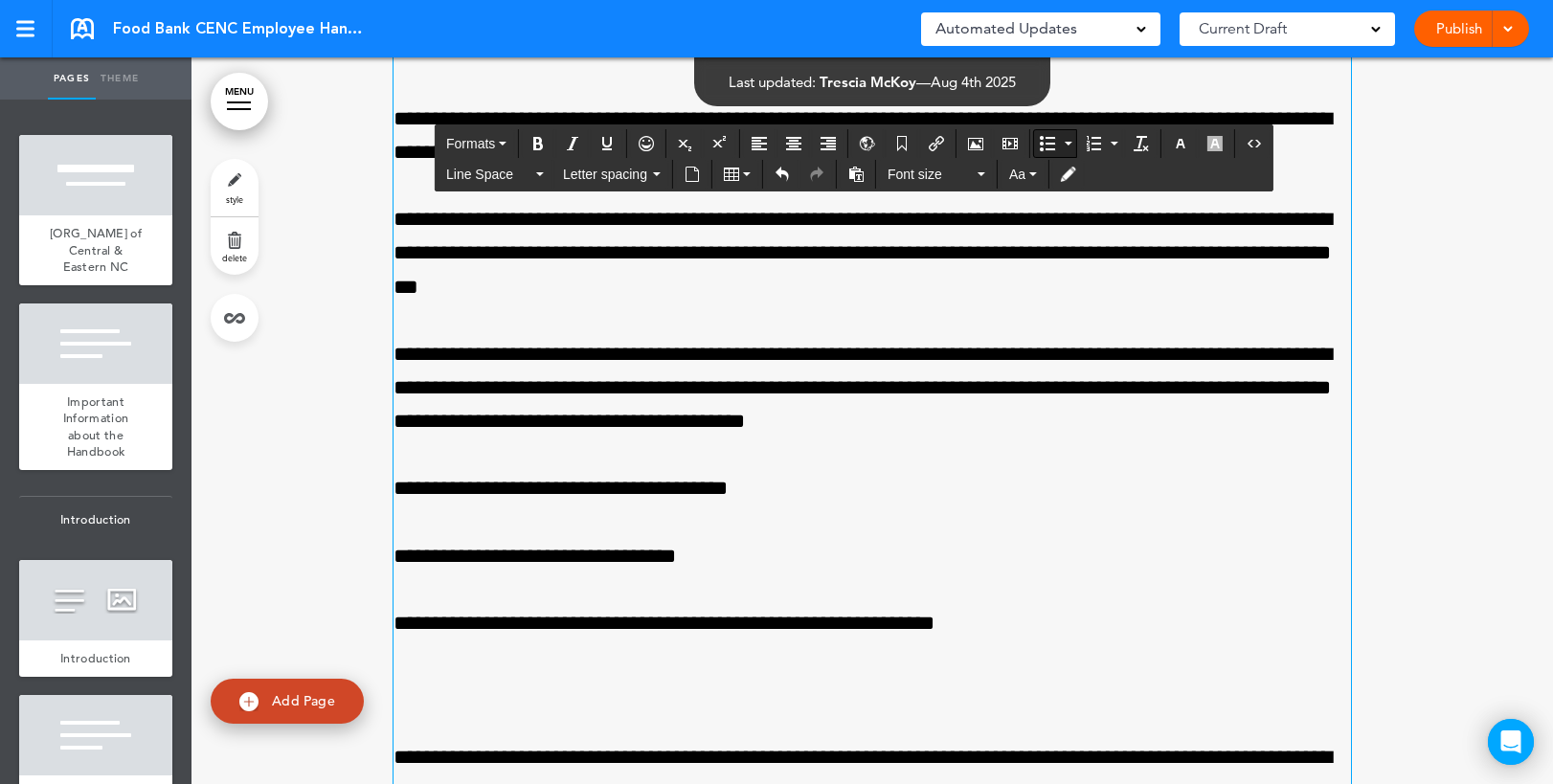 click at bounding box center [1069, 144] 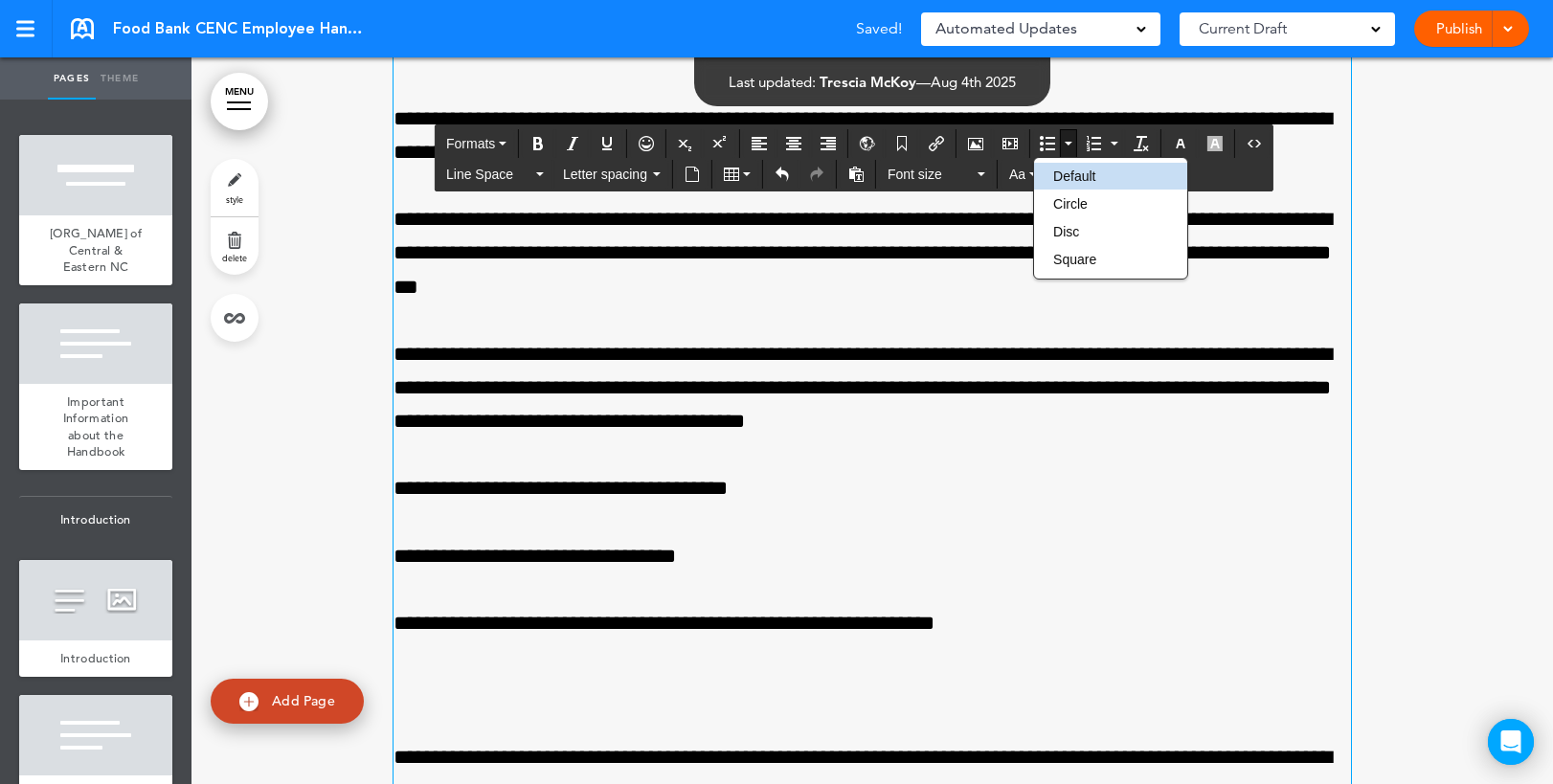 click on "**********" at bounding box center (872, 389) 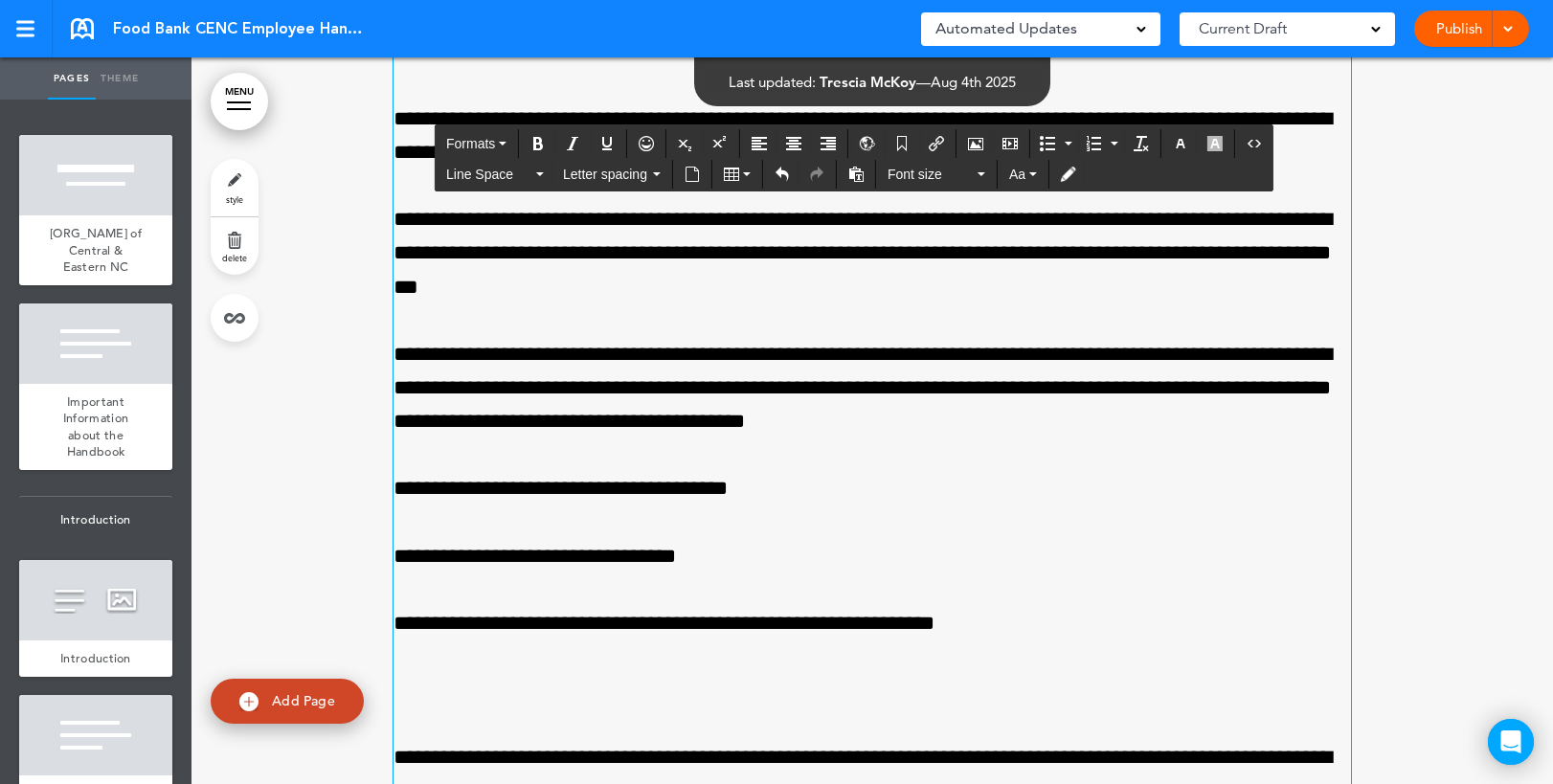 drag, startPoint x: 391, startPoint y: 502, endPoint x: 430, endPoint y: 501, distance: 39.01282 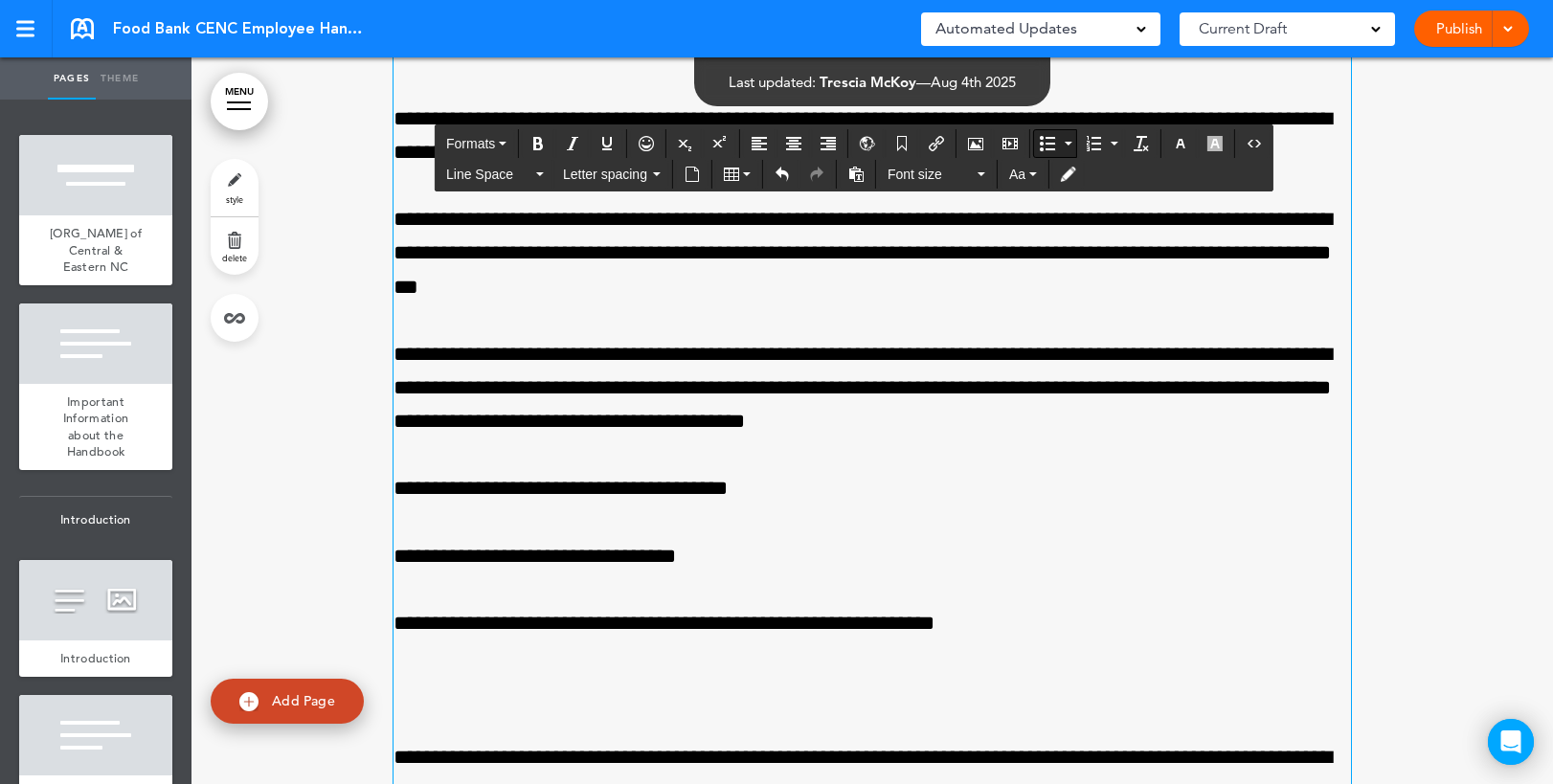 click at bounding box center (1047, 144) 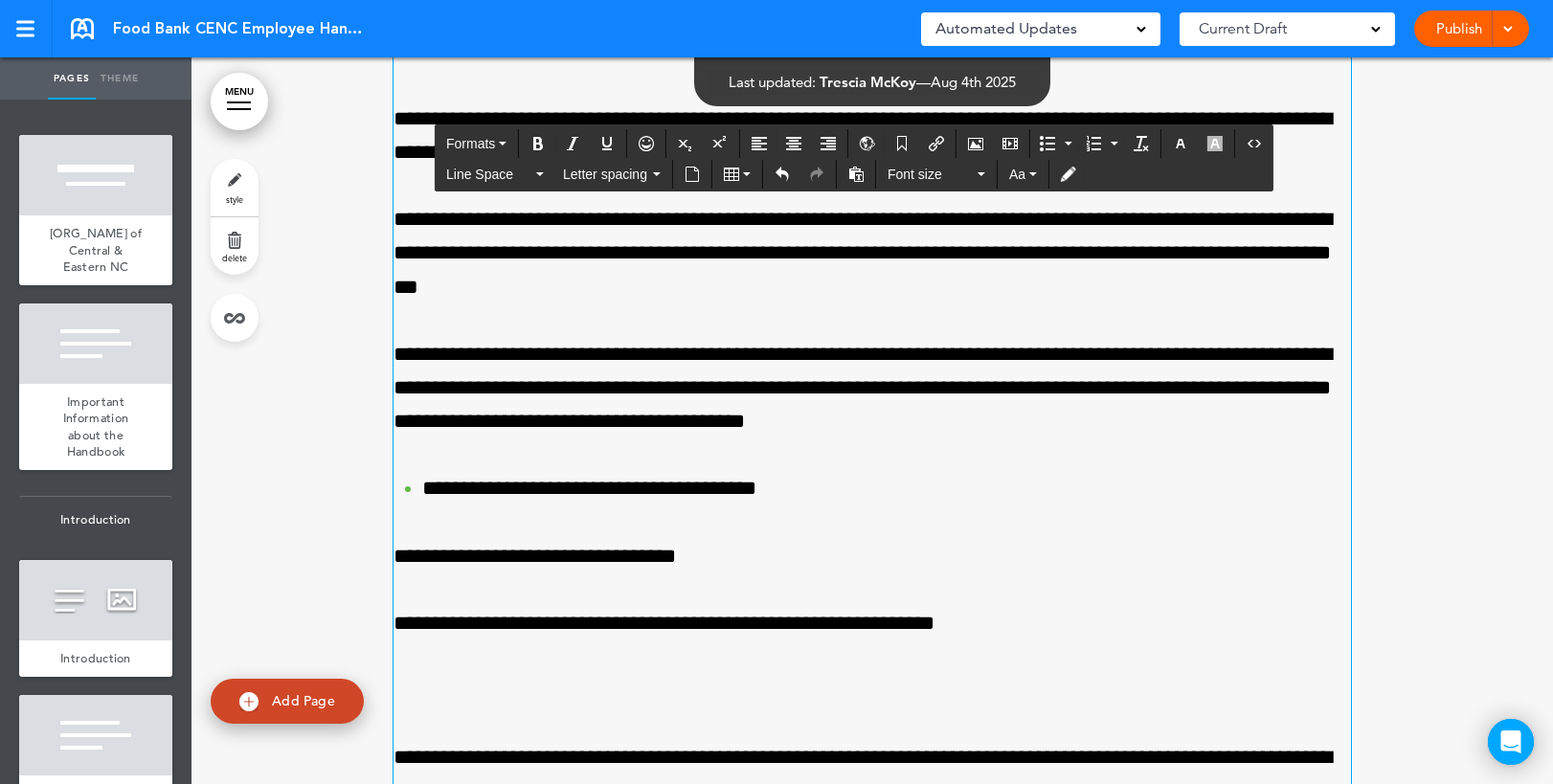 click on "**********" at bounding box center (872, 556) 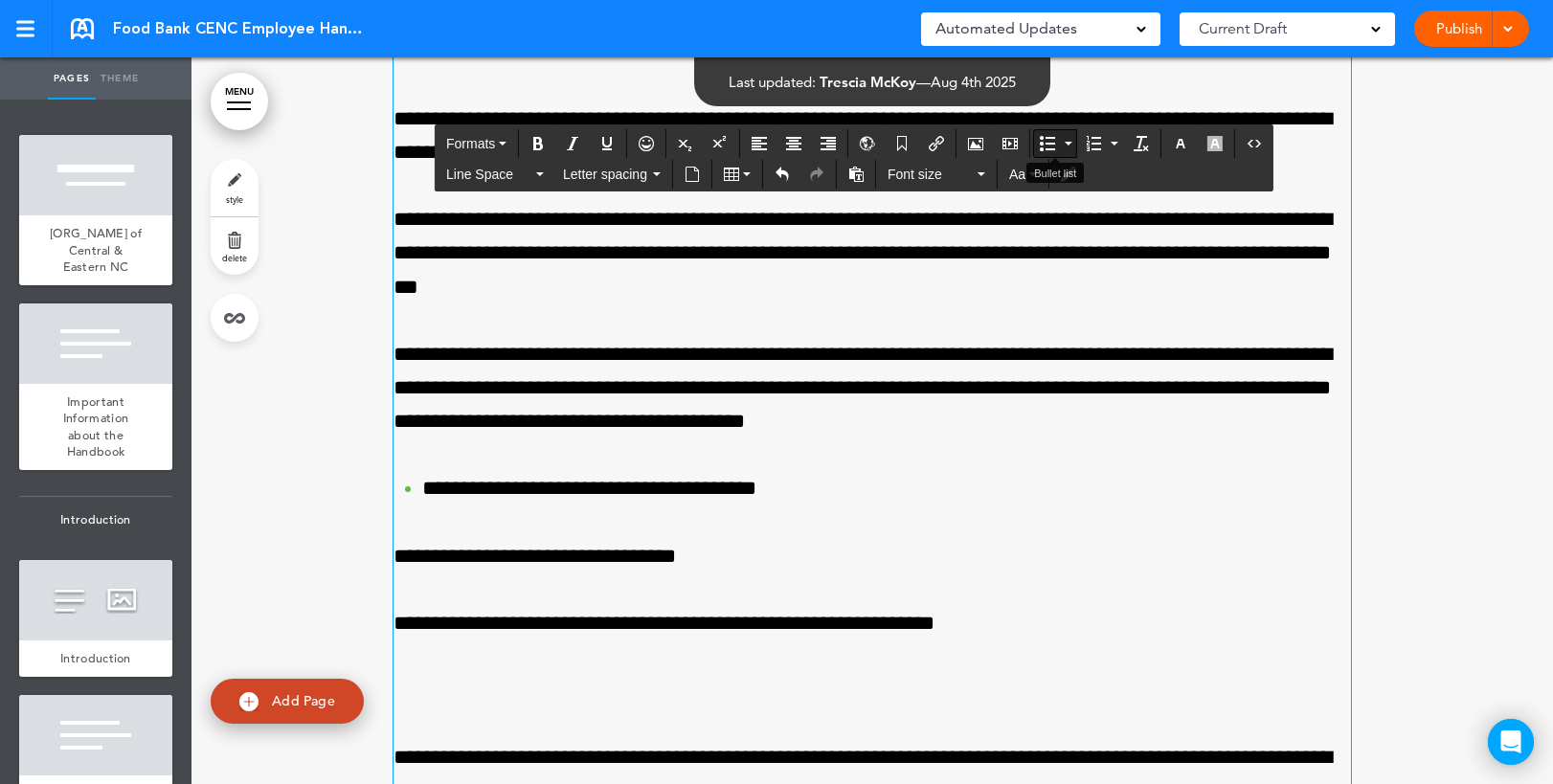 click at bounding box center (1047, 144) 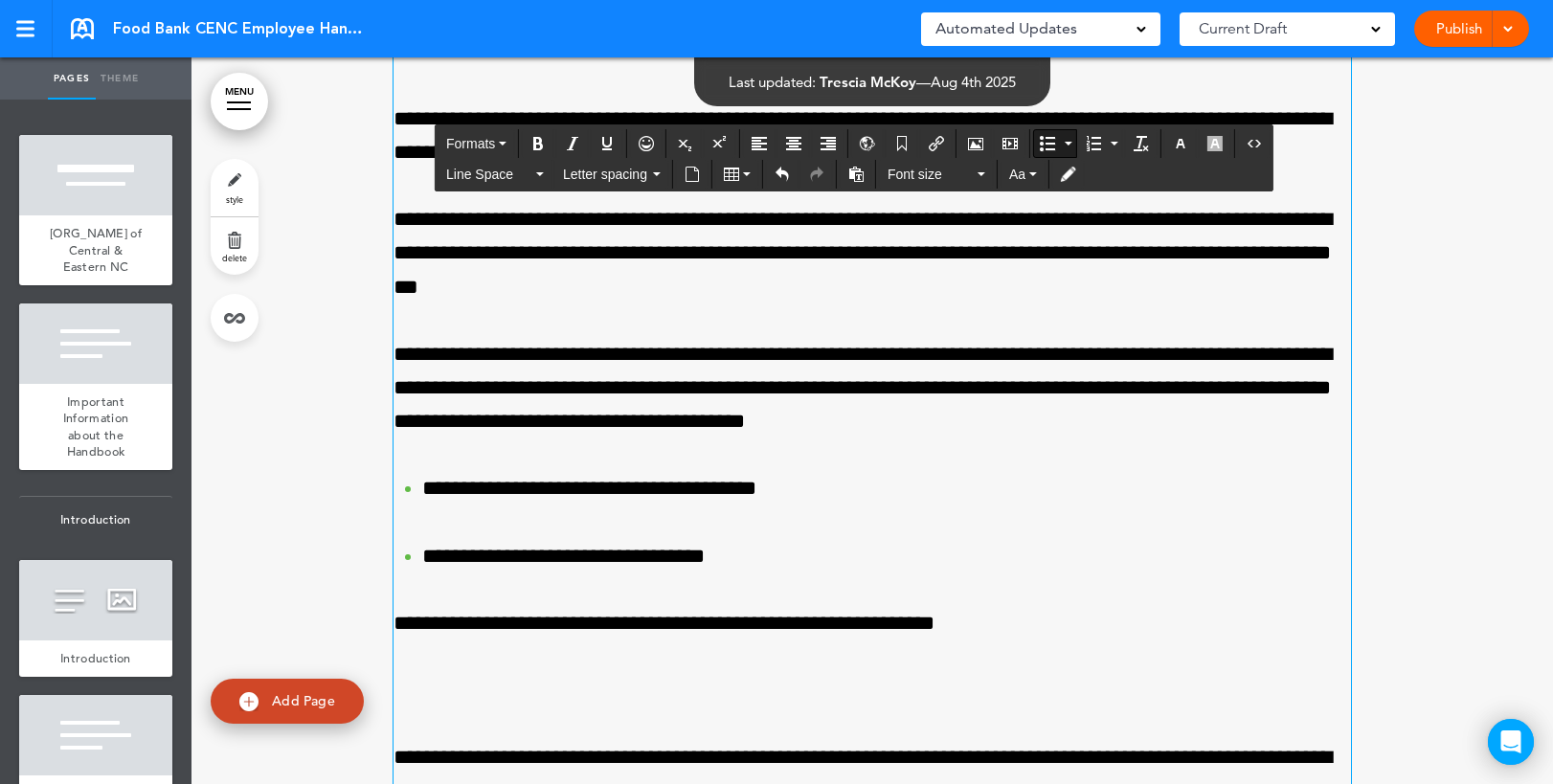 click on "**********" at bounding box center (872, 623) 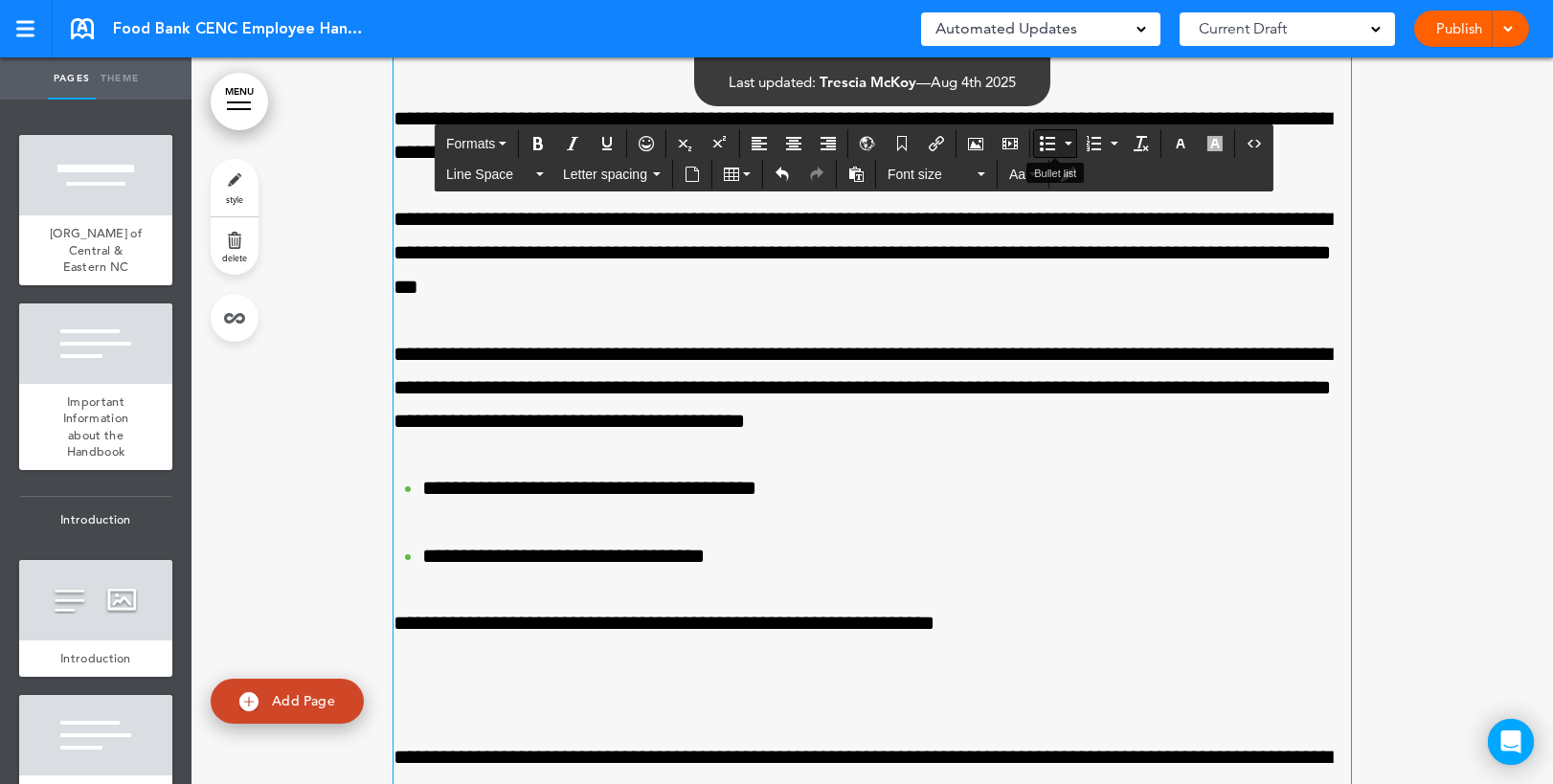 click at bounding box center (1047, 144) 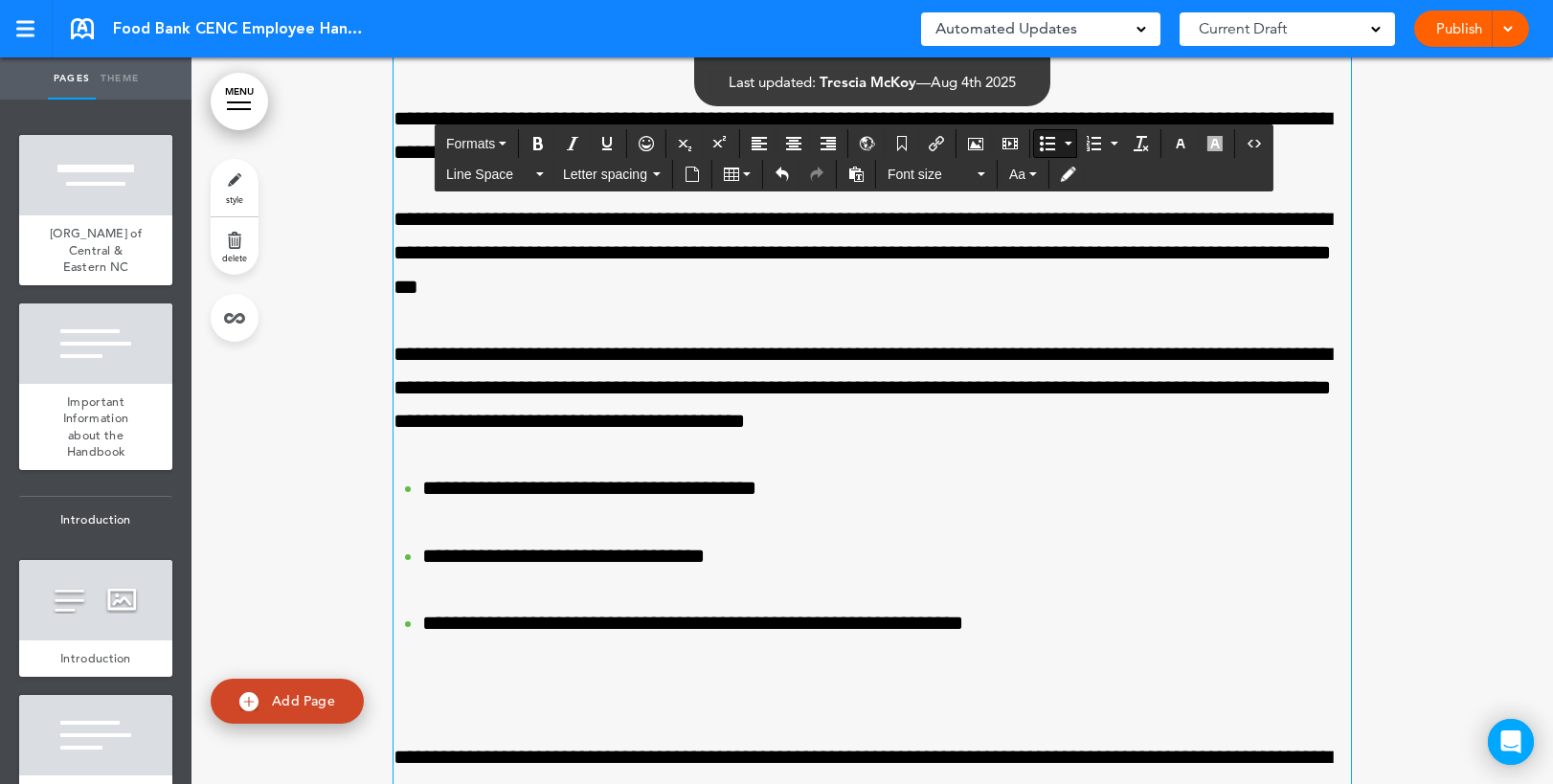 click on "**********" at bounding box center [887, 488] 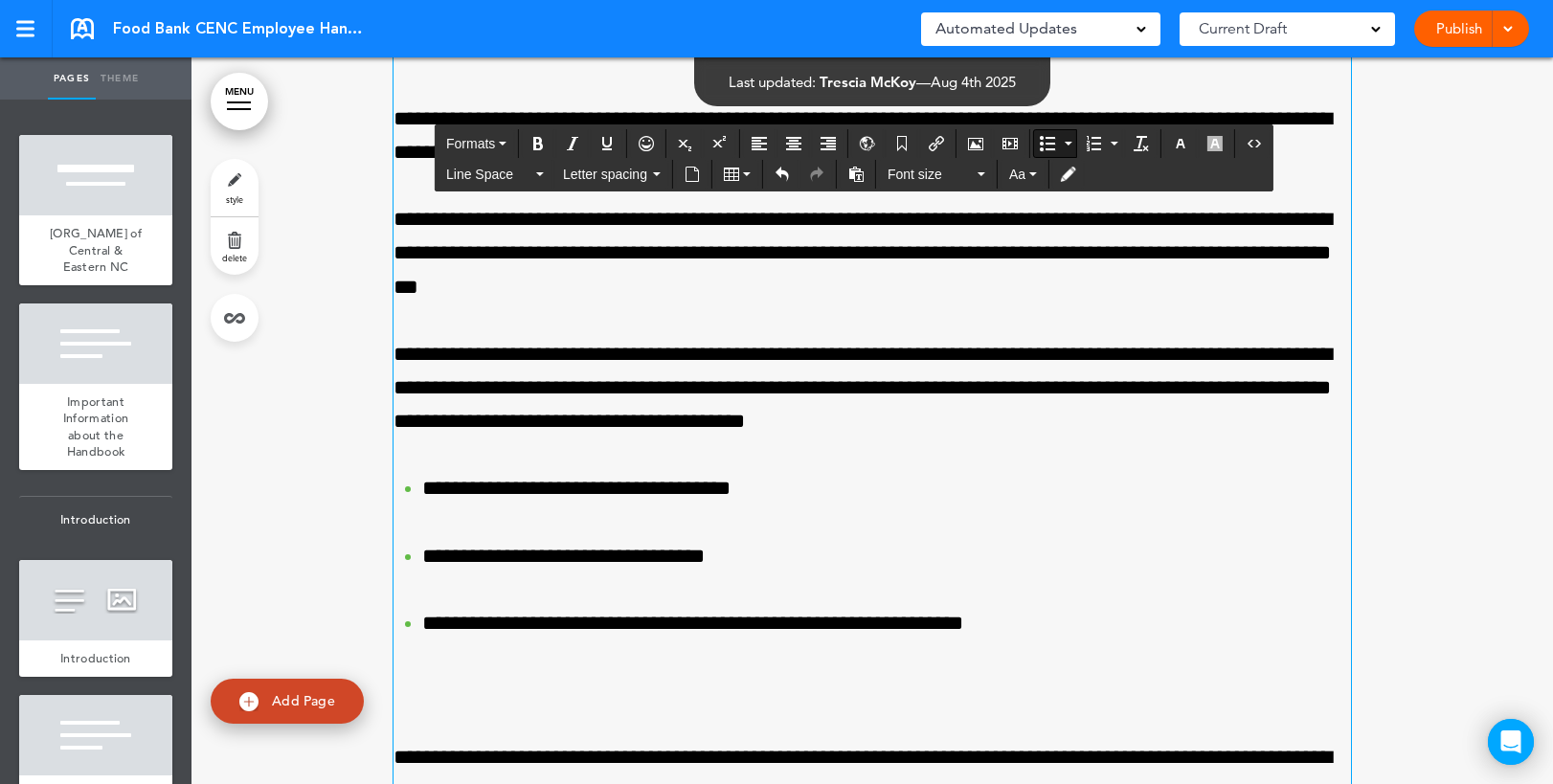 click on "**********" at bounding box center (887, 556) 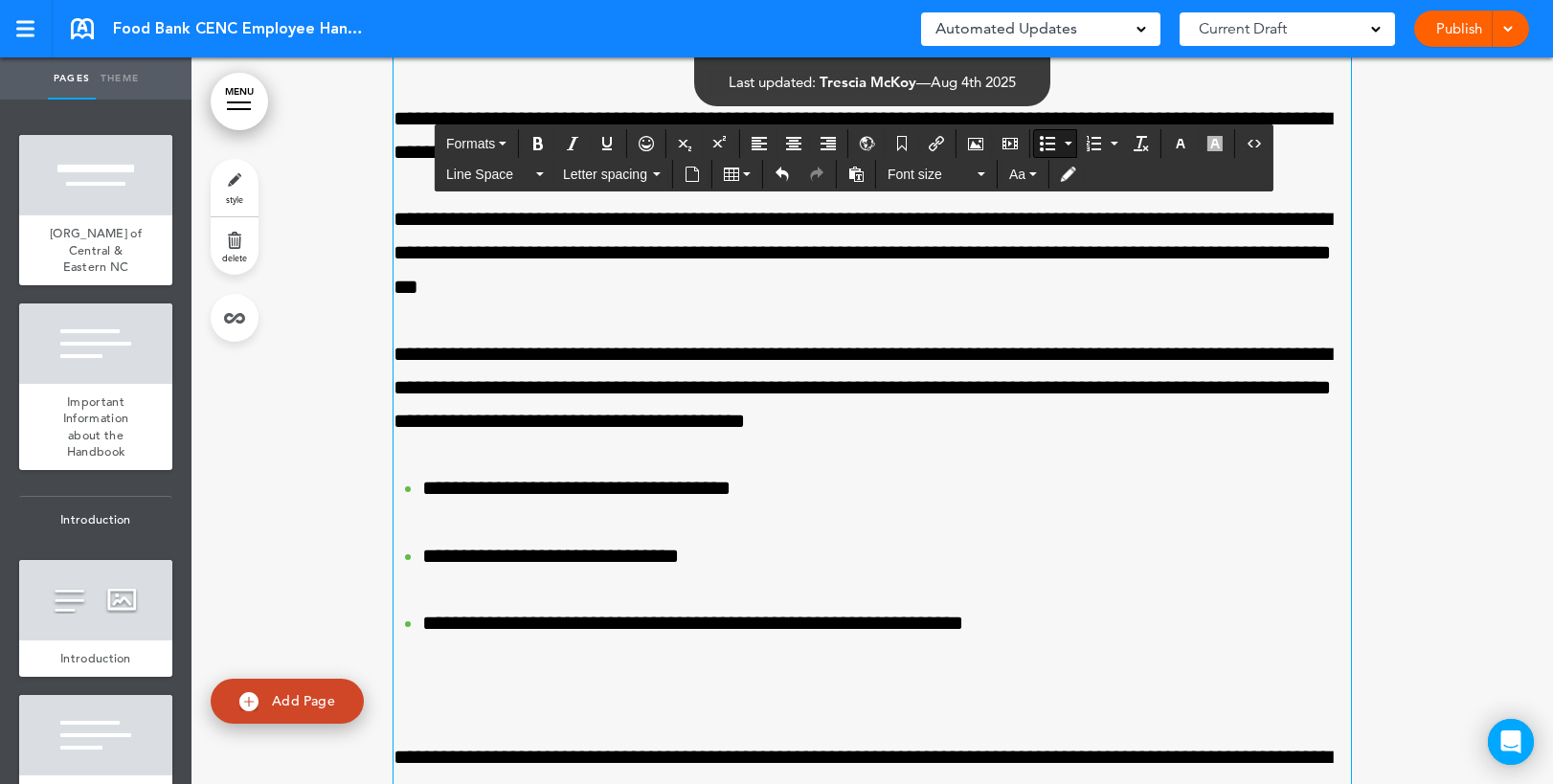 click on "**********" at bounding box center (887, 623) 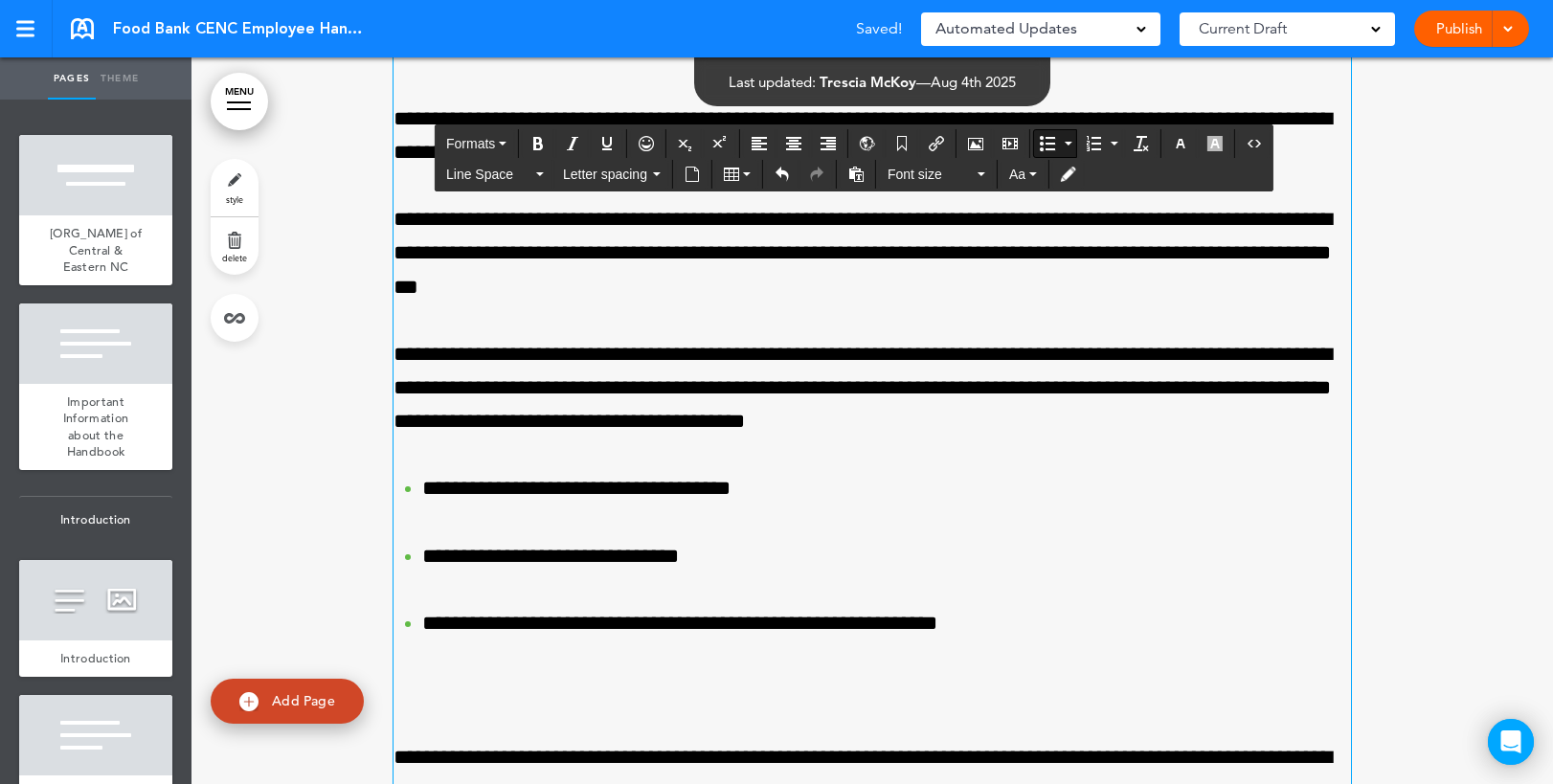 scroll, scrollTop: 29144, scrollLeft: 0, axis: vertical 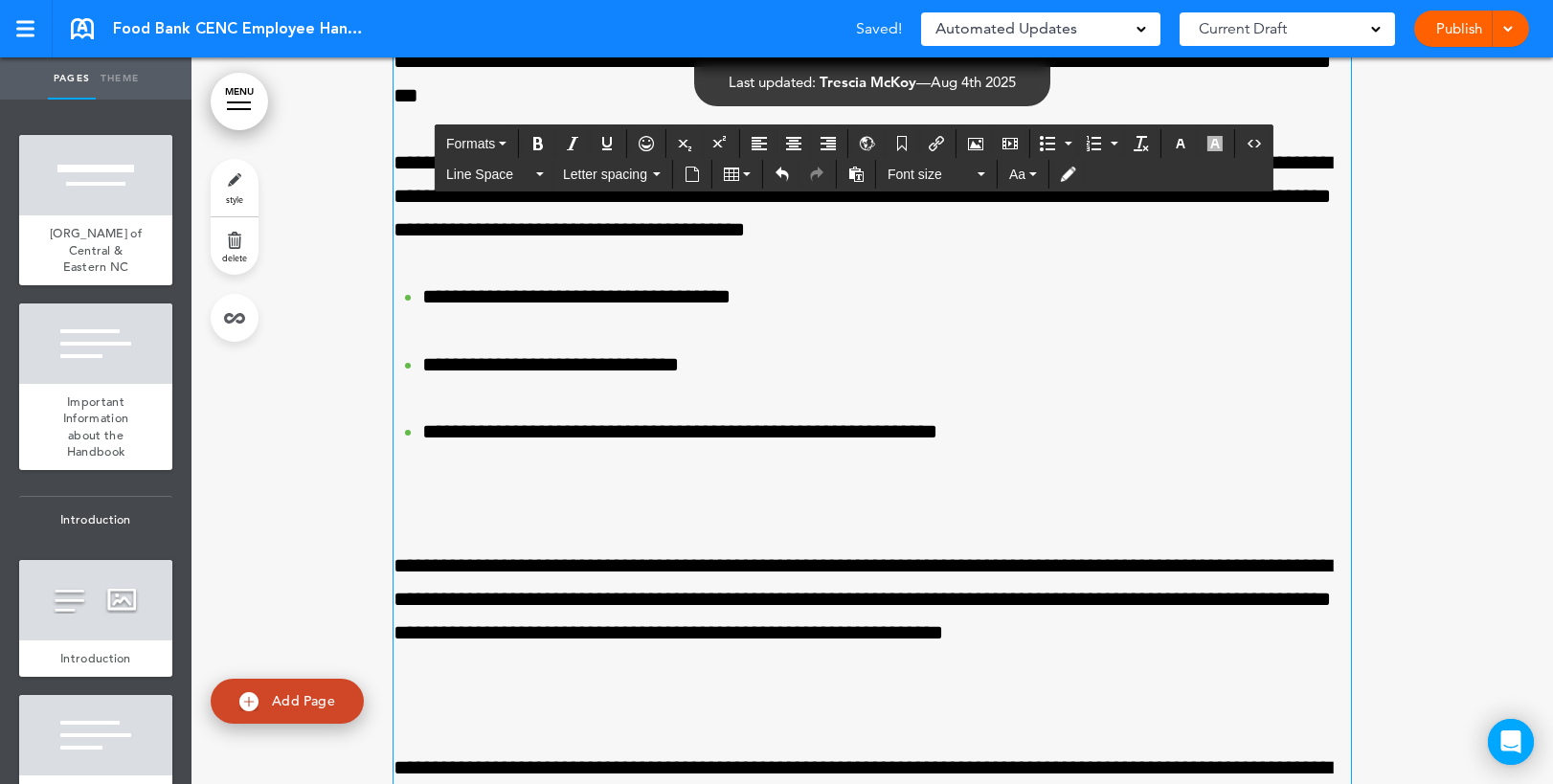 click on "**********" at bounding box center (872, -5) 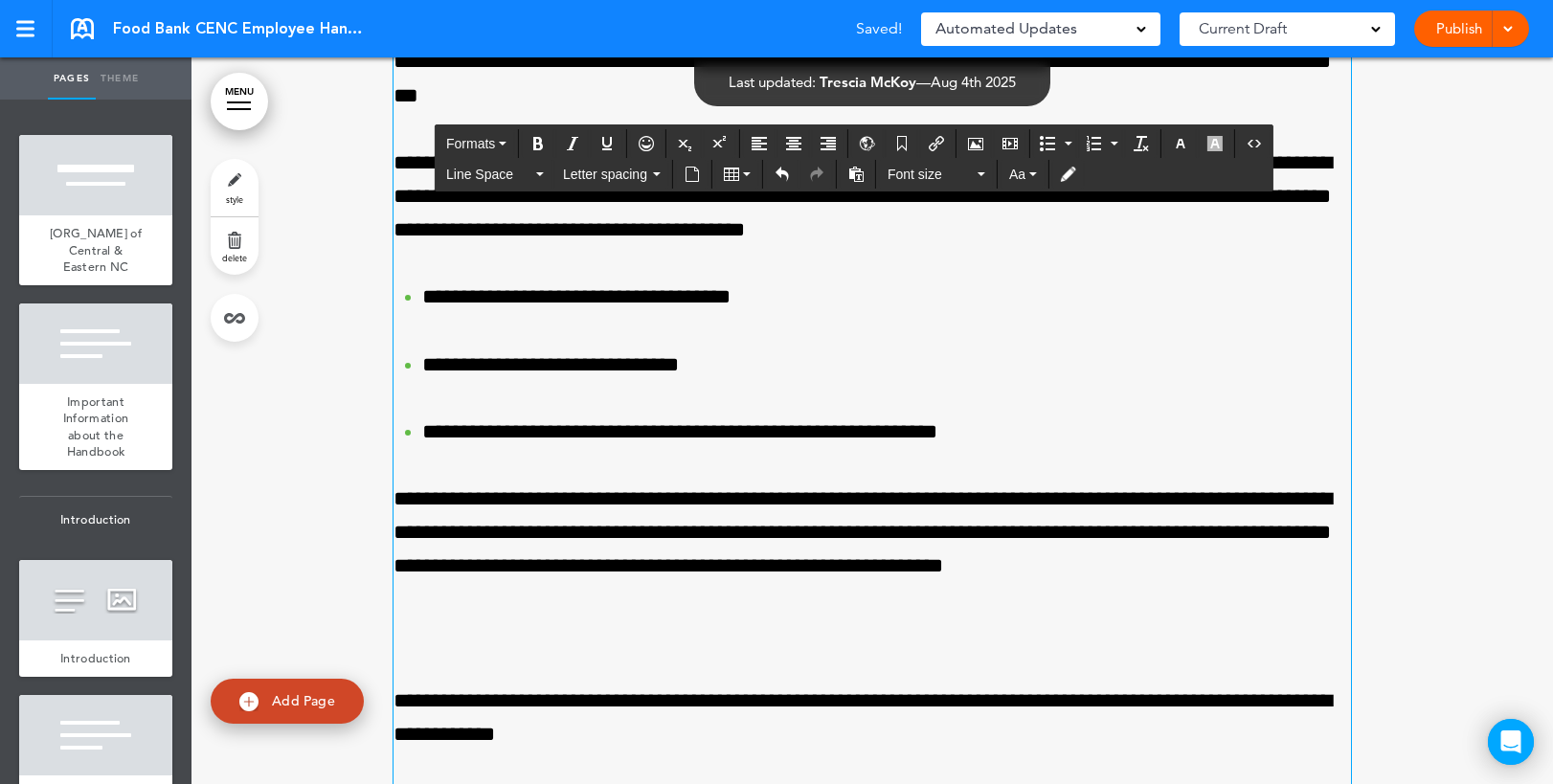 click on "**********" at bounding box center [872, -38] 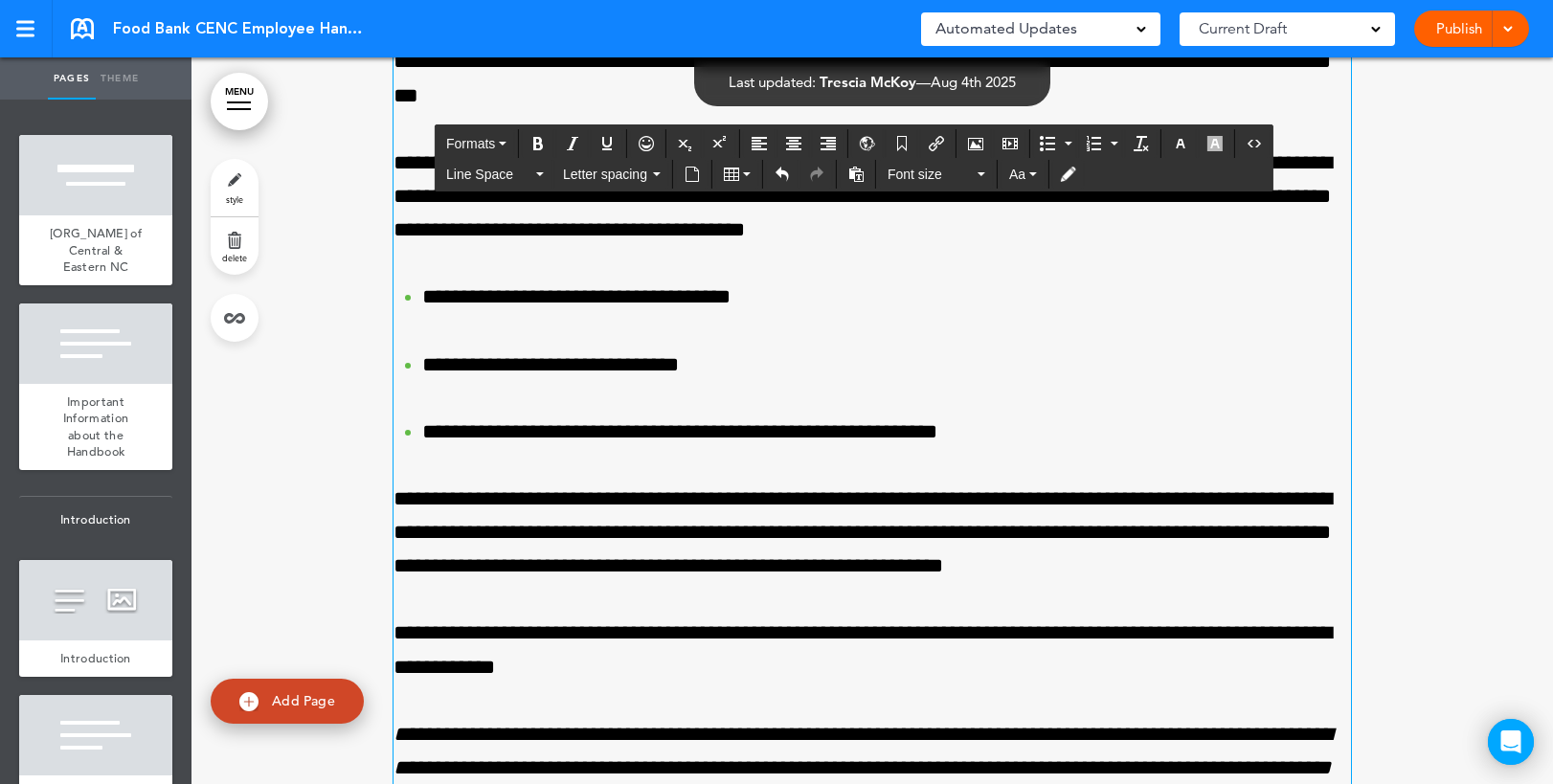 click on "**********" at bounding box center (872, 650) 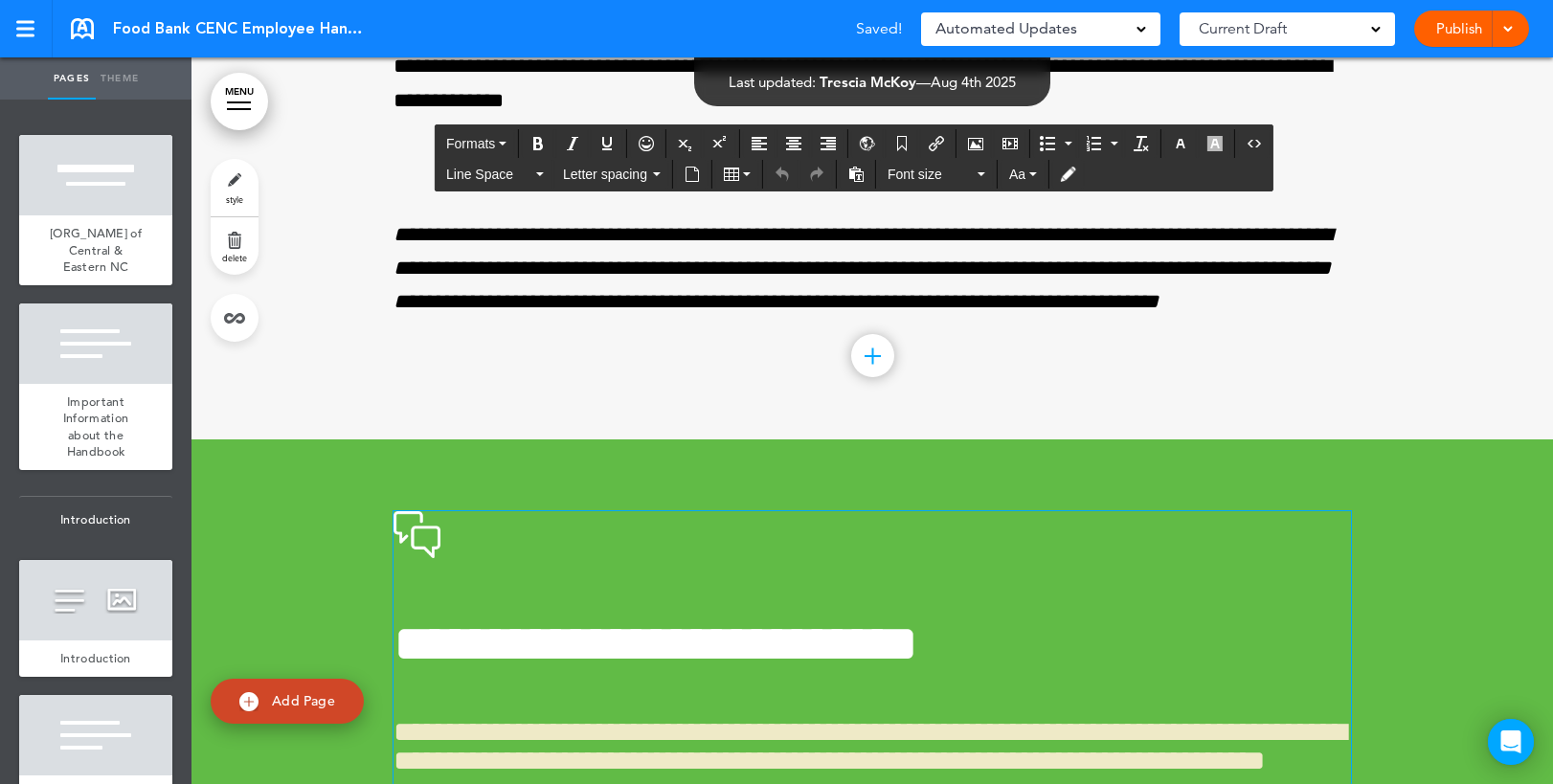 scroll, scrollTop: 29460, scrollLeft: 0, axis: vertical 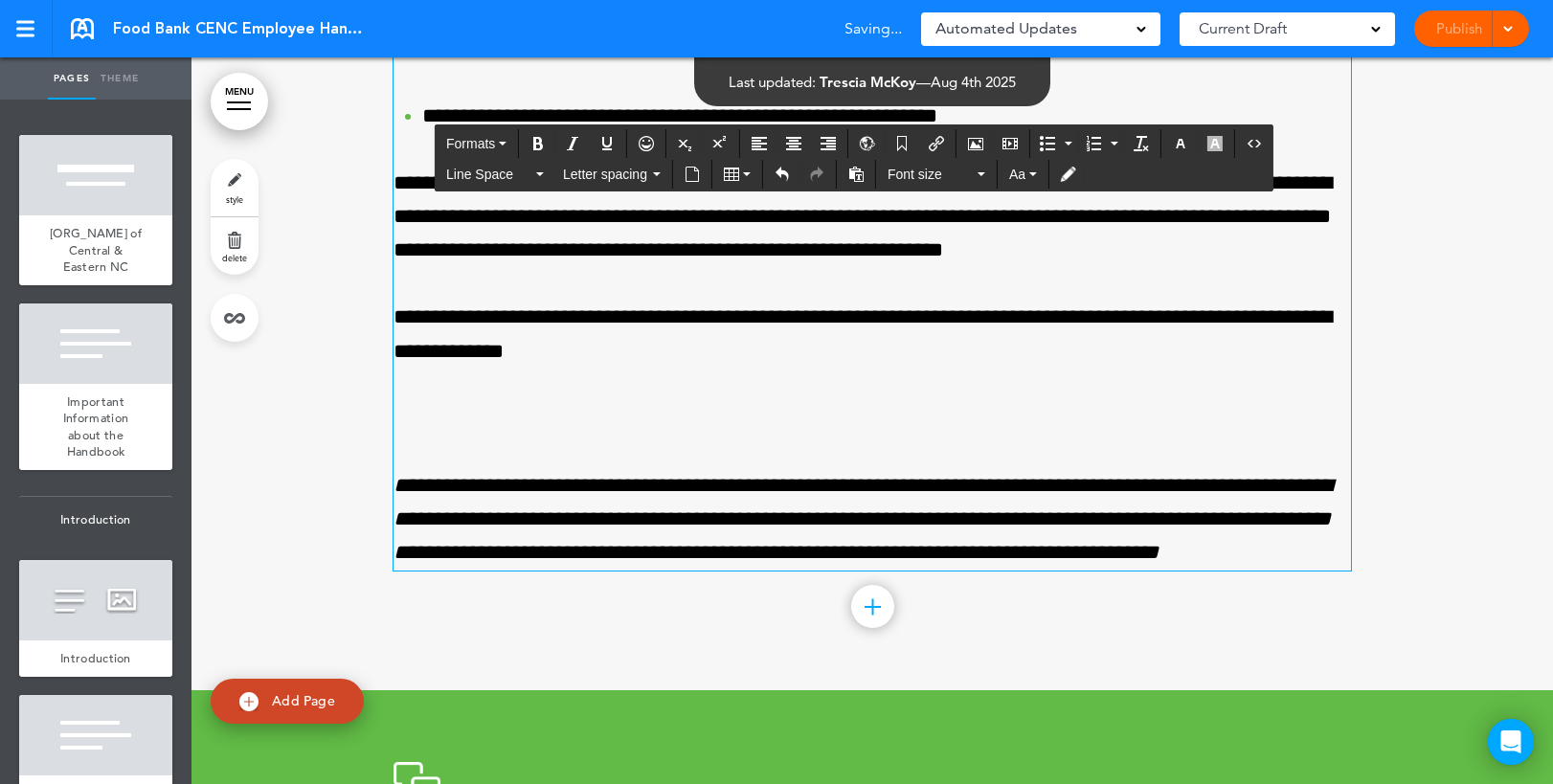 click on "**********" at bounding box center (872, 334) 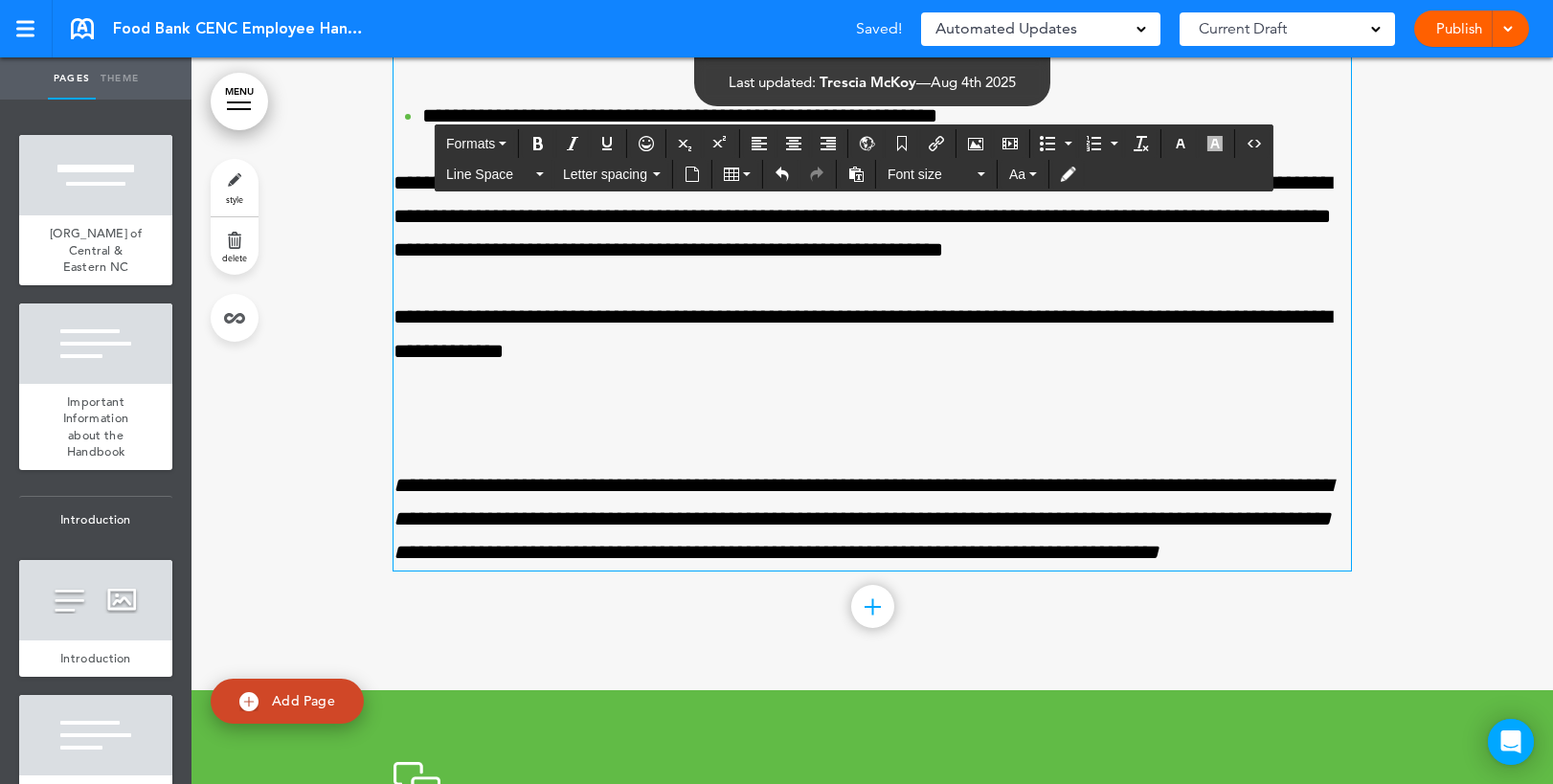 click at bounding box center (872, 418) 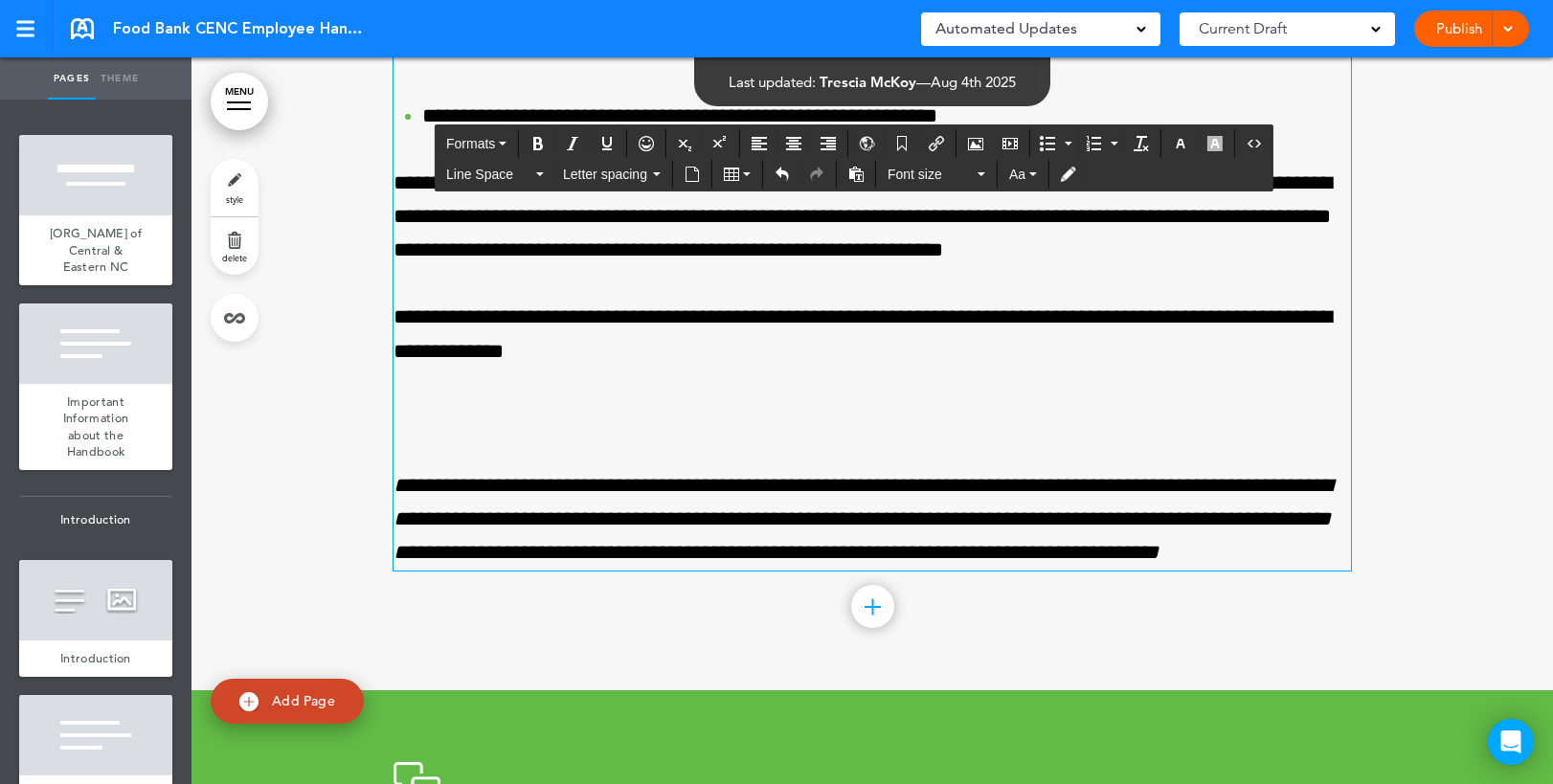 scroll, scrollTop: 29508, scrollLeft: 0, axis: vertical 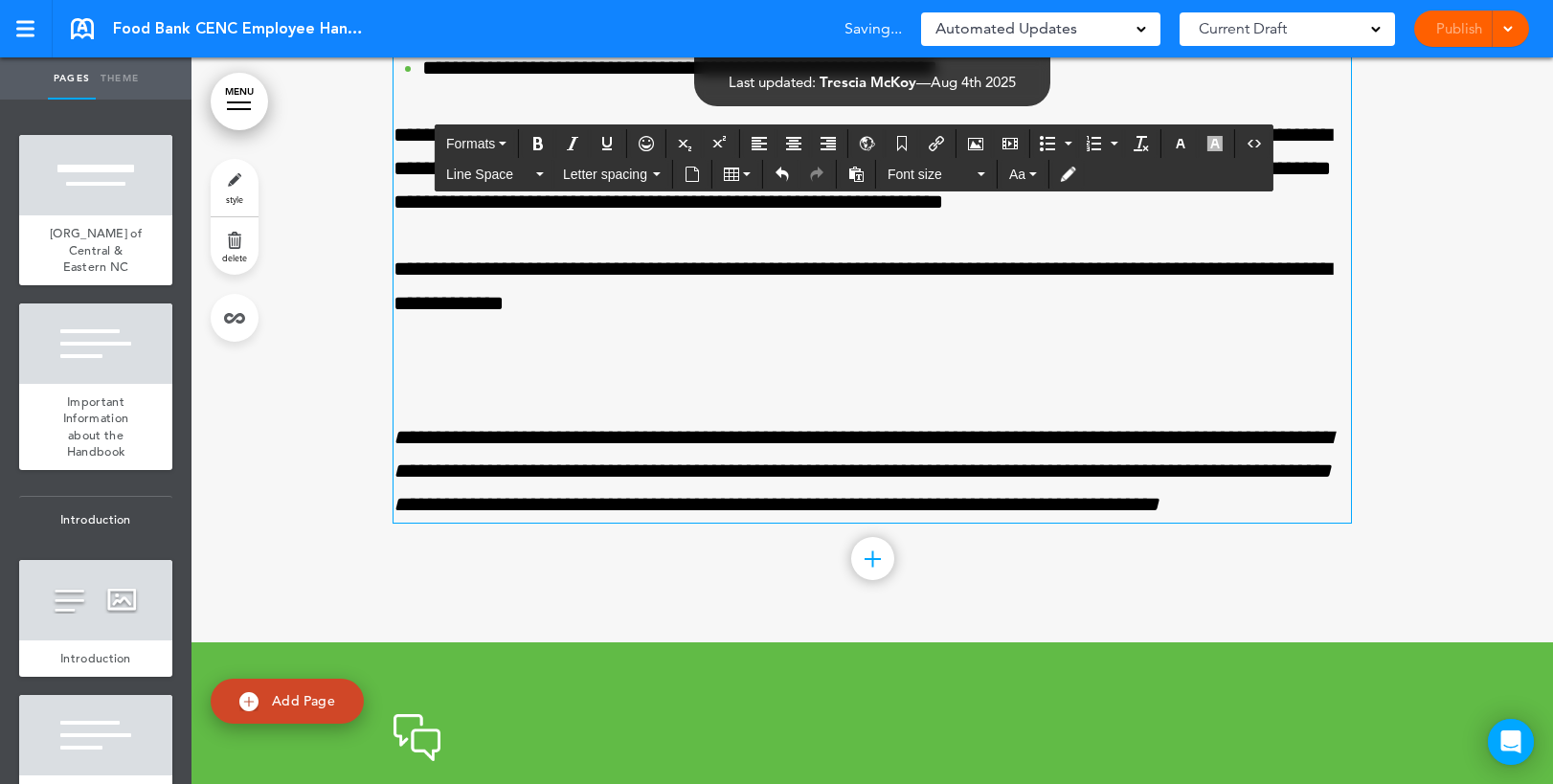 click on "**********" at bounding box center (872, 286) 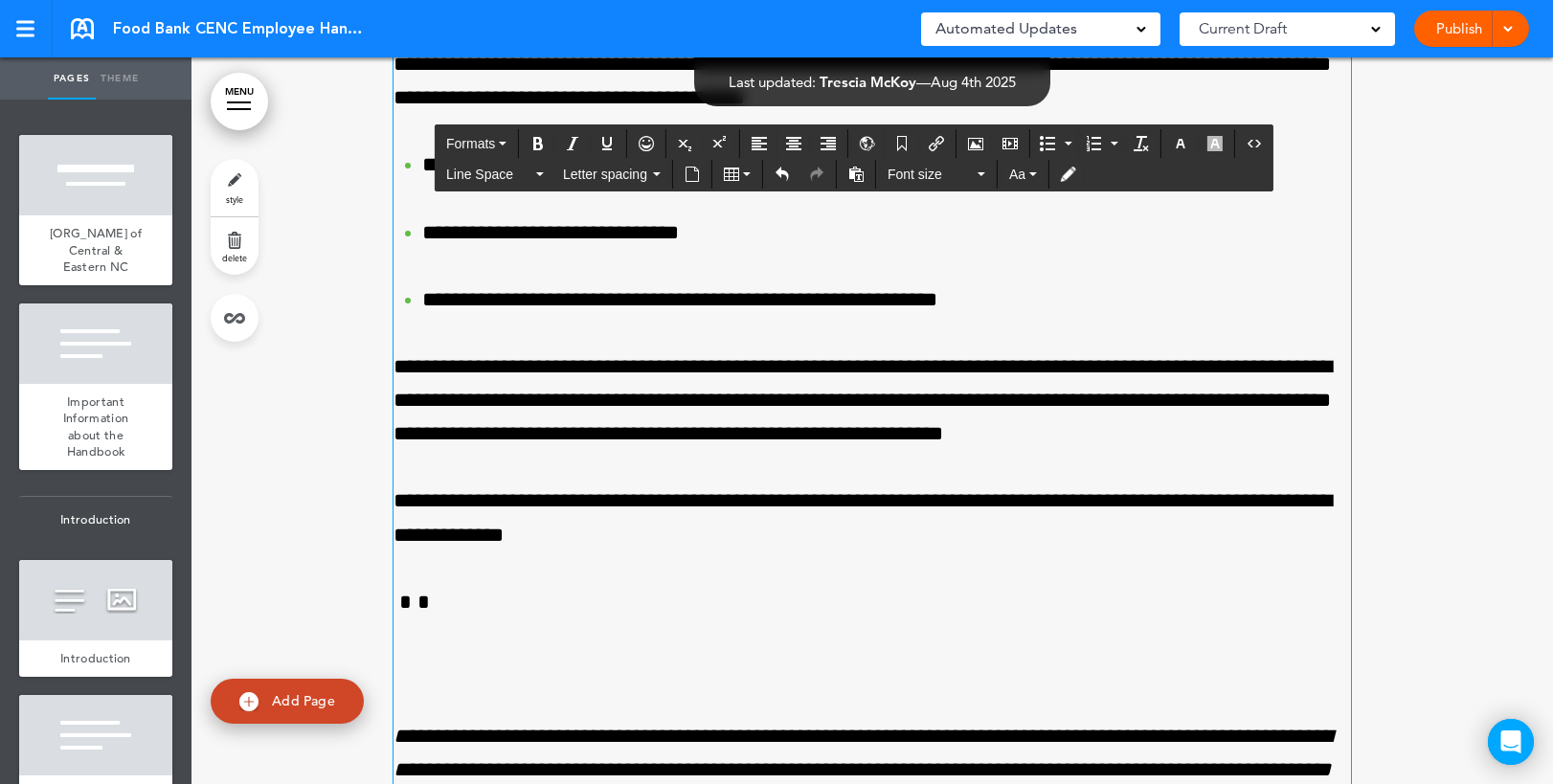 scroll, scrollTop: 29221, scrollLeft: 0, axis: vertical 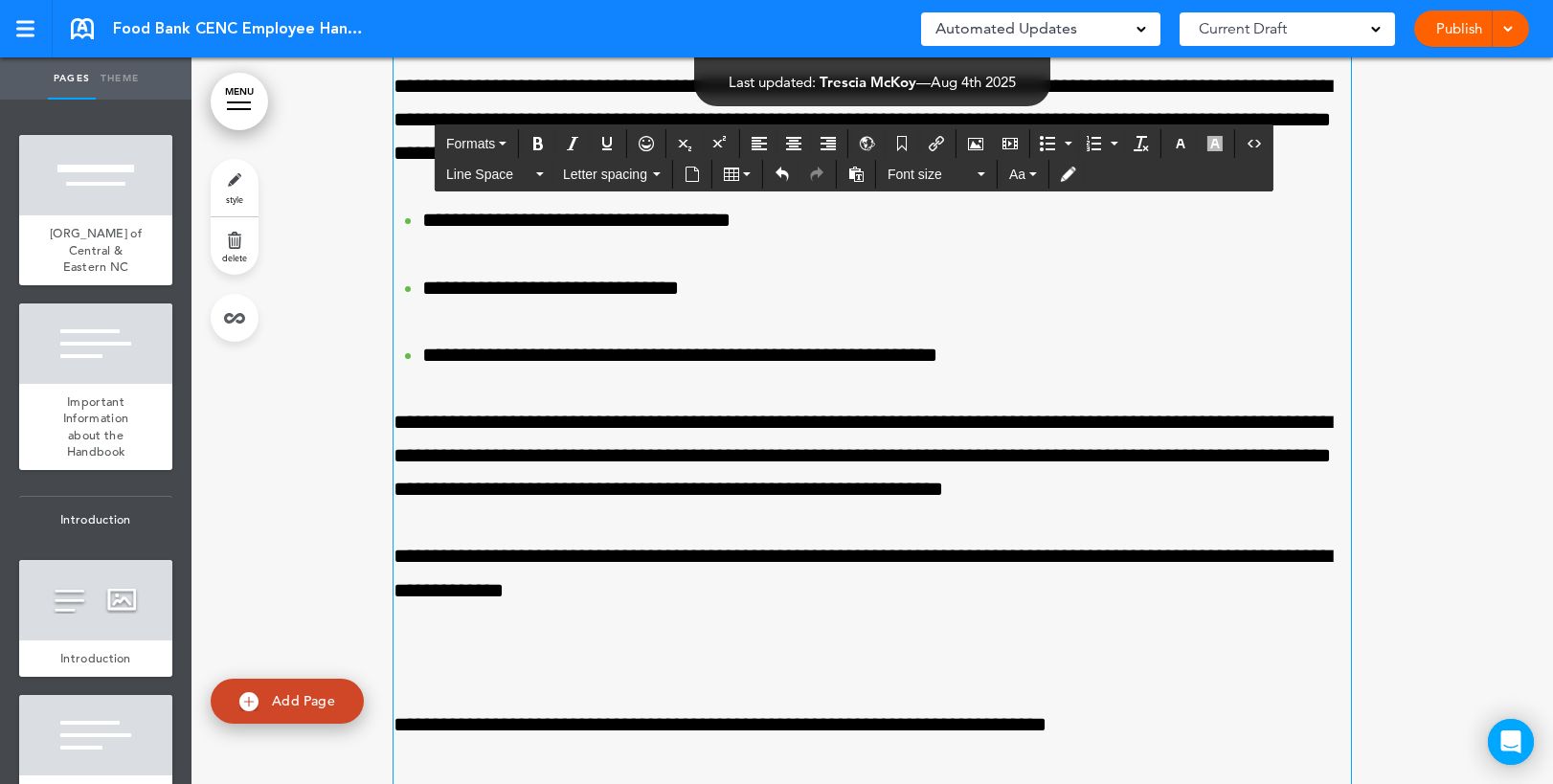 click on "**********" at bounding box center [872, 725] 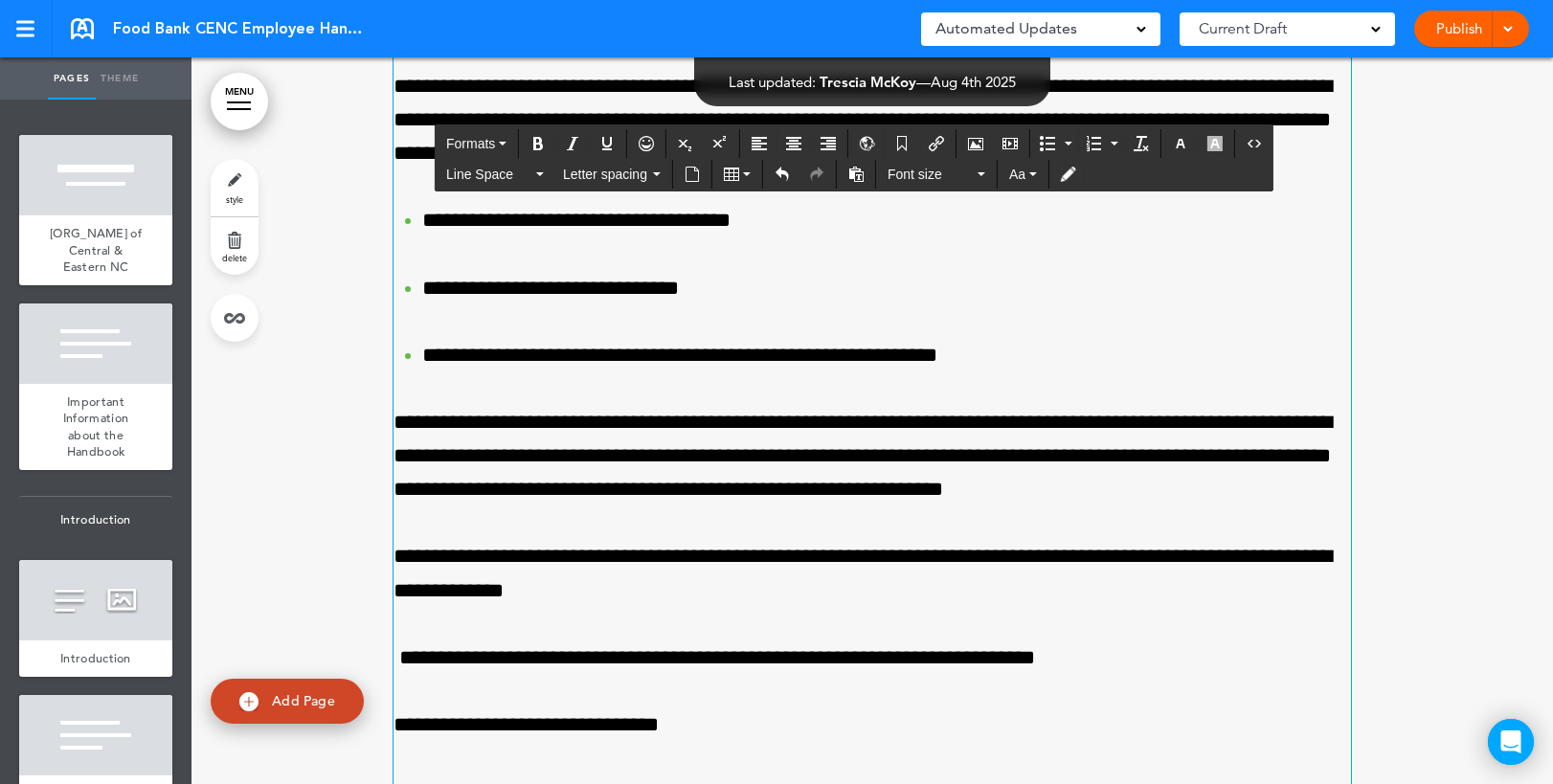 click on "**********" at bounding box center [872, 725] 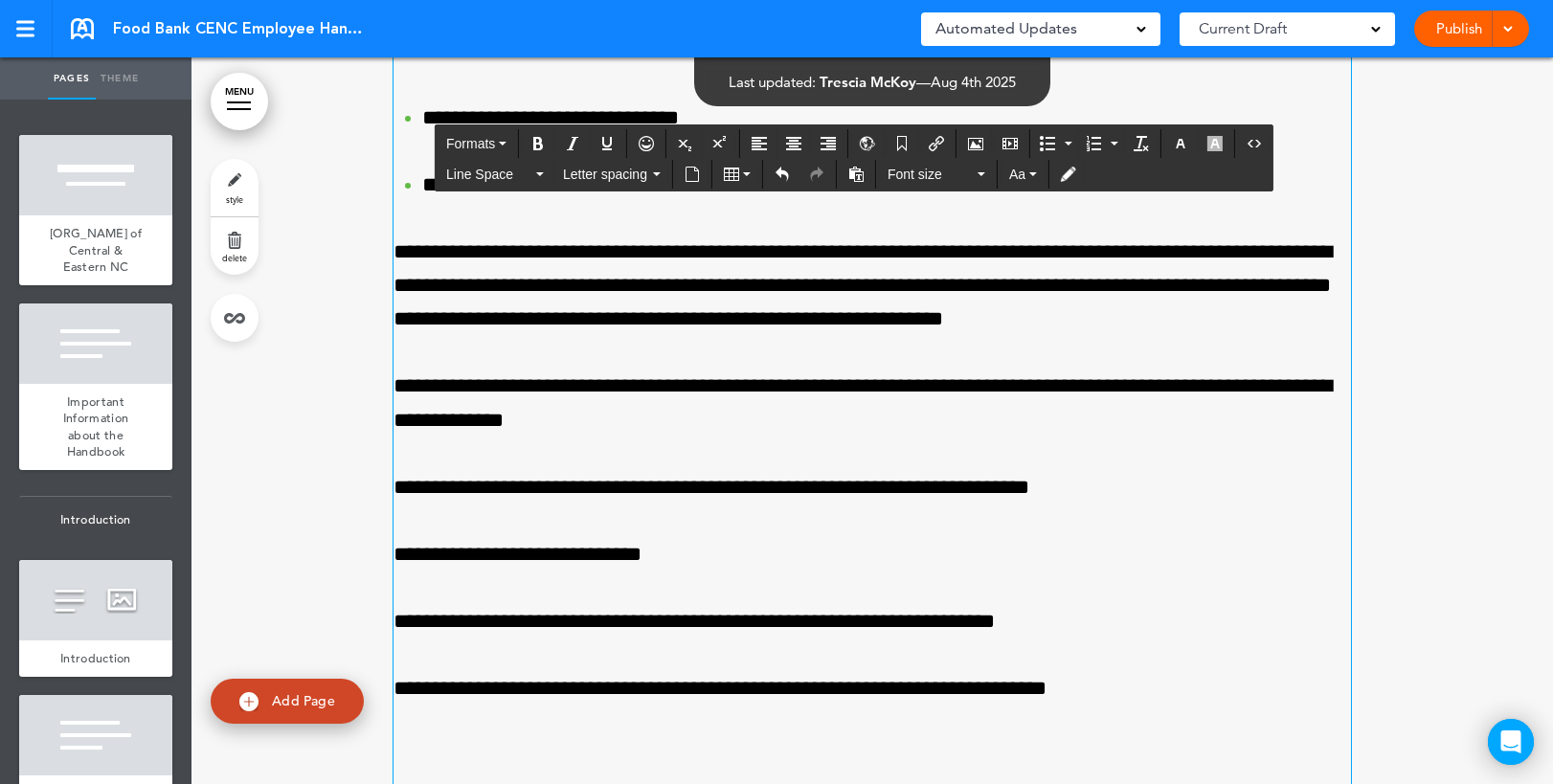 scroll, scrollTop: 29412, scrollLeft: 0, axis: vertical 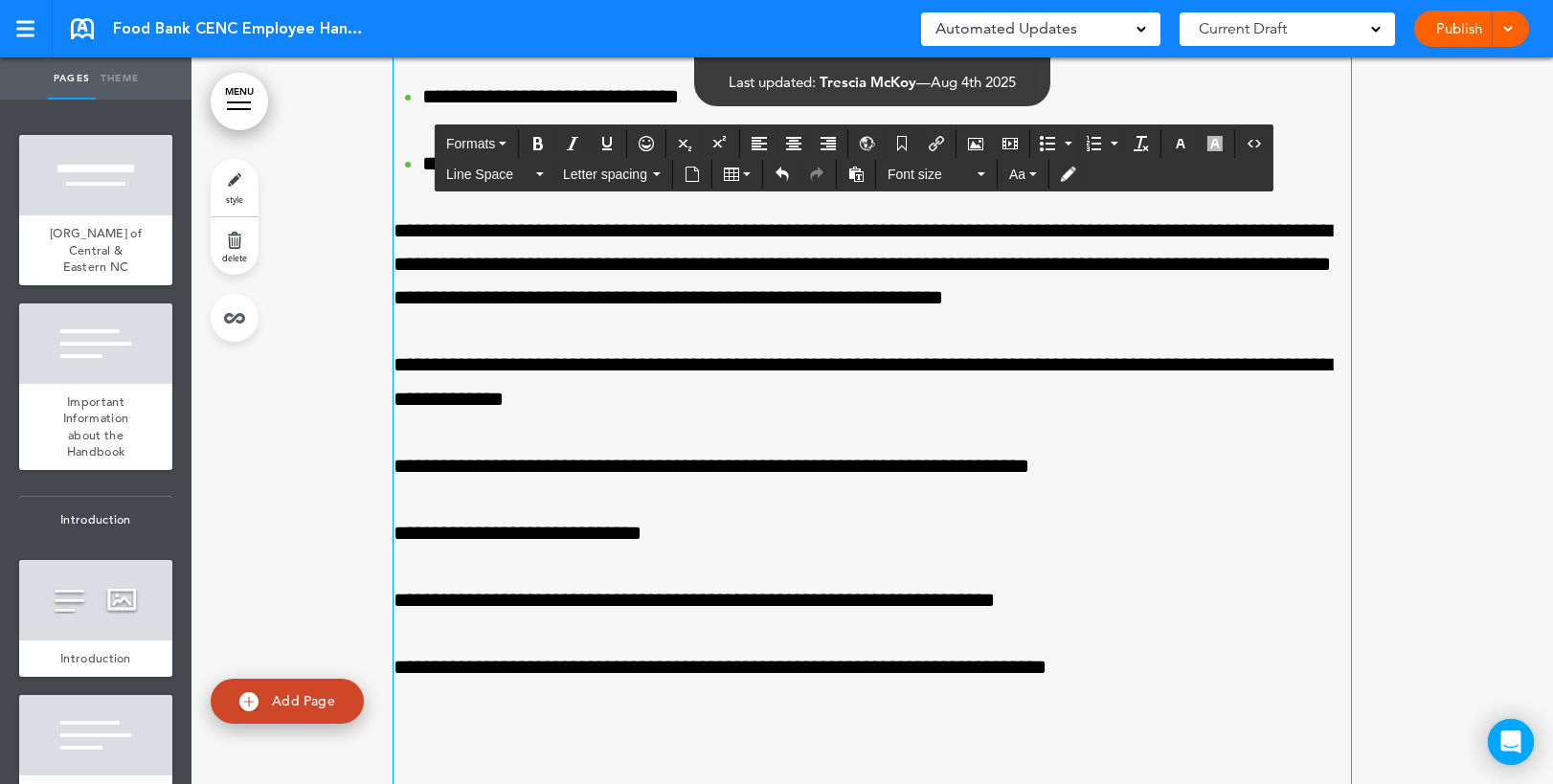 click on "**********" at bounding box center (872, 600) 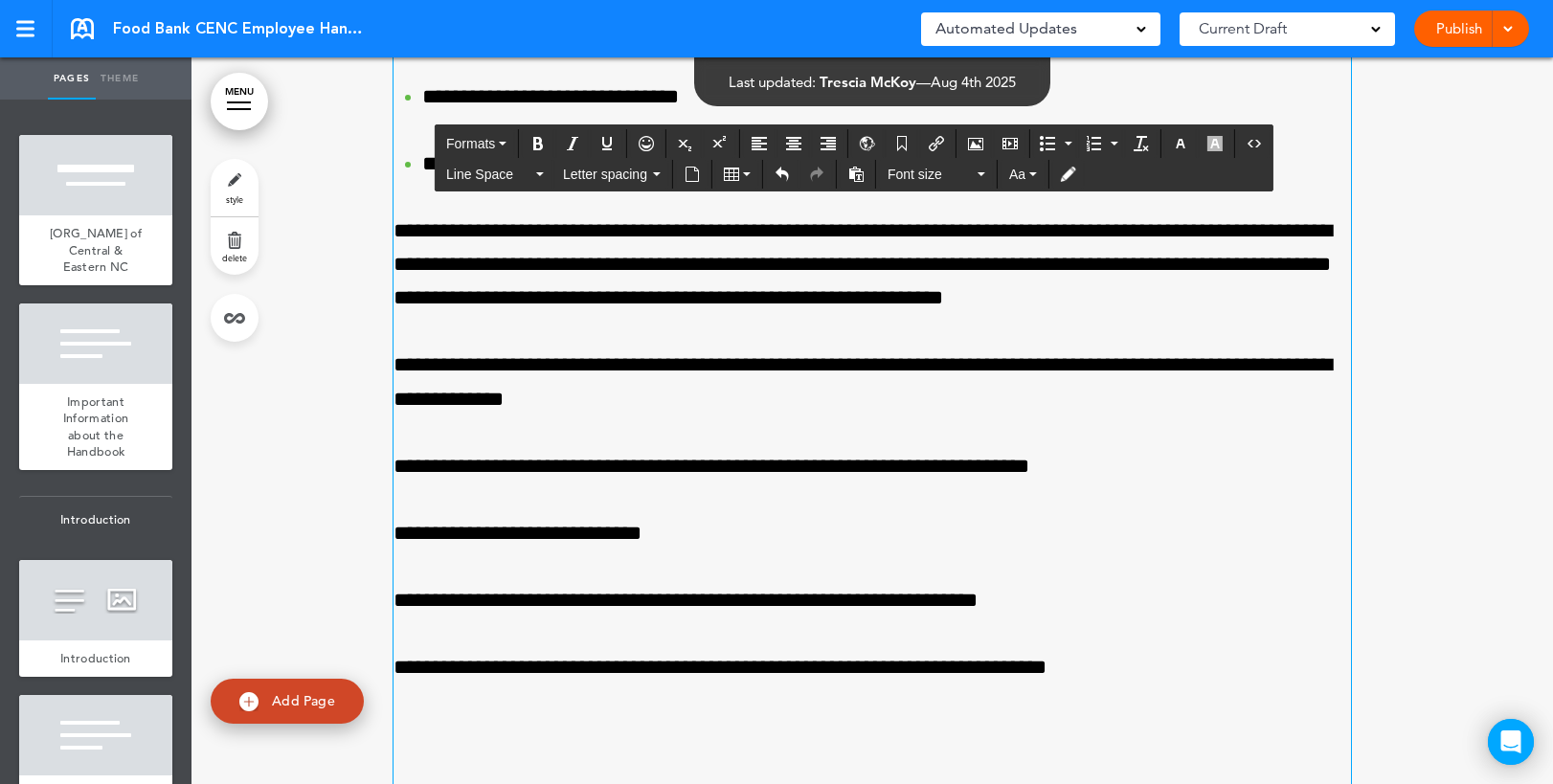 click on "**********" at bounding box center (872, 667) 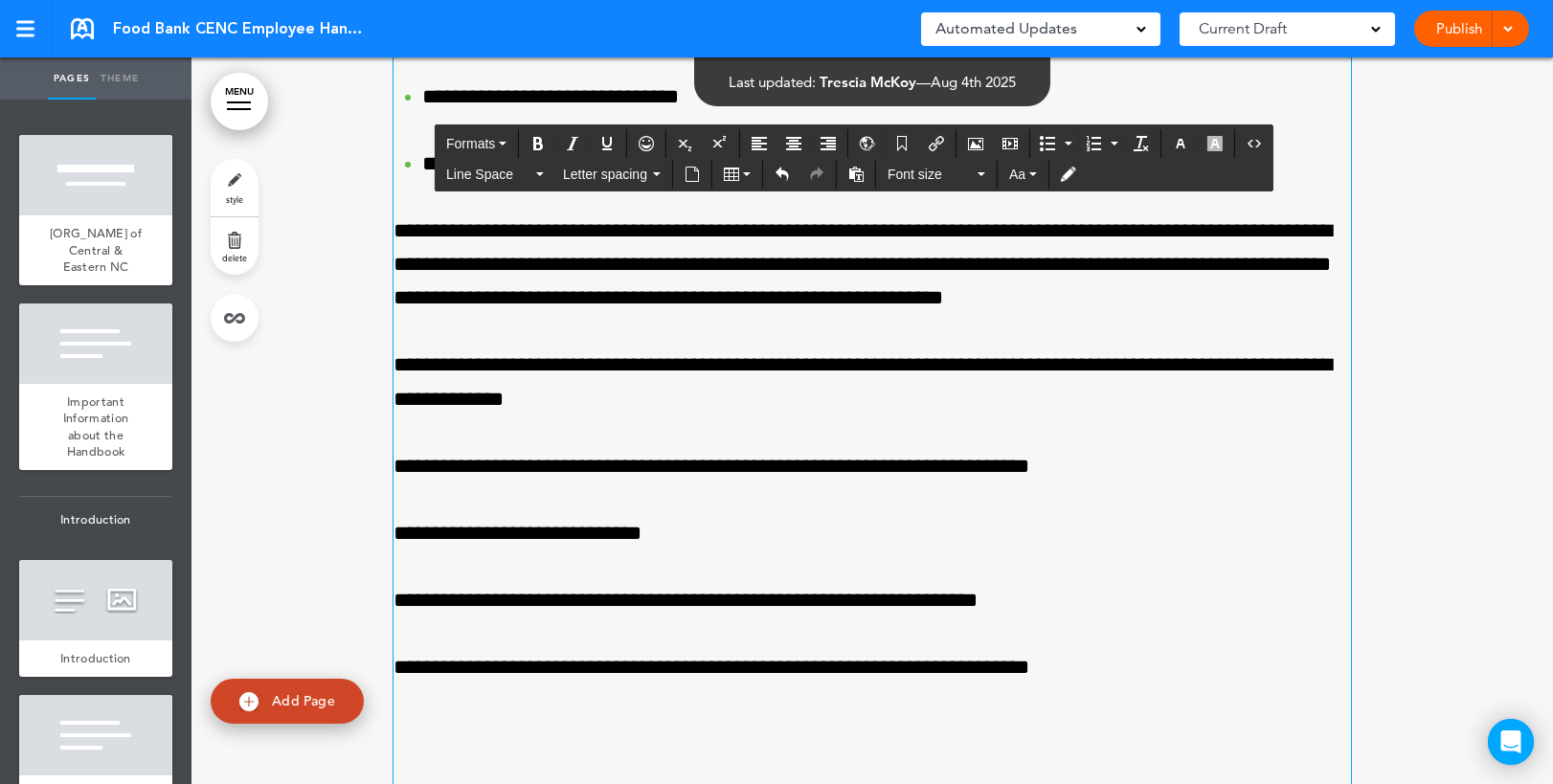 click on "**********" at bounding box center (872, 466) 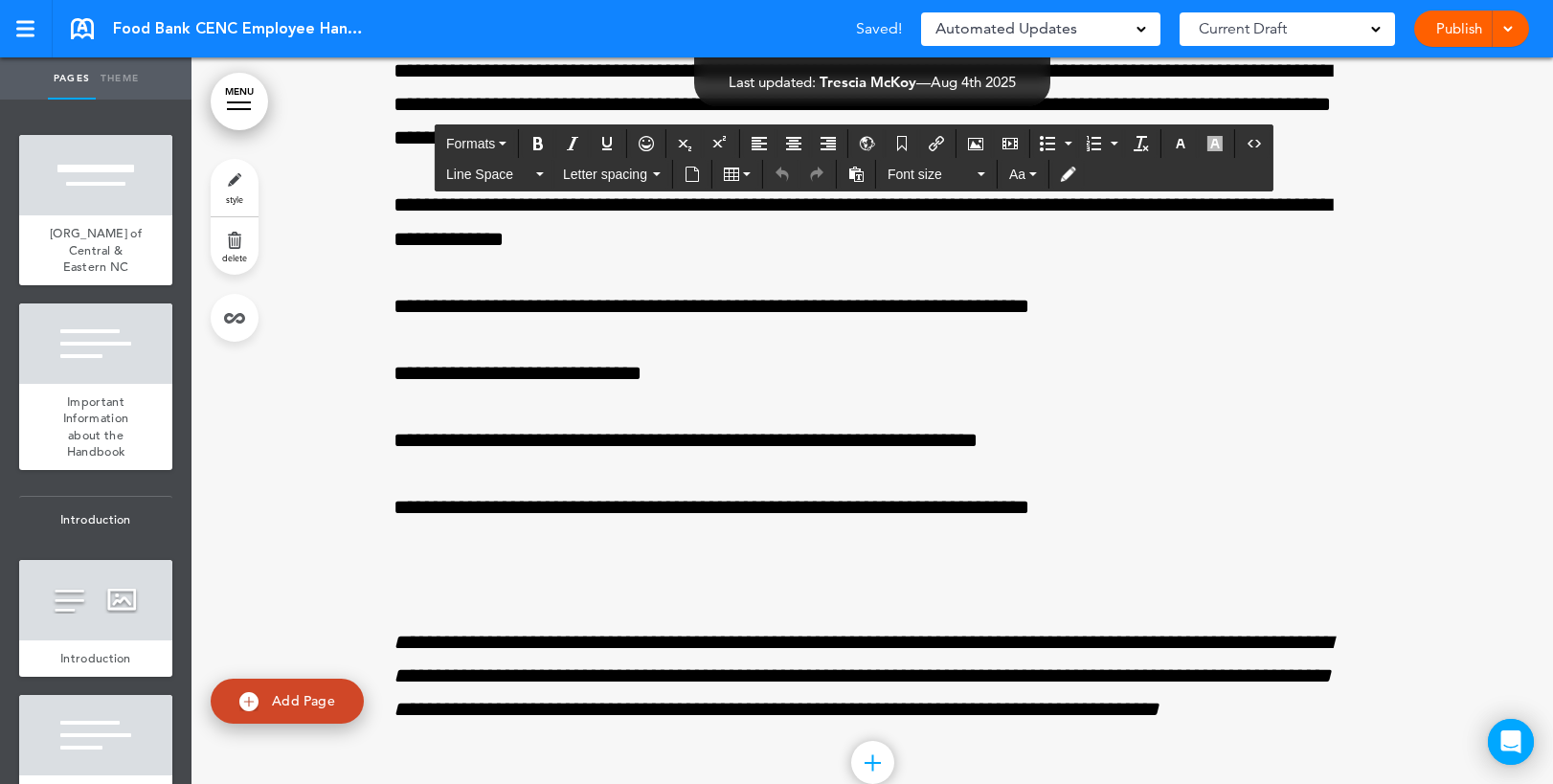 scroll, scrollTop: 29537, scrollLeft: 0, axis: vertical 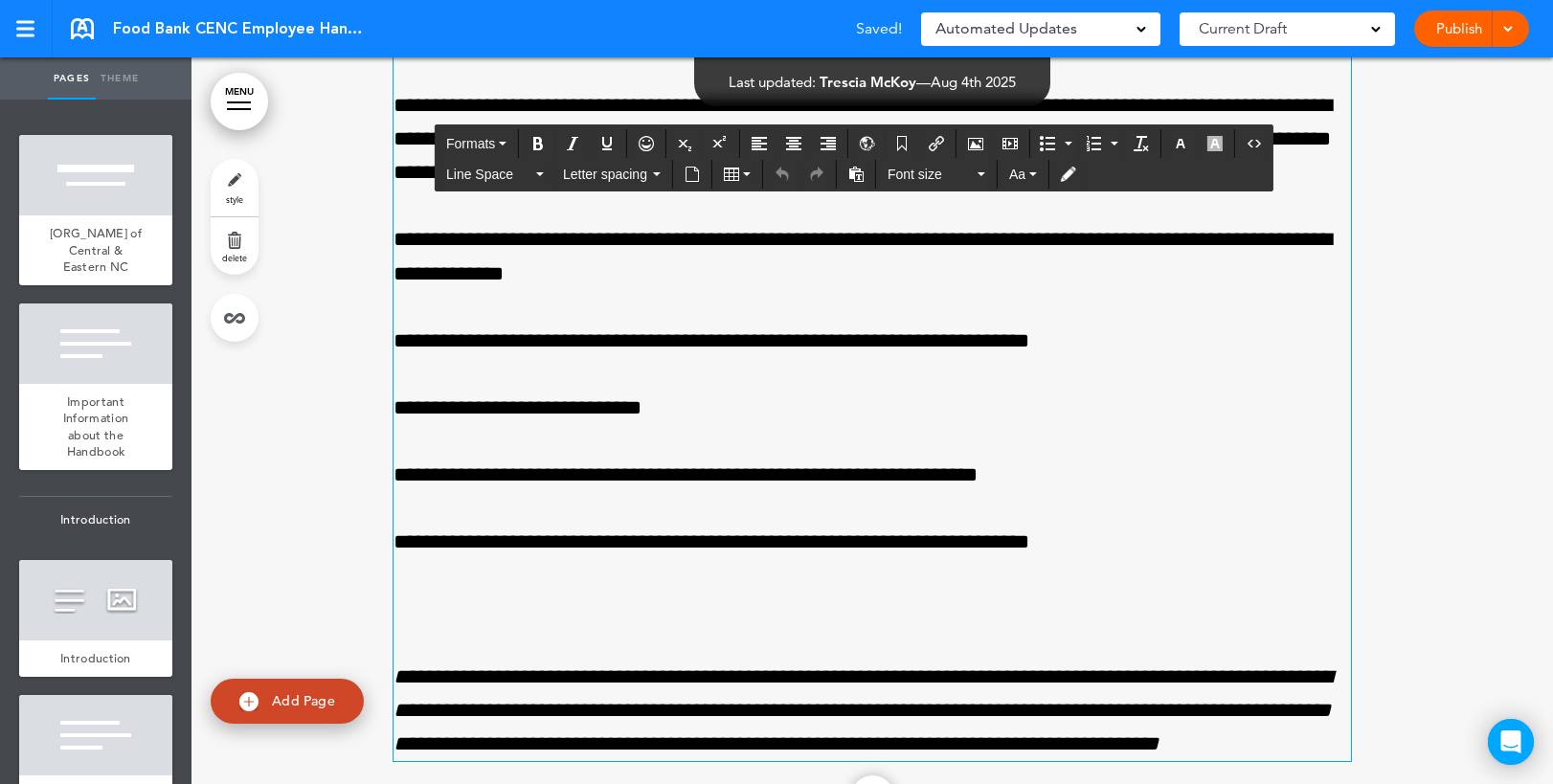 click on "**********" at bounding box center (872, 341) 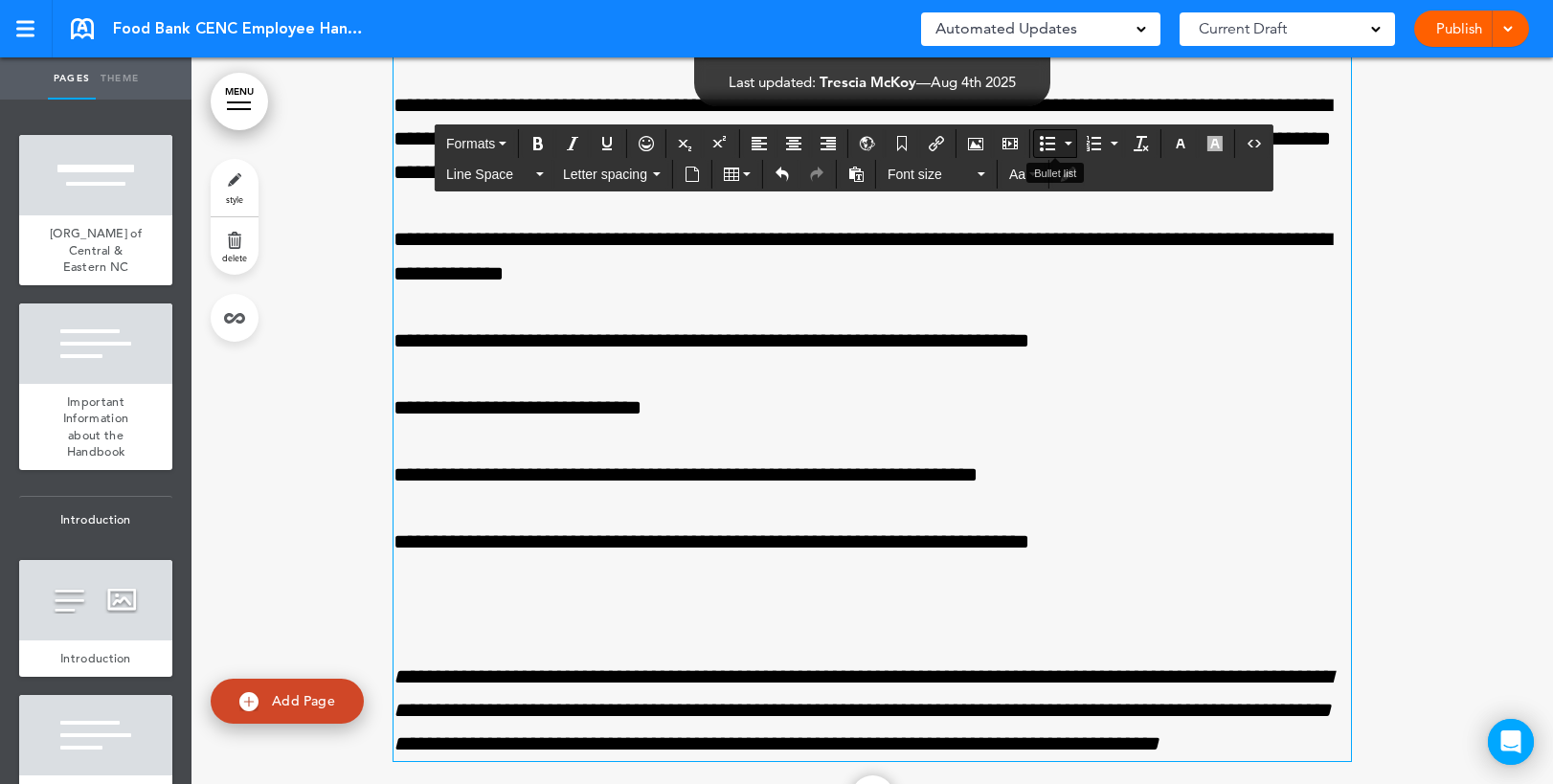 click at bounding box center (1047, 144) 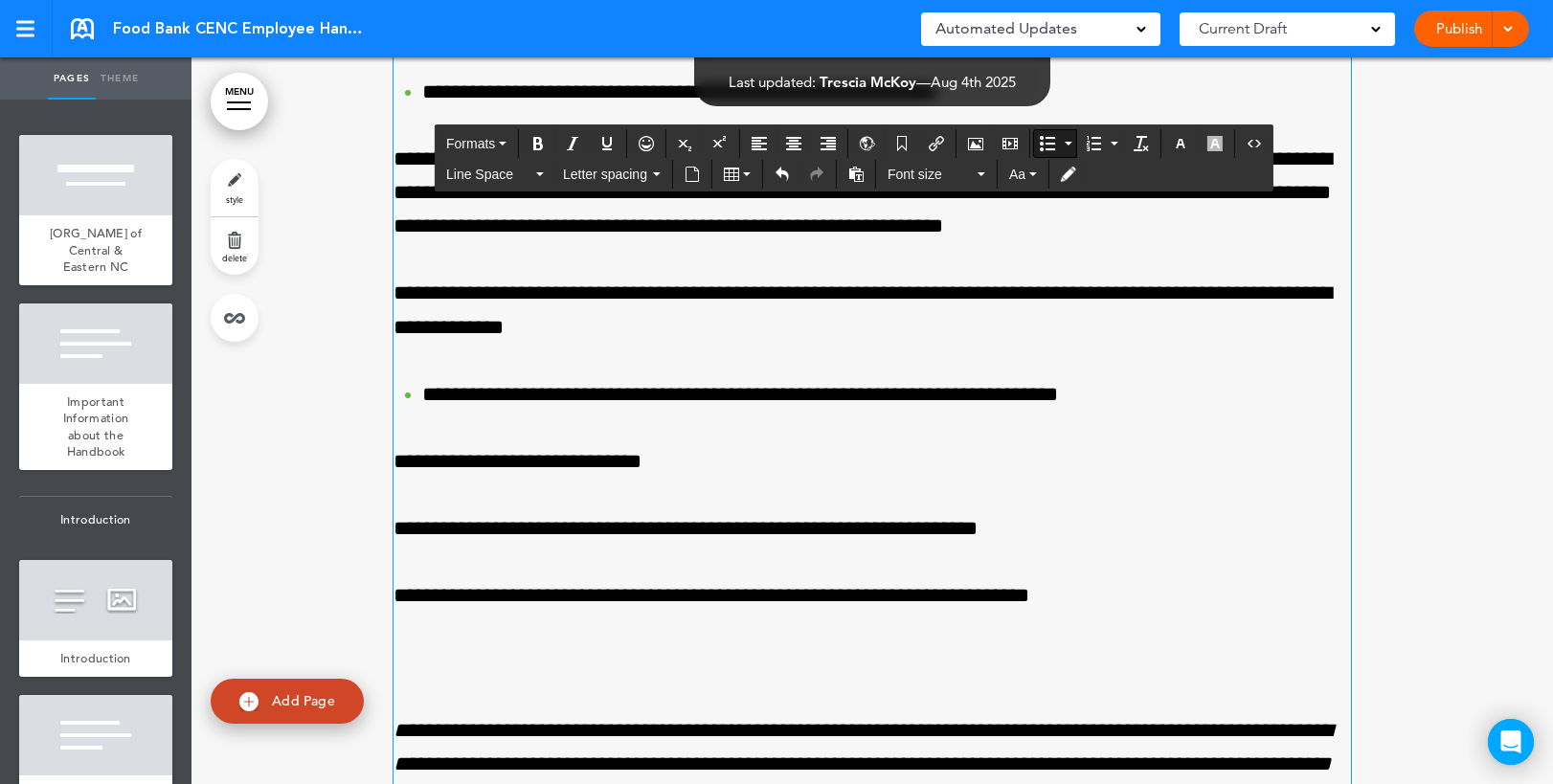 scroll, scrollTop: 29346, scrollLeft: 0, axis: vertical 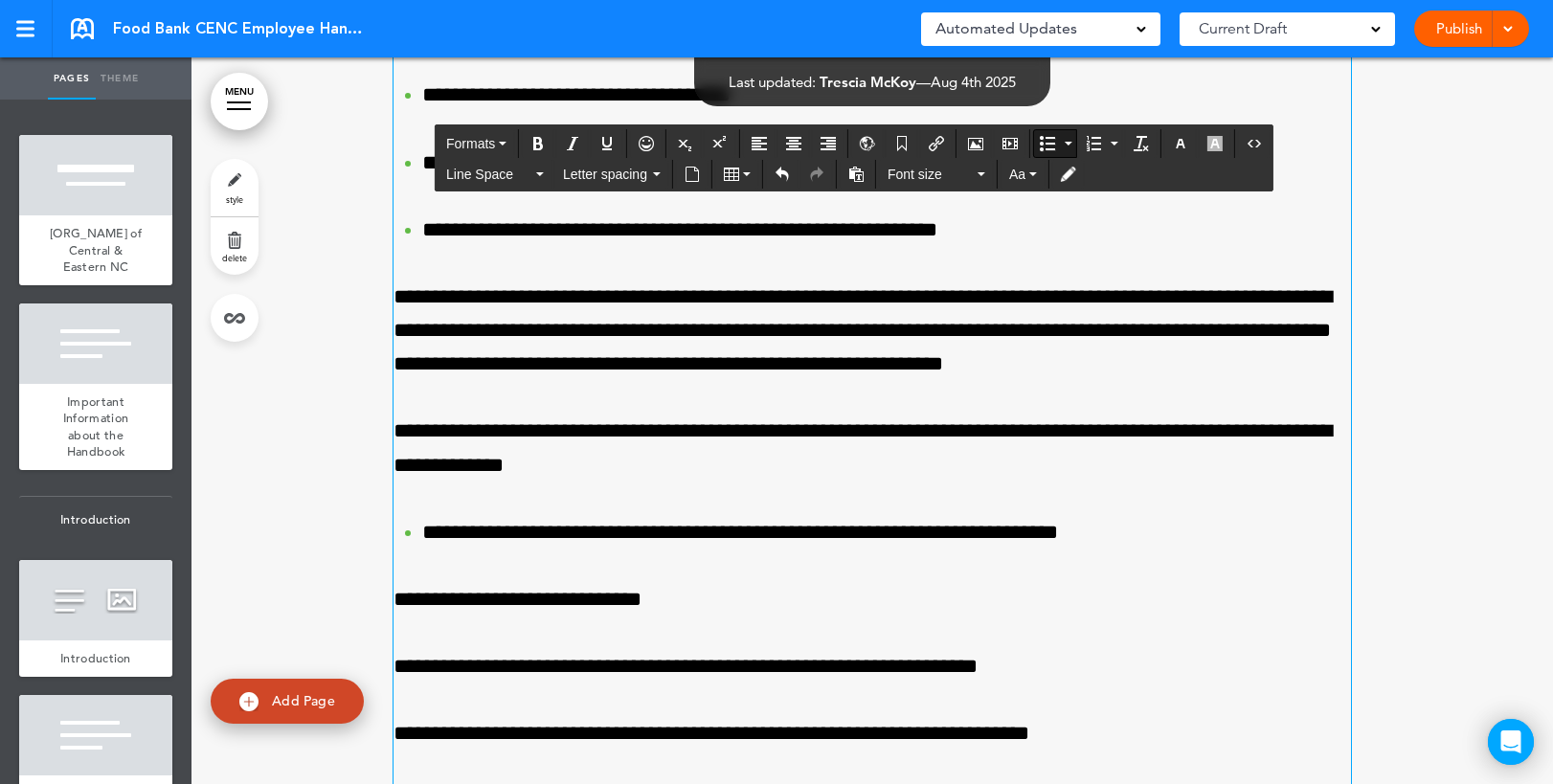 click on "**********" at bounding box center [872, 532] 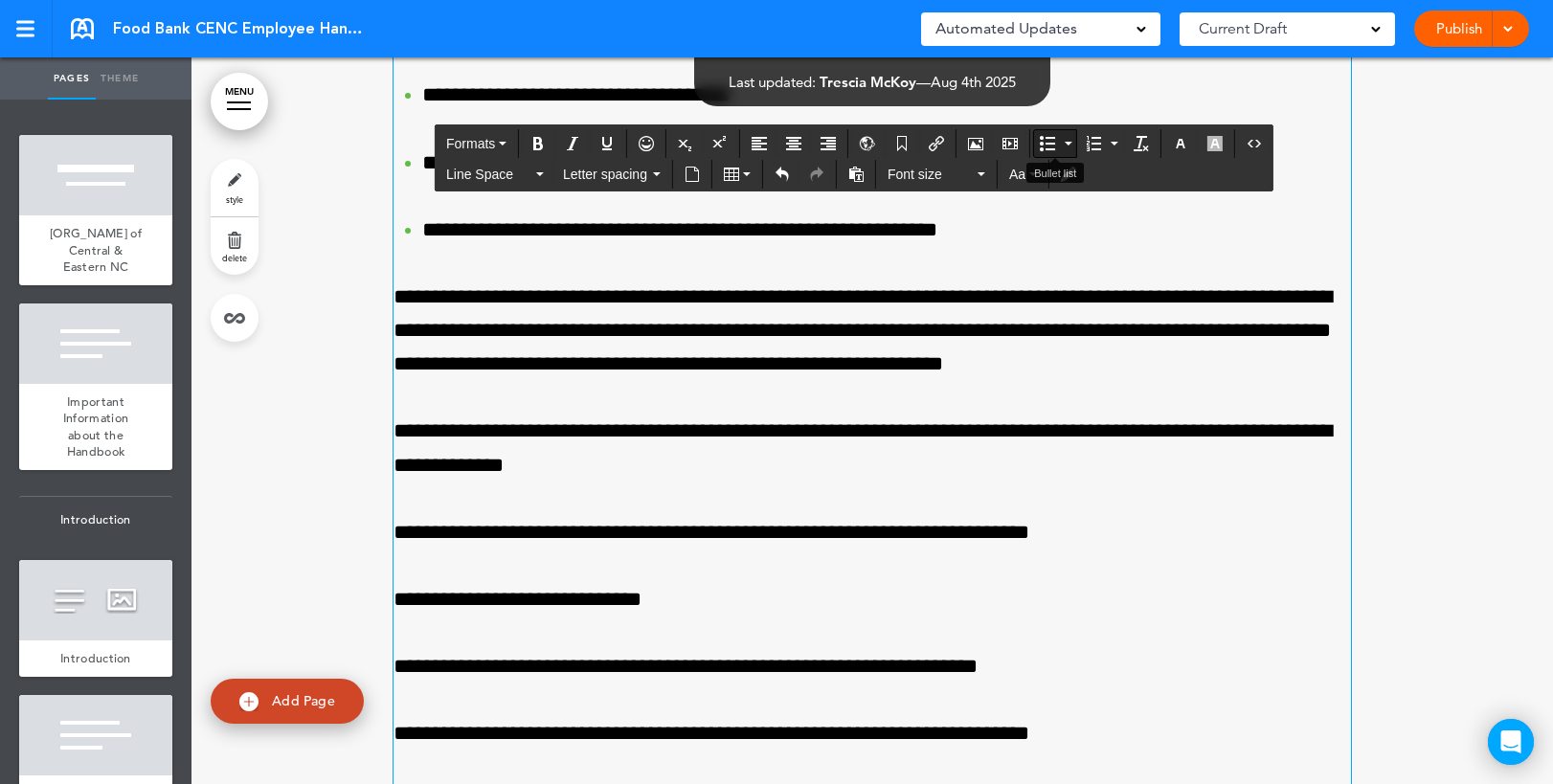 click at bounding box center (1047, 144) 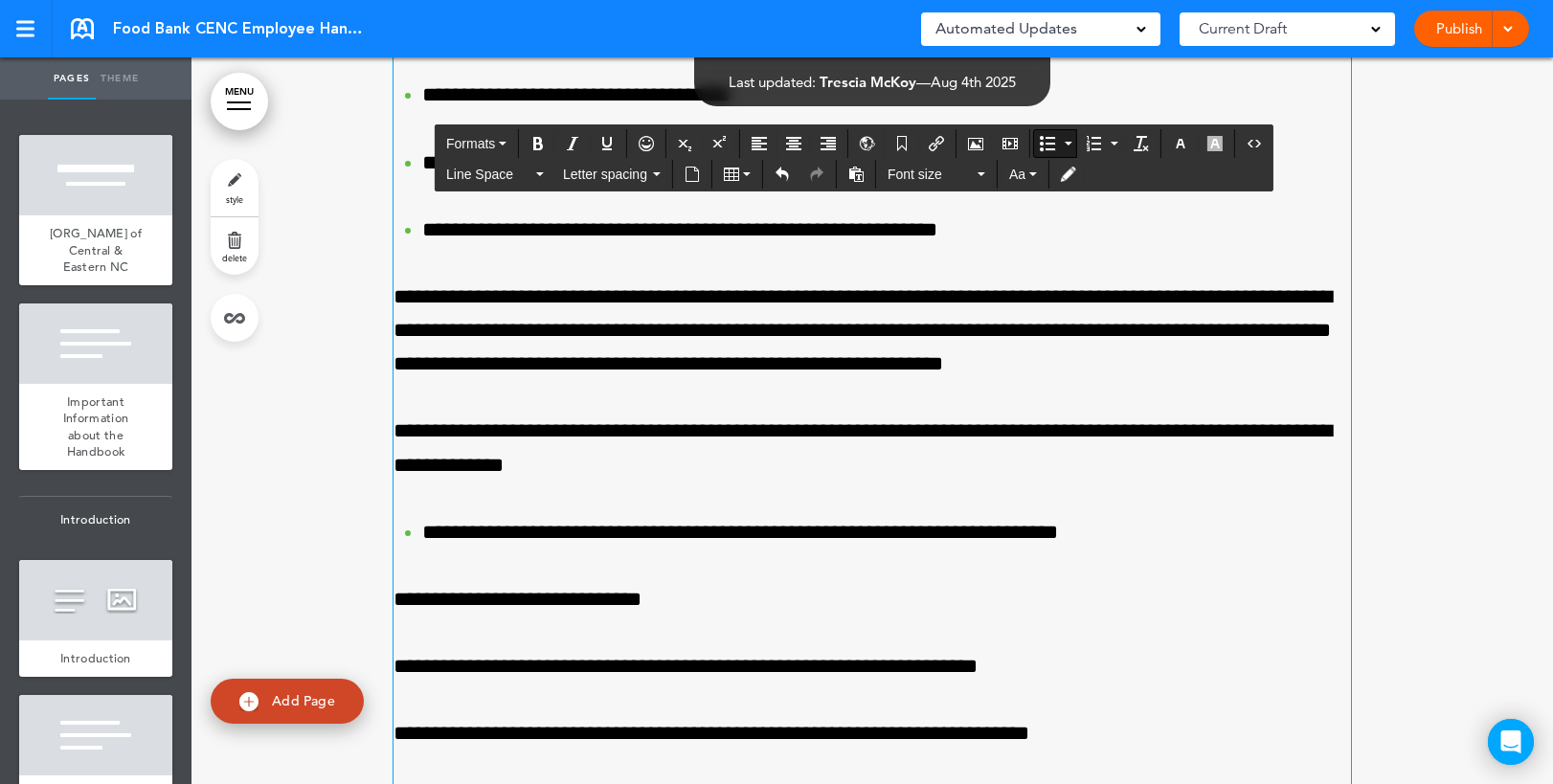 click on "**********" at bounding box center [872, 599] 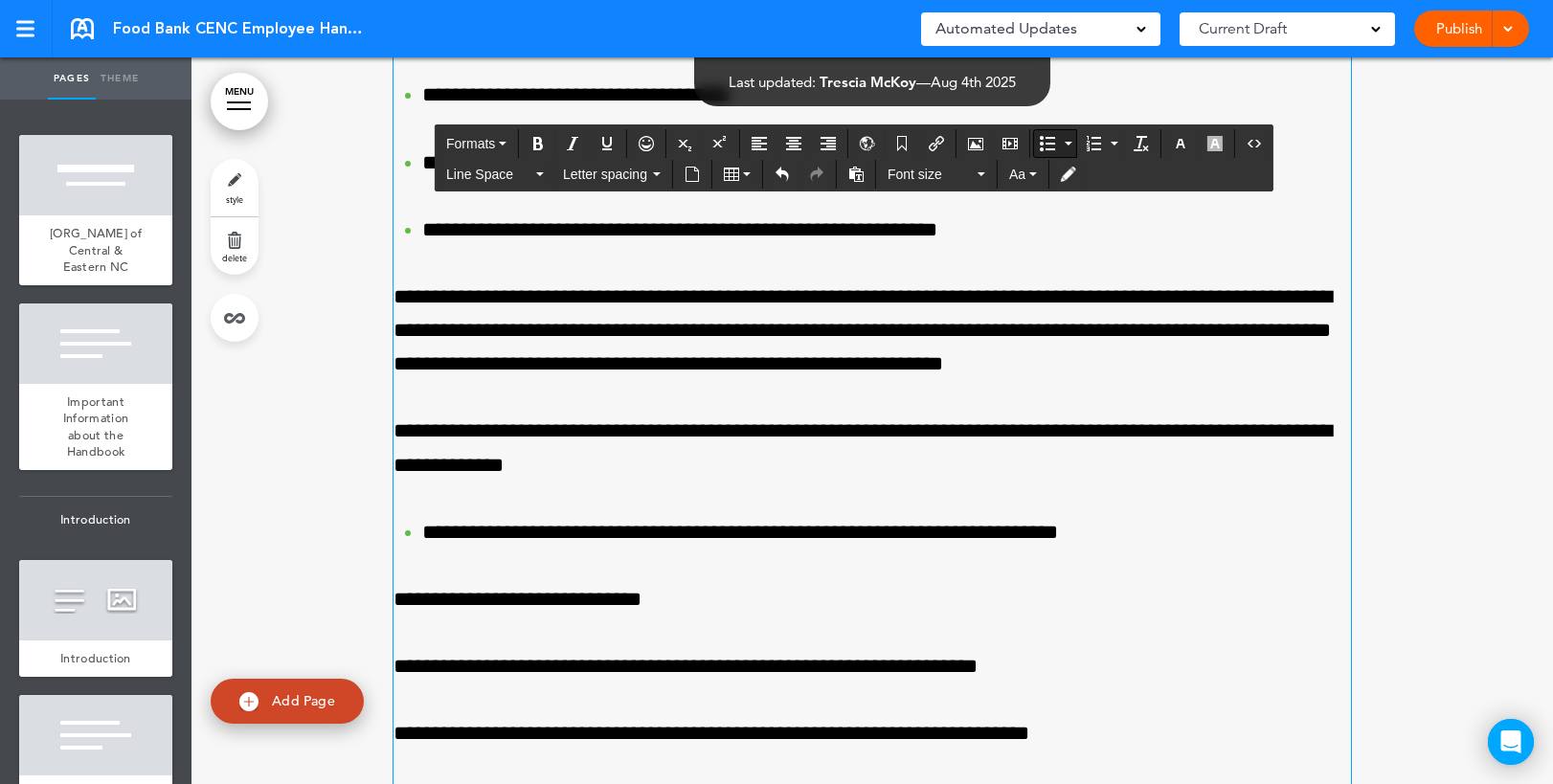 click at bounding box center (1047, 144) 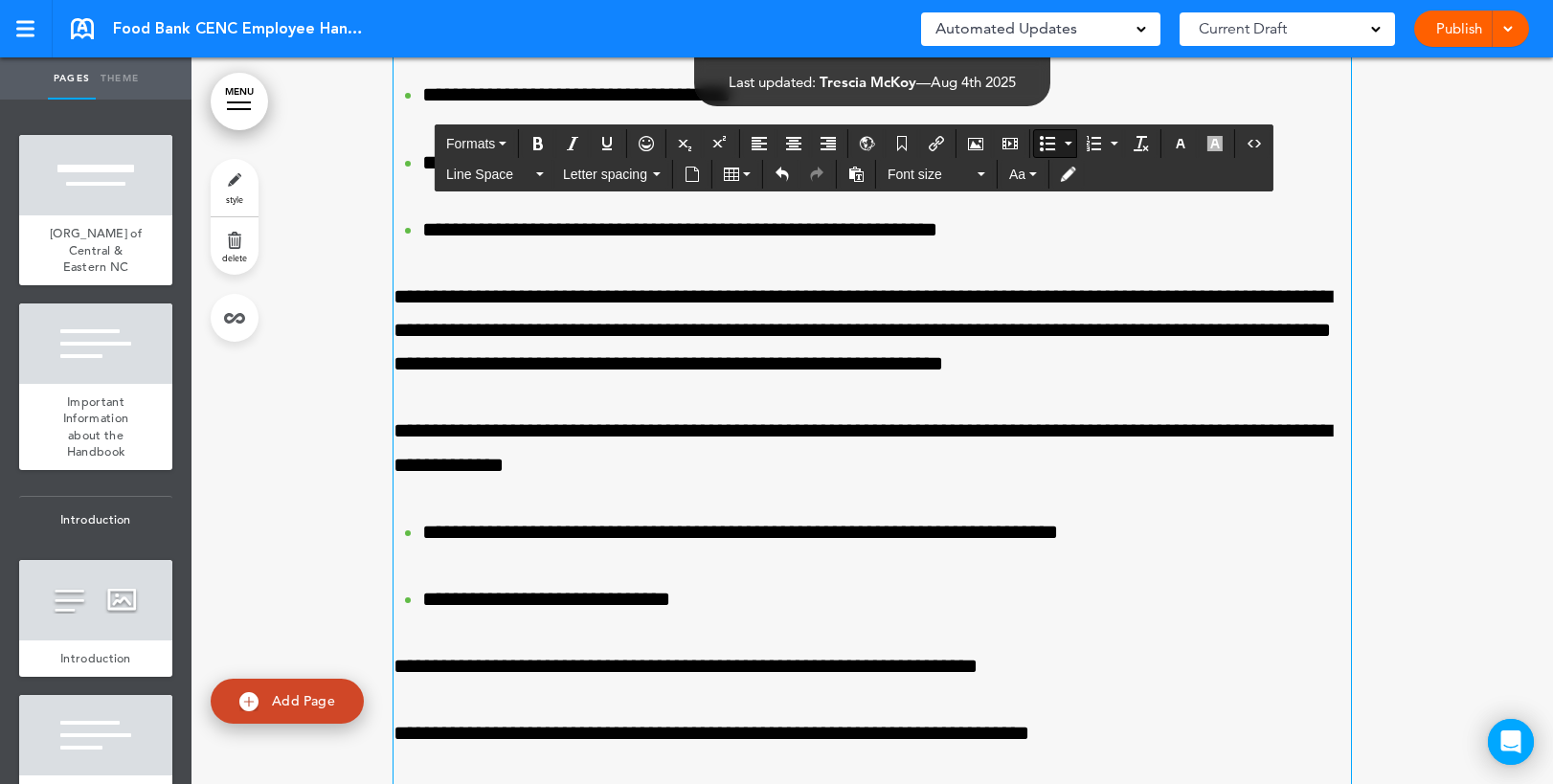 click on "**********" at bounding box center [872, 666] 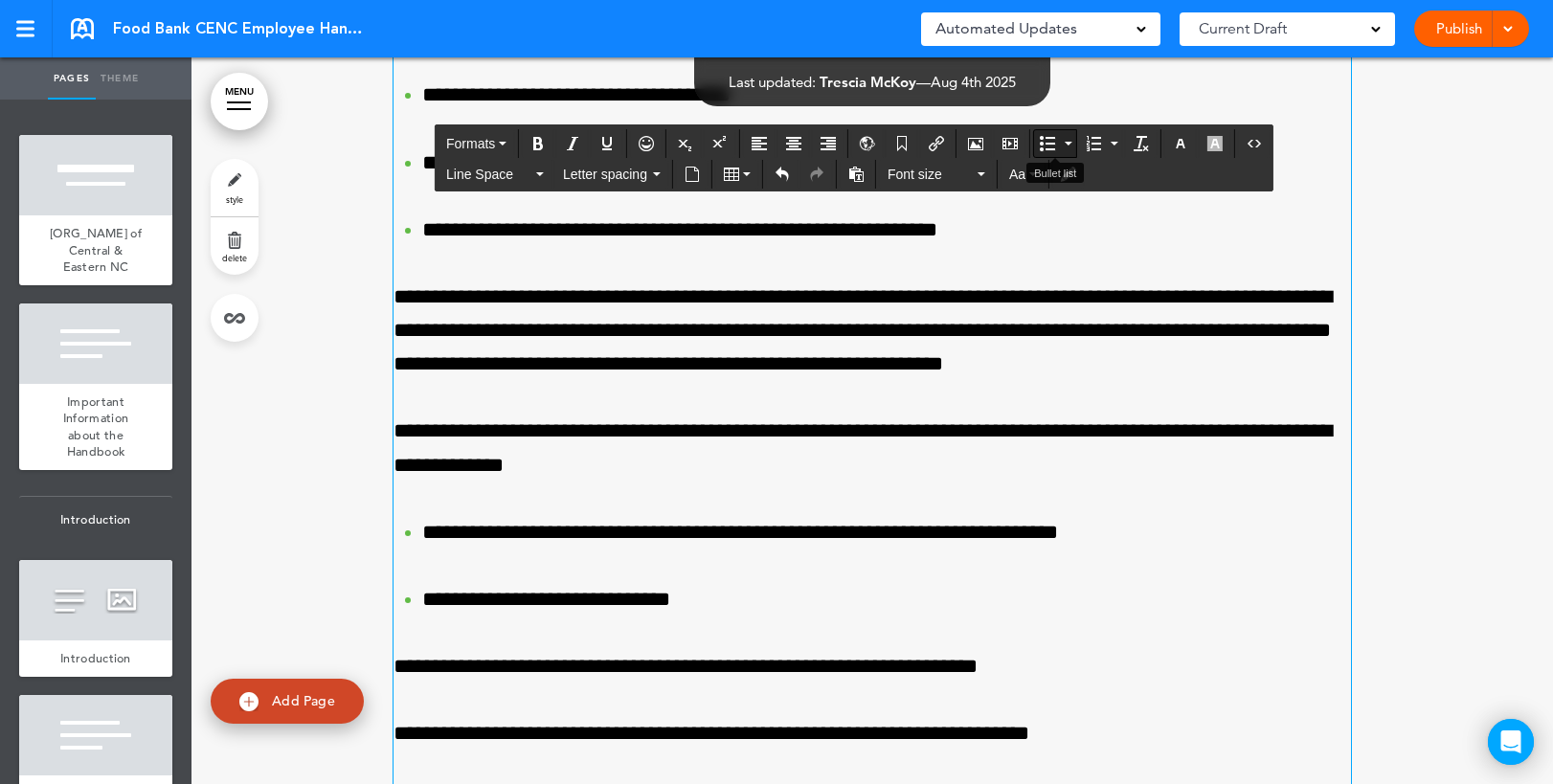 click at bounding box center [1047, 144] 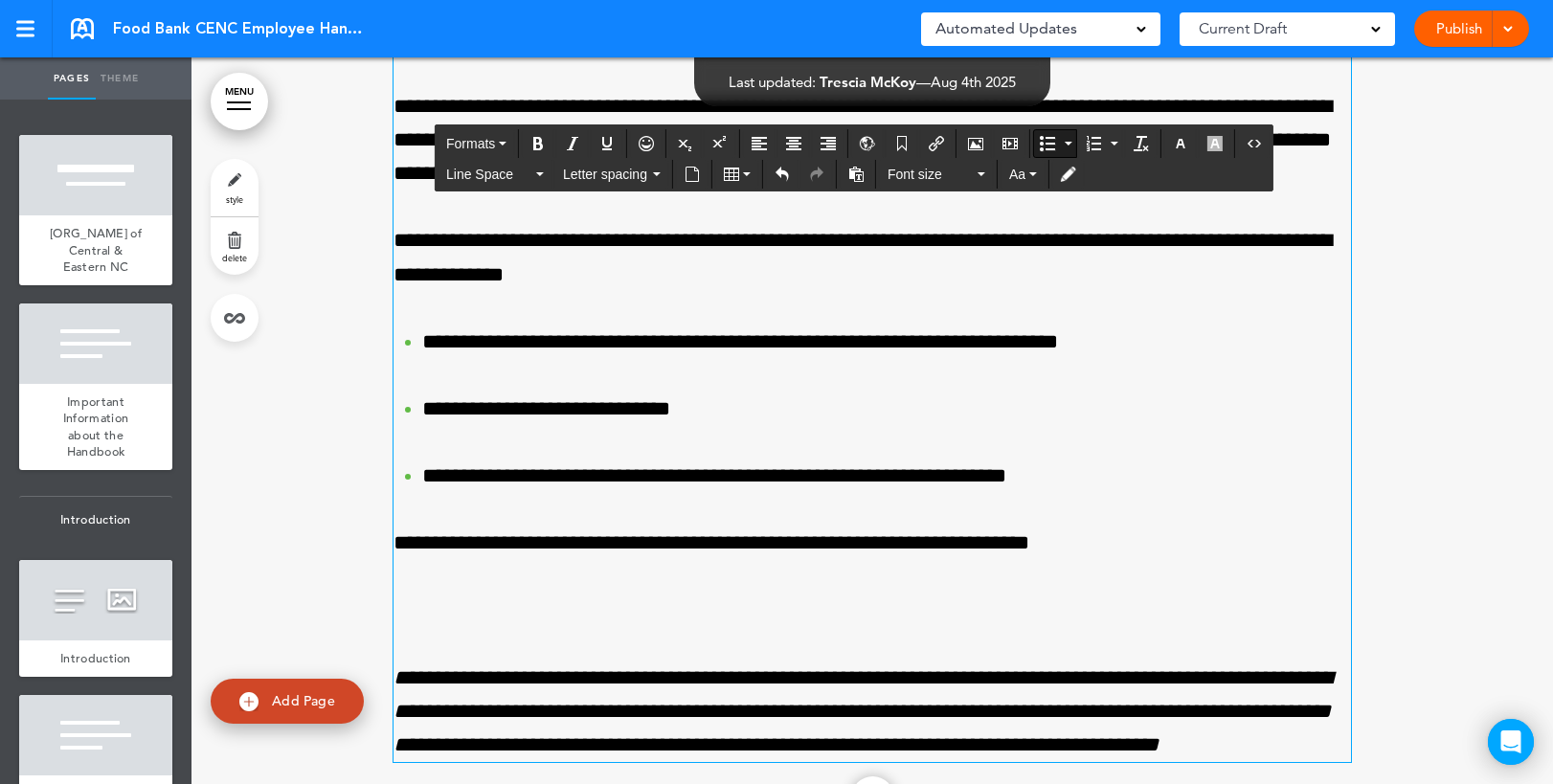 scroll, scrollTop: 29537, scrollLeft: 0, axis: vertical 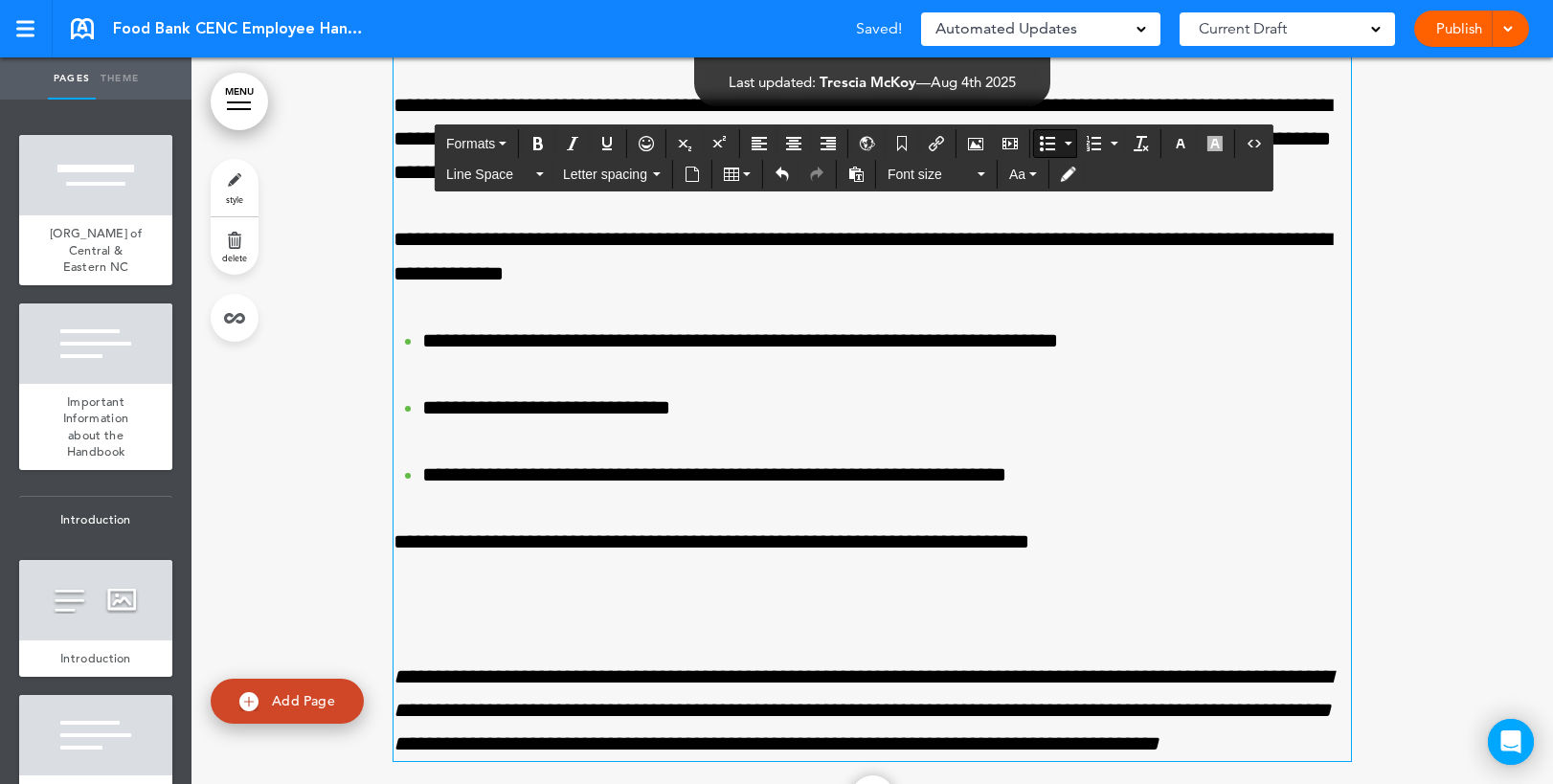 click on "**********" at bounding box center [872, 542] 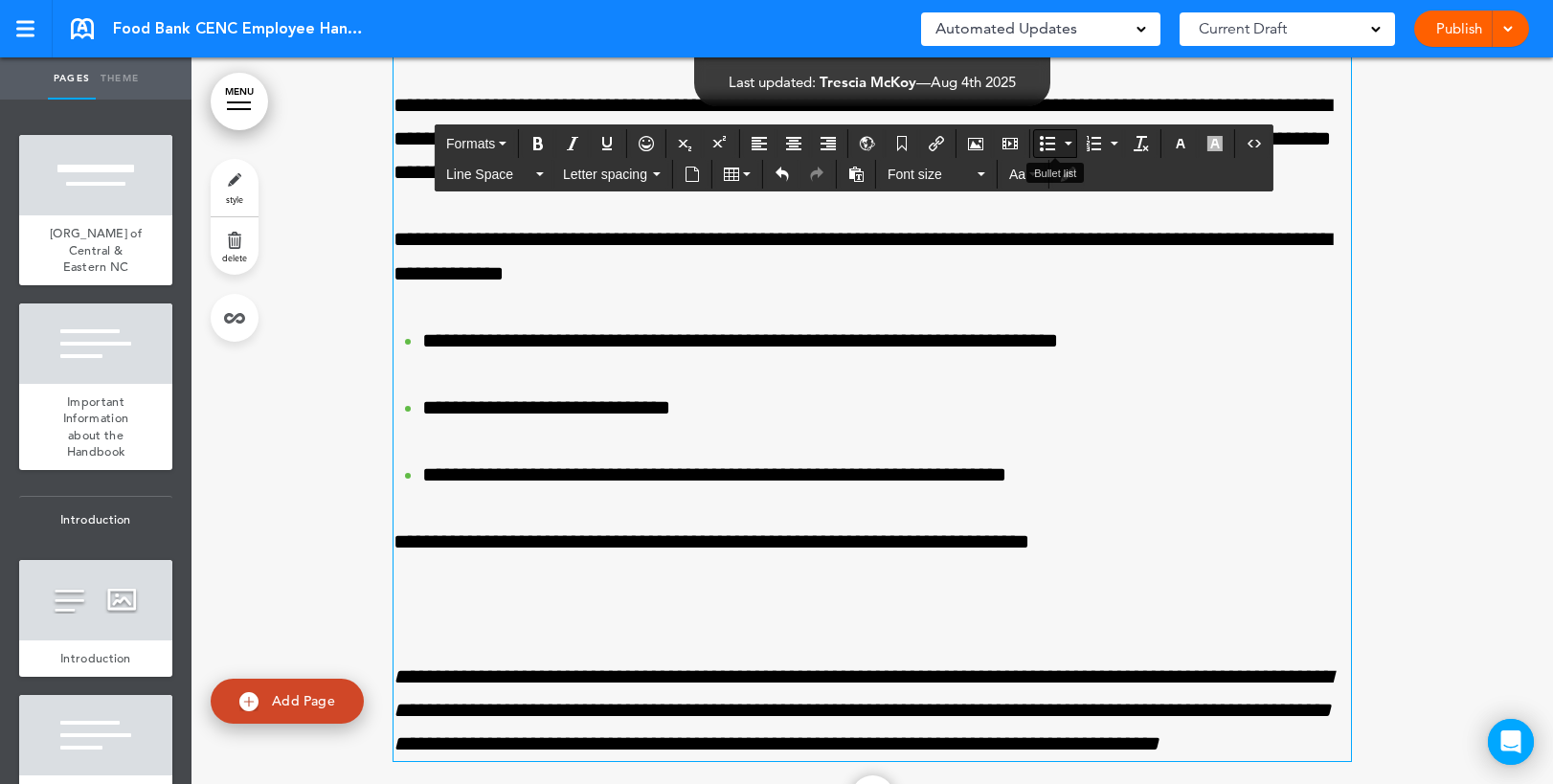 click at bounding box center (1047, 144) 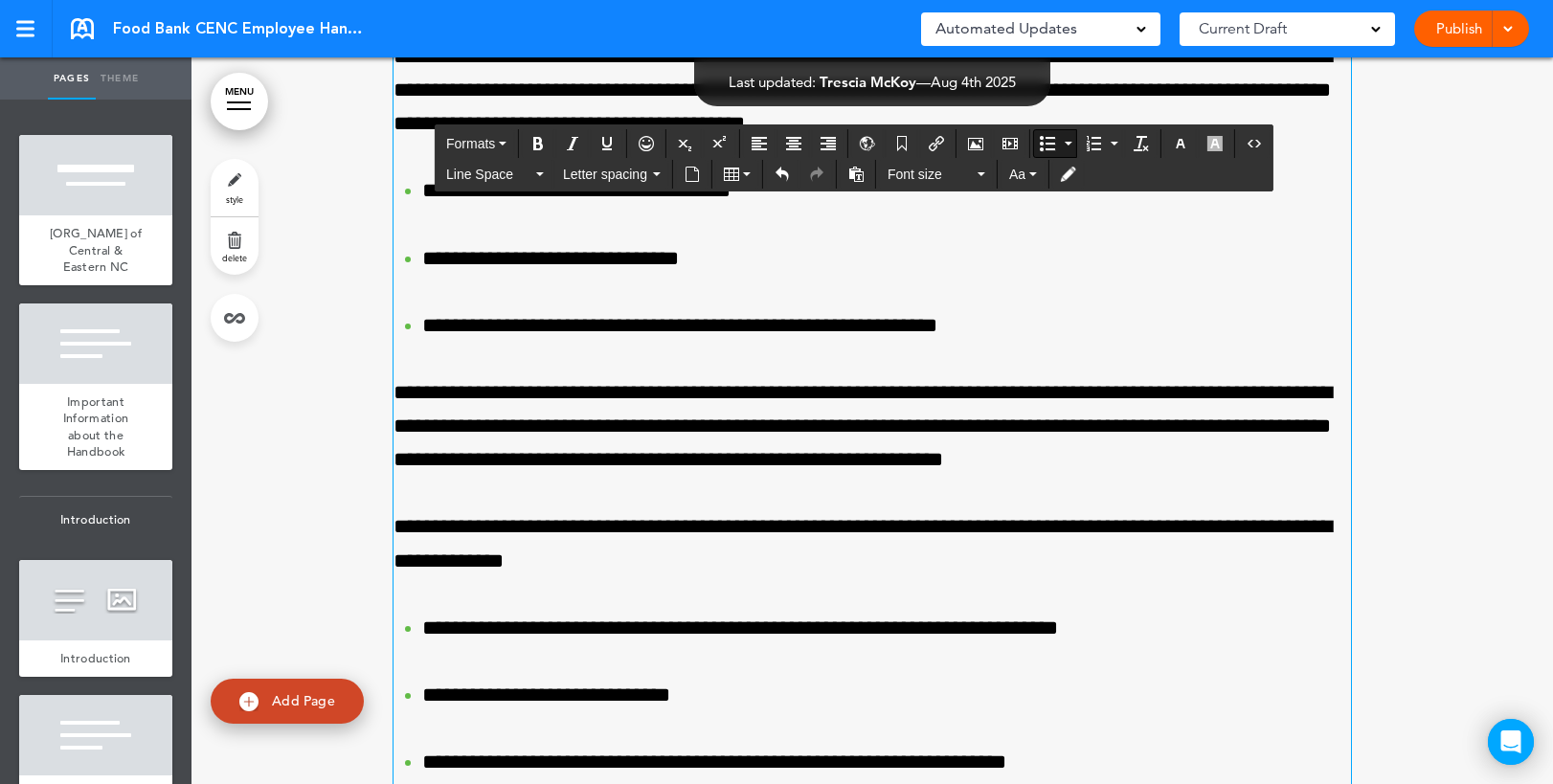 scroll, scrollTop: 29154, scrollLeft: 0, axis: vertical 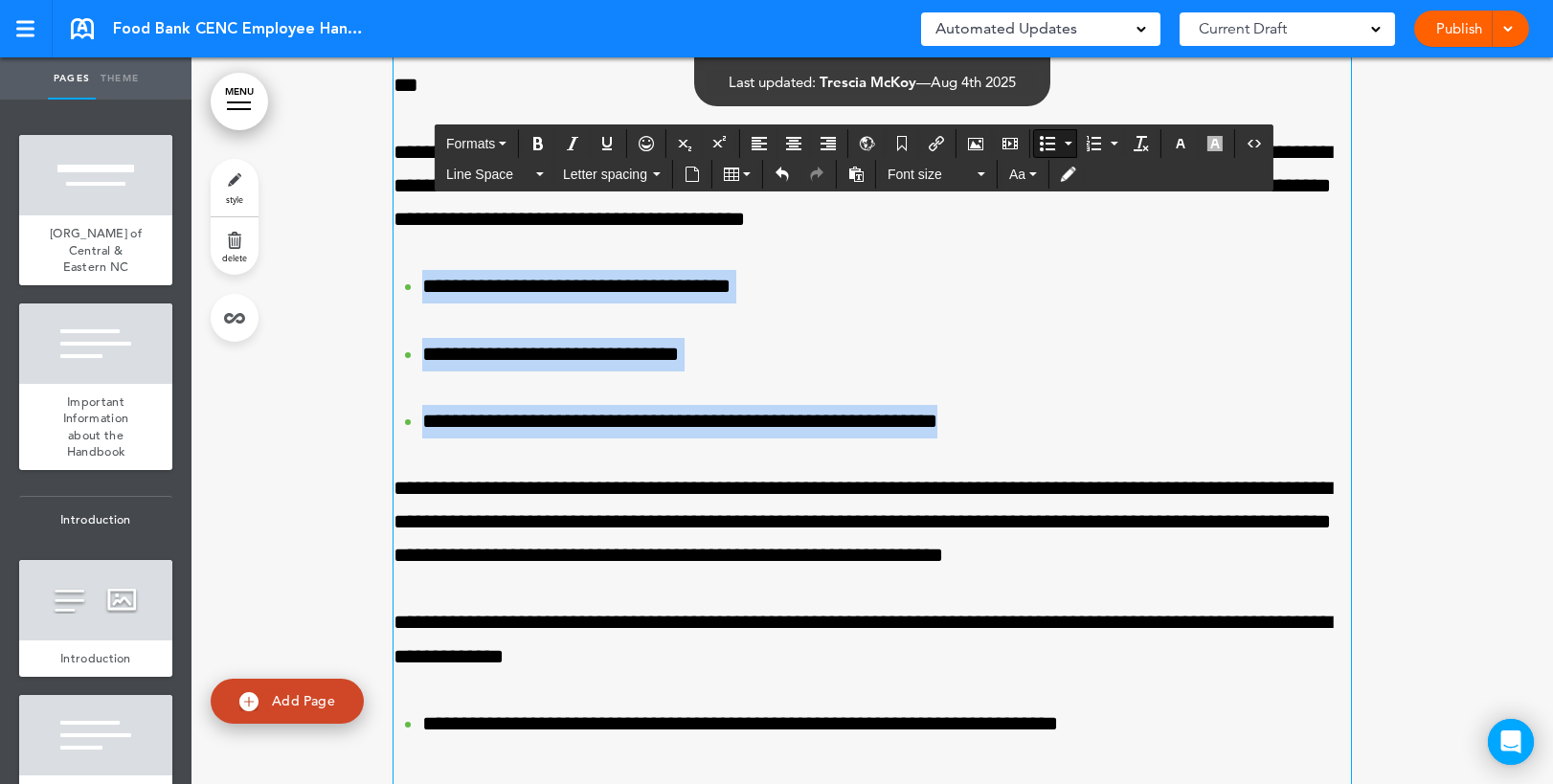 drag, startPoint x: 912, startPoint y: 433, endPoint x: 401, endPoint y: 285, distance: 532.00094 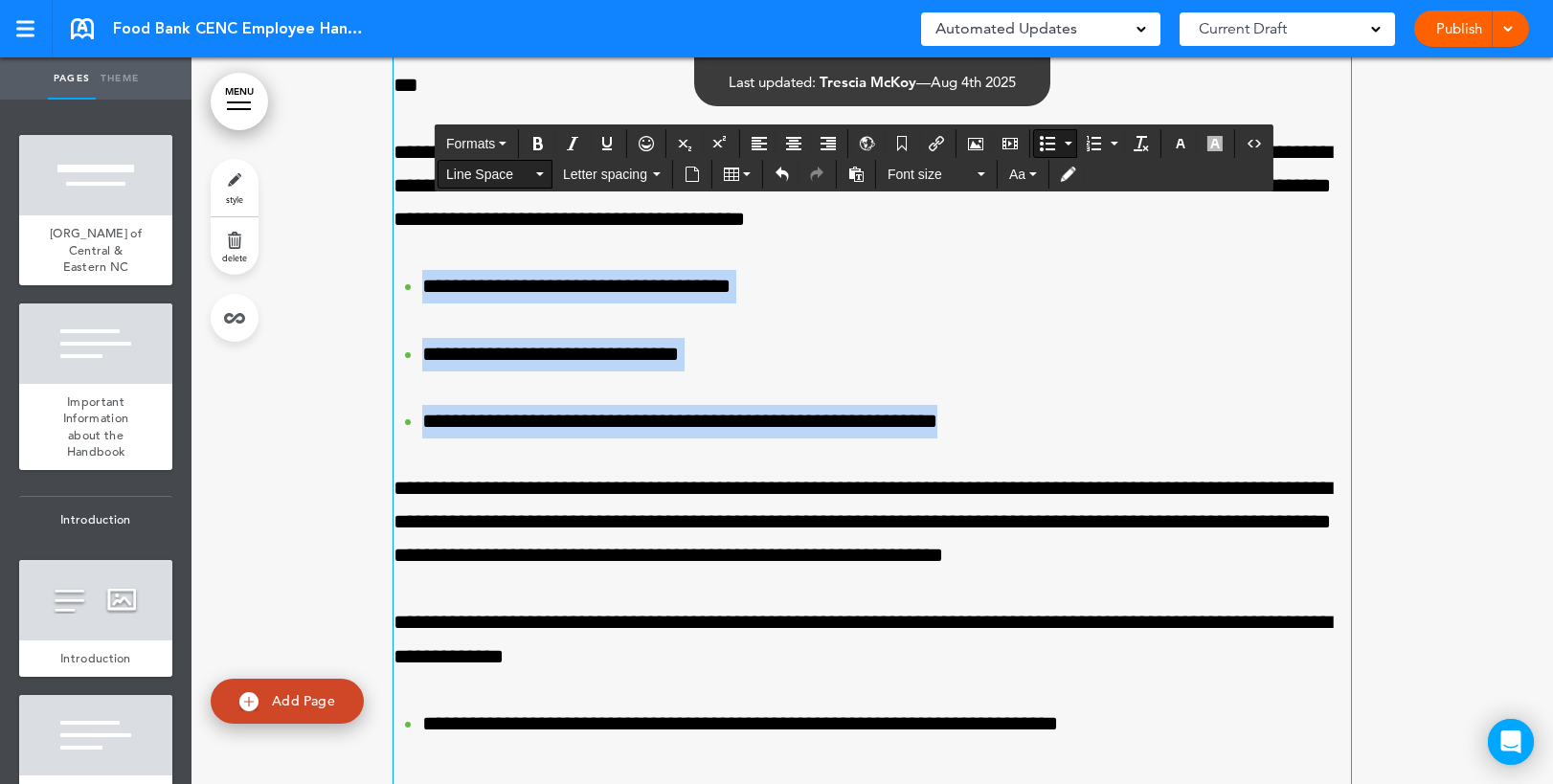 click on "Line Space" at bounding box center (495, 174) 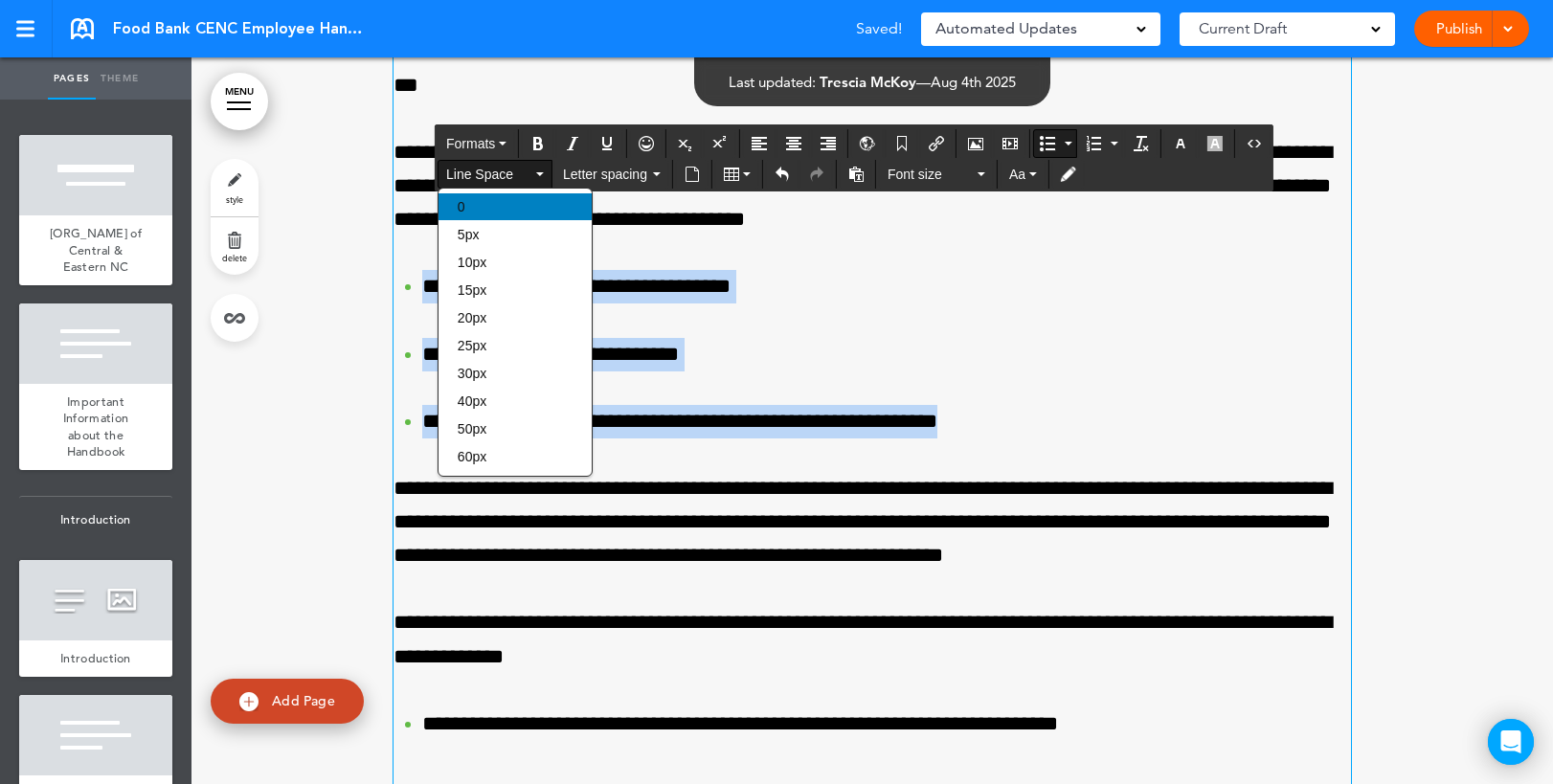 click on "0" at bounding box center [515, 207] 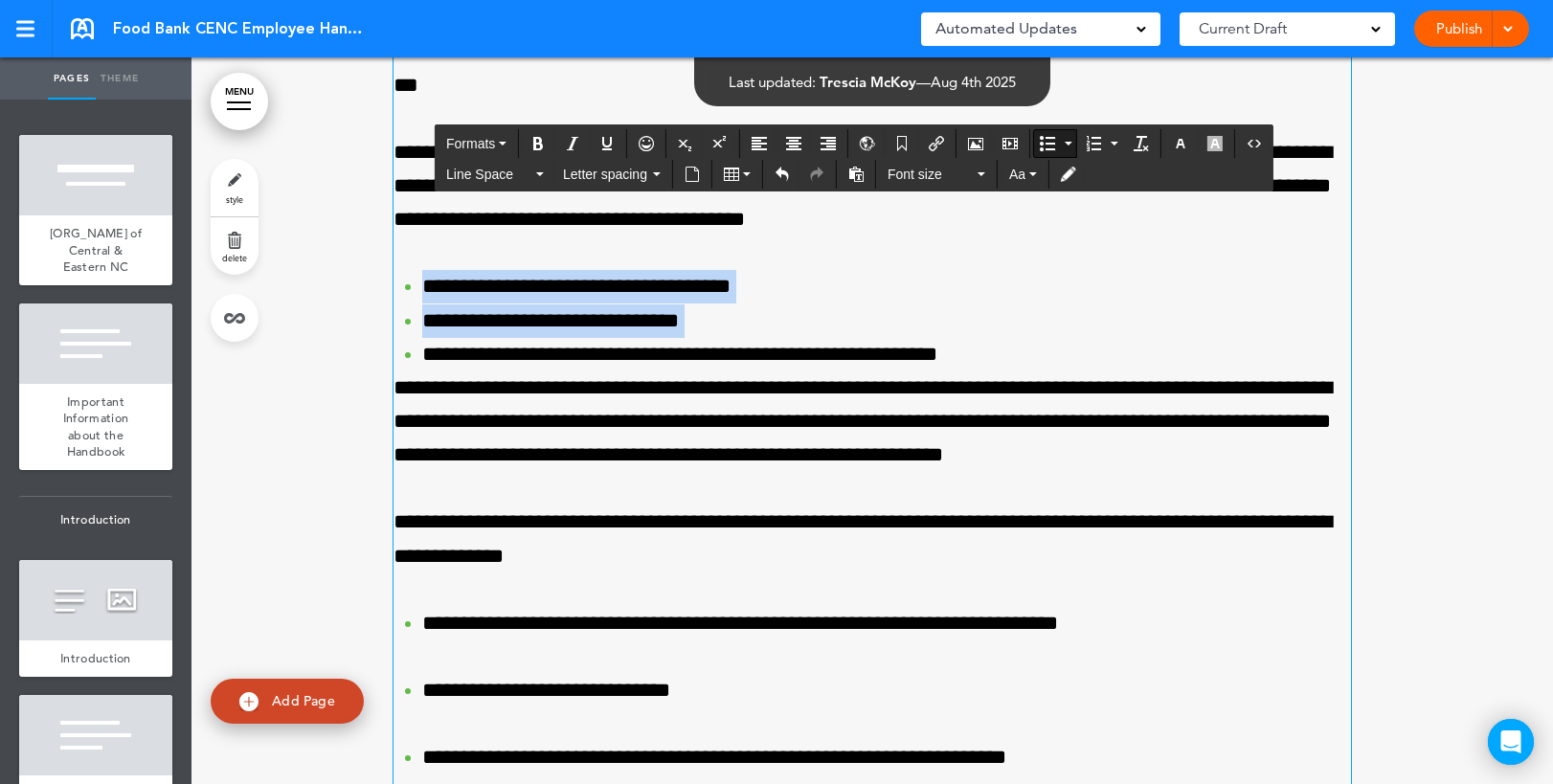 click on "**********" at bounding box center (887, 354) 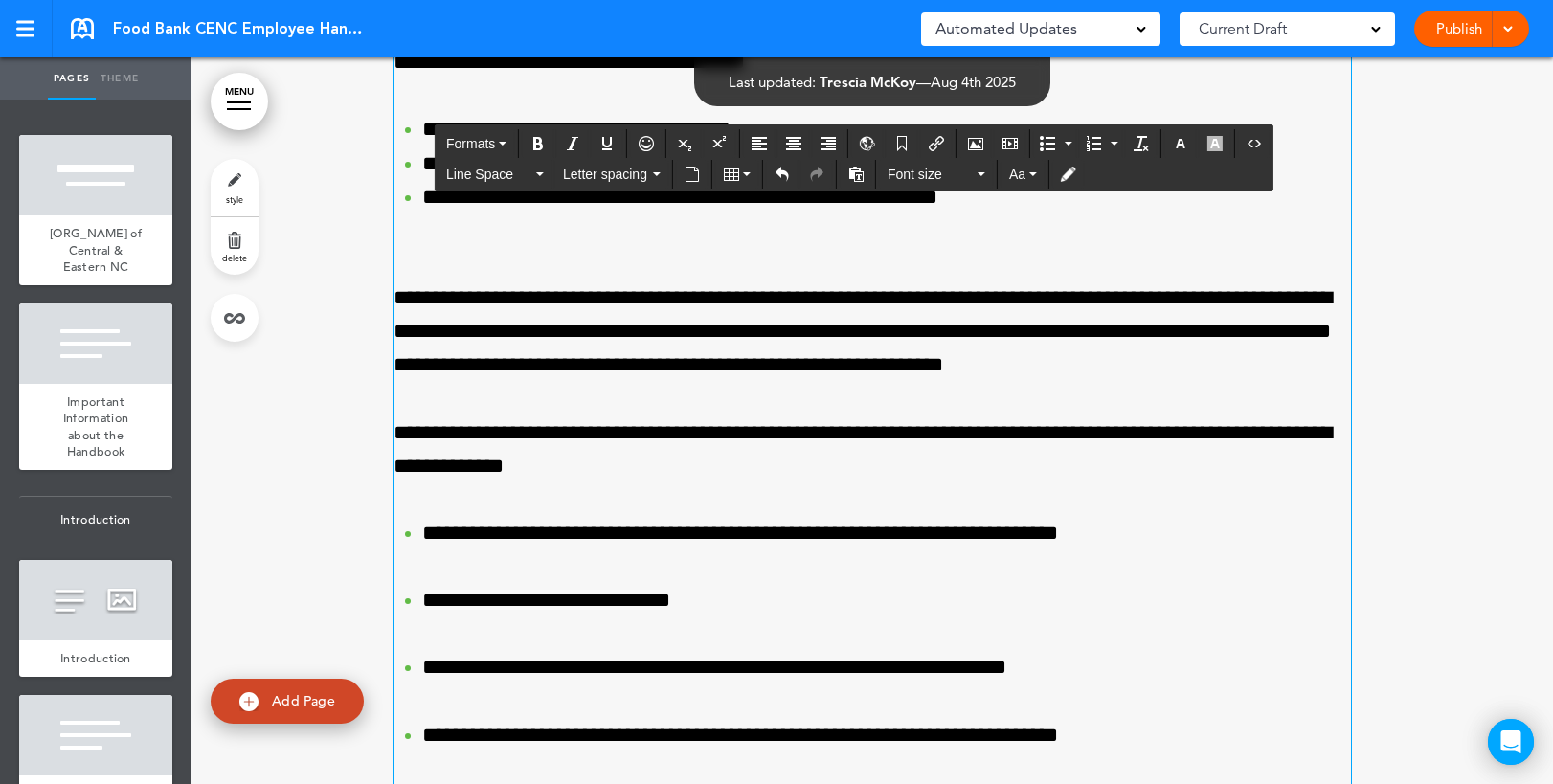 scroll, scrollTop: 29346, scrollLeft: 0, axis: vertical 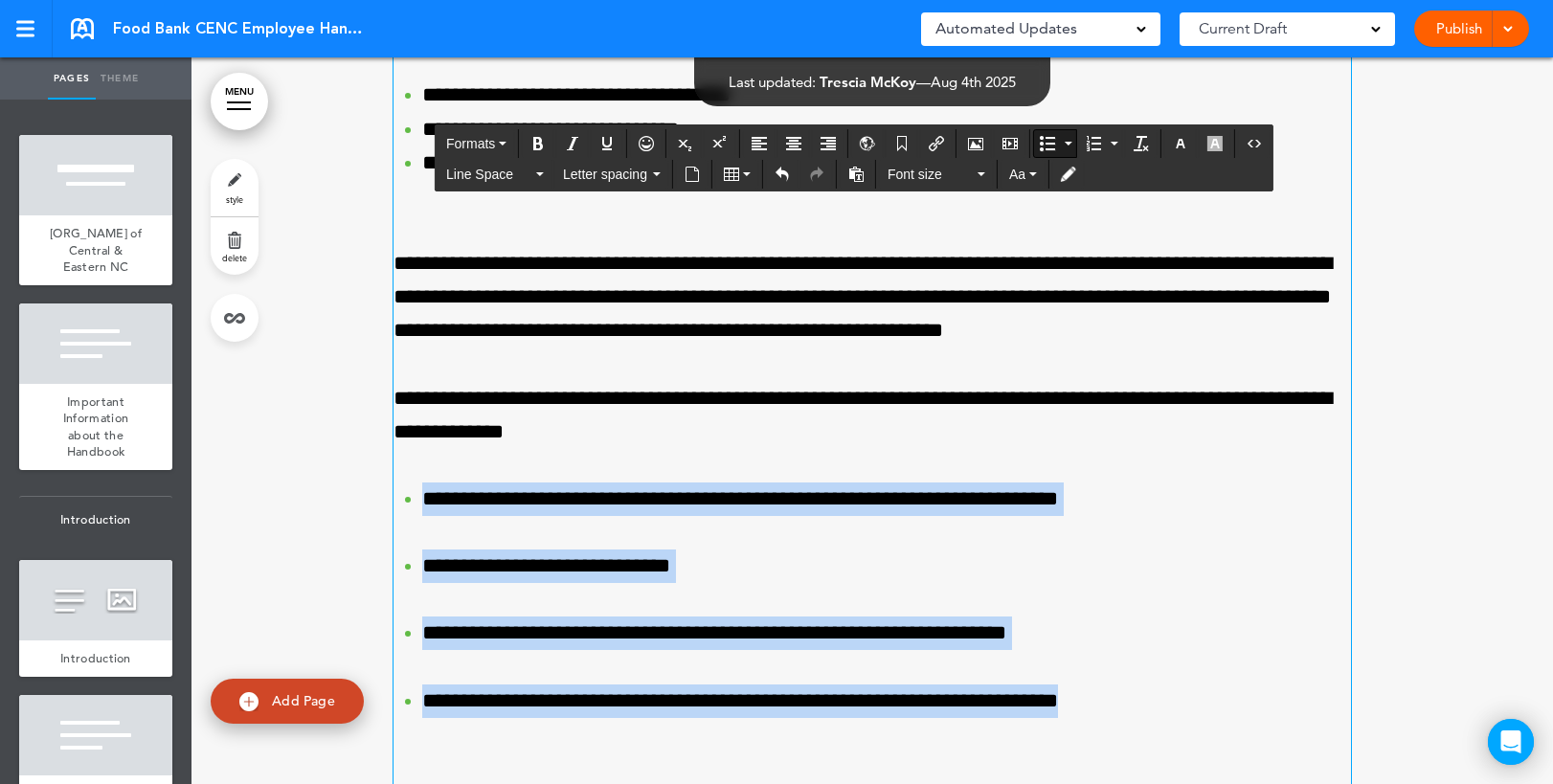 drag, startPoint x: 1106, startPoint y: 719, endPoint x: 409, endPoint y: 516, distance: 725.96005 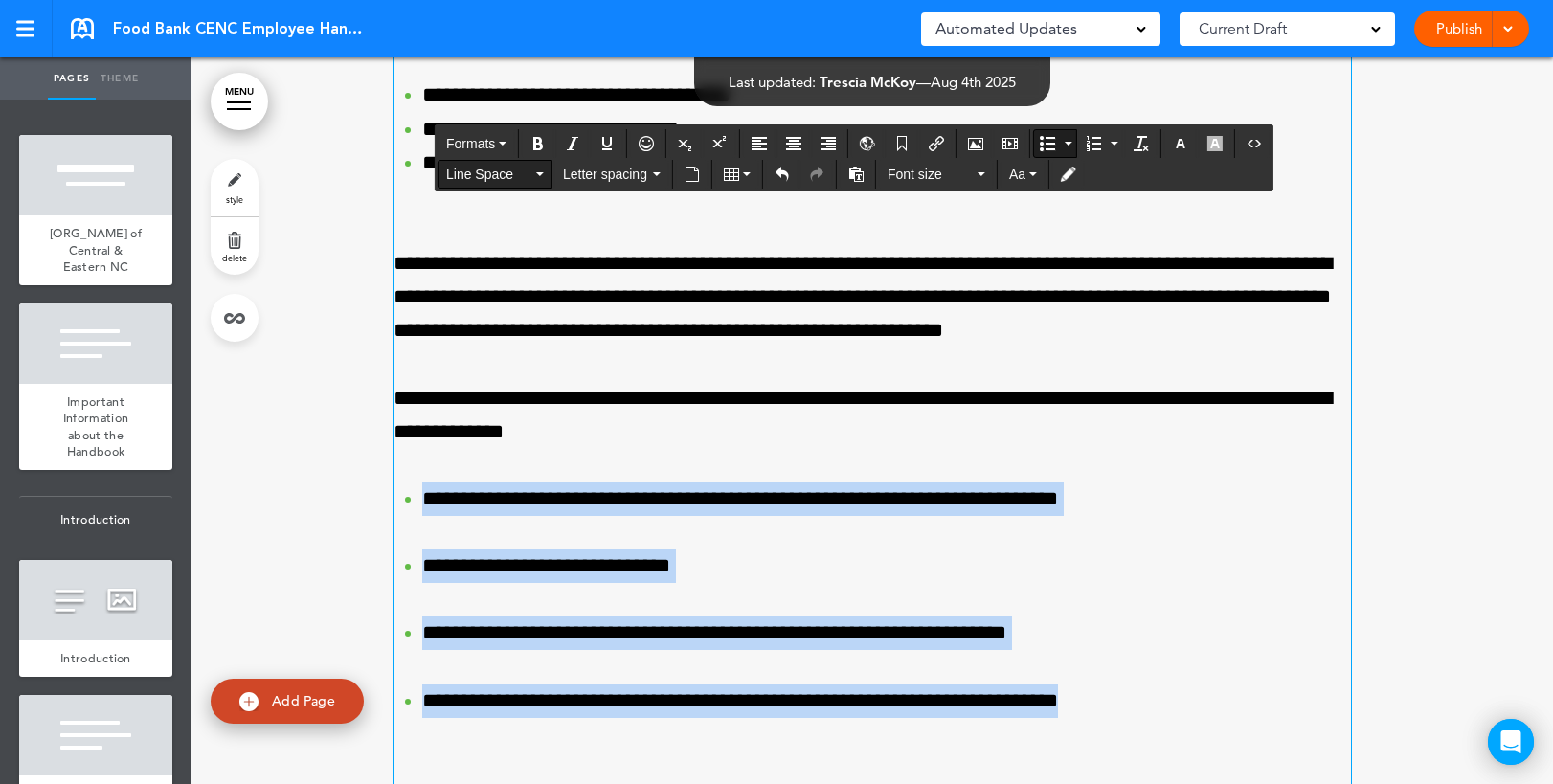 click on "Line Space" at bounding box center (495, 174) 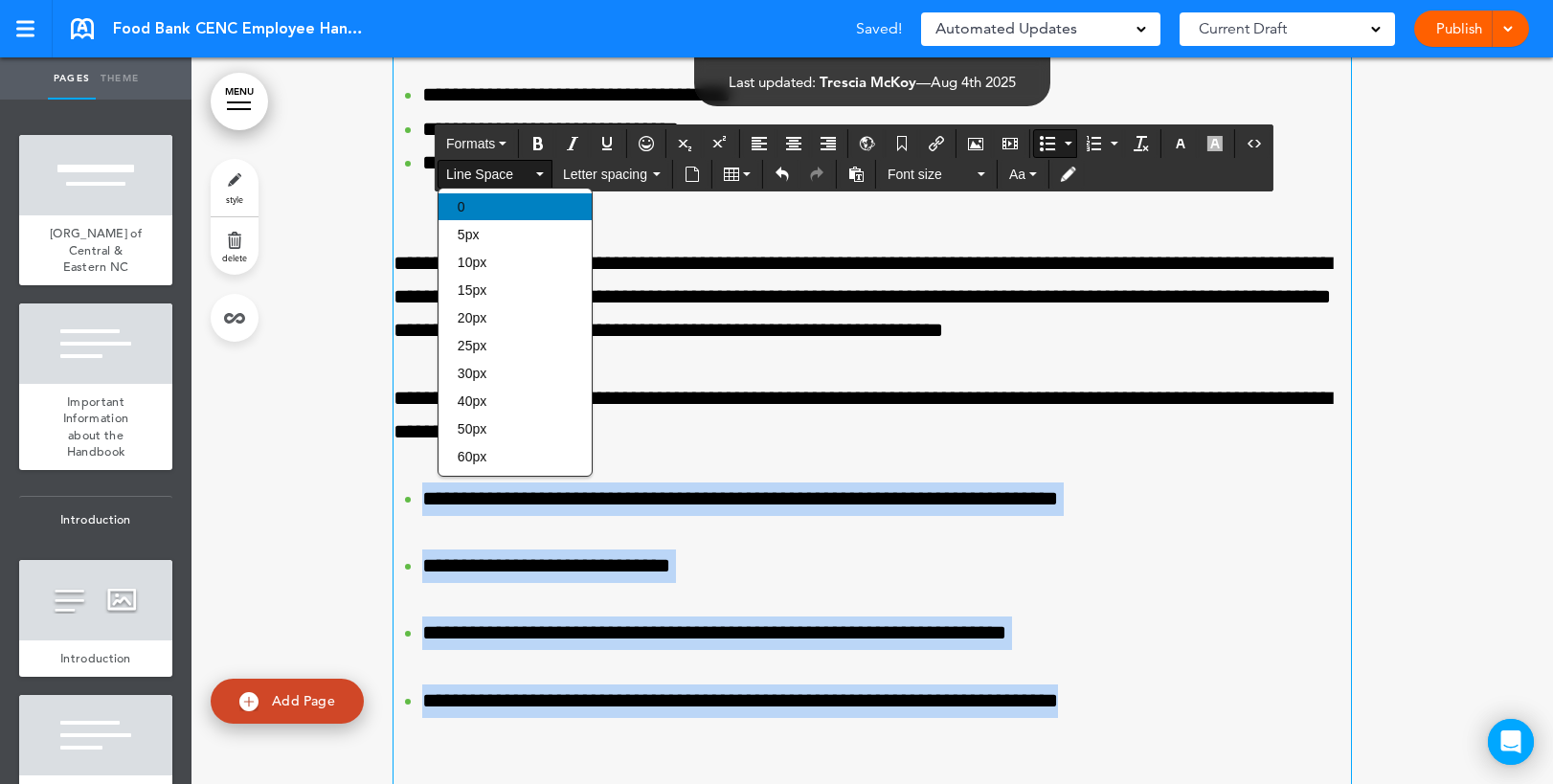 click on "0" at bounding box center [515, 207] 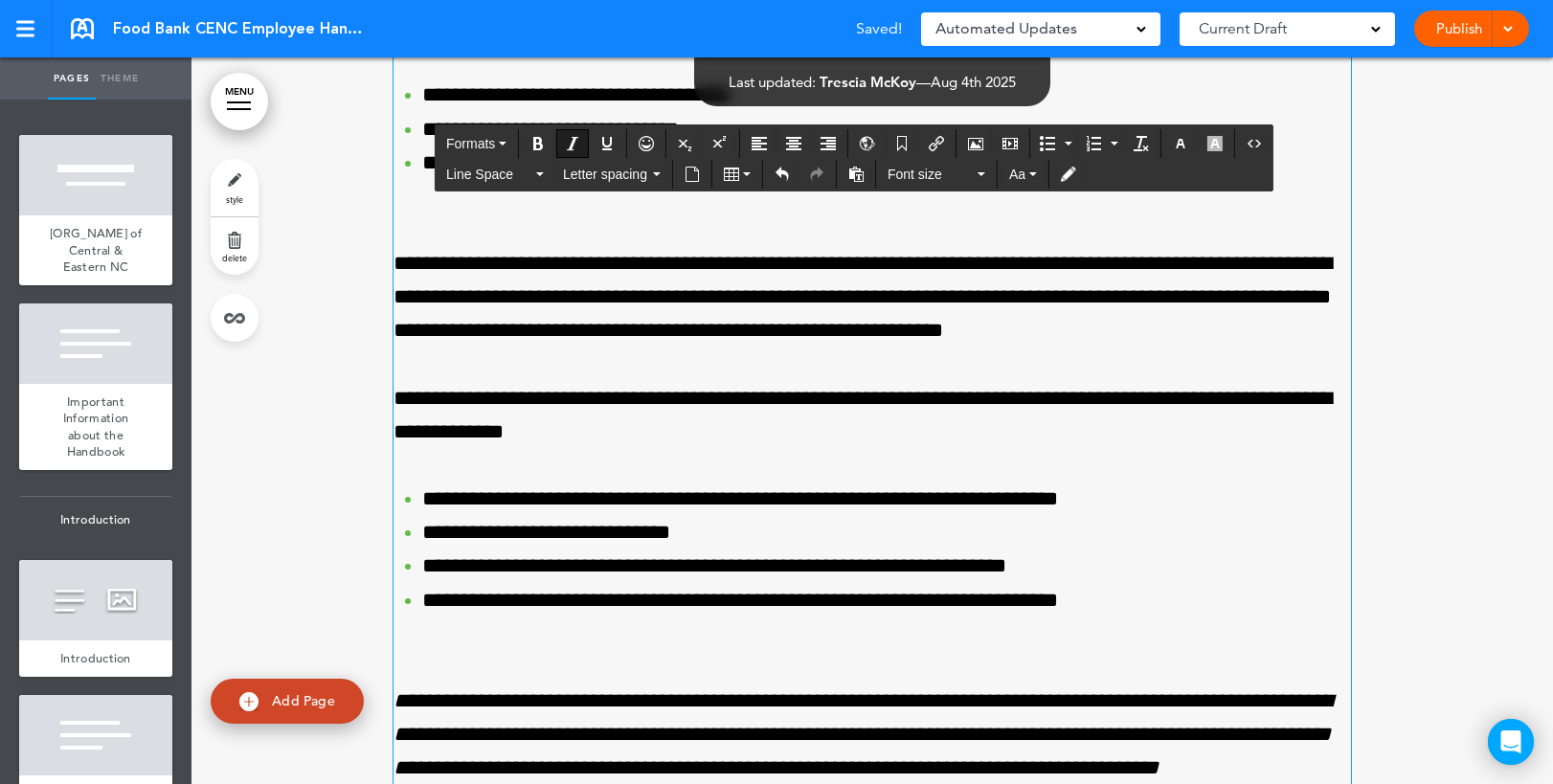 drag, startPoint x: 517, startPoint y: 717, endPoint x: 522, endPoint y: 707, distance: 11.18034 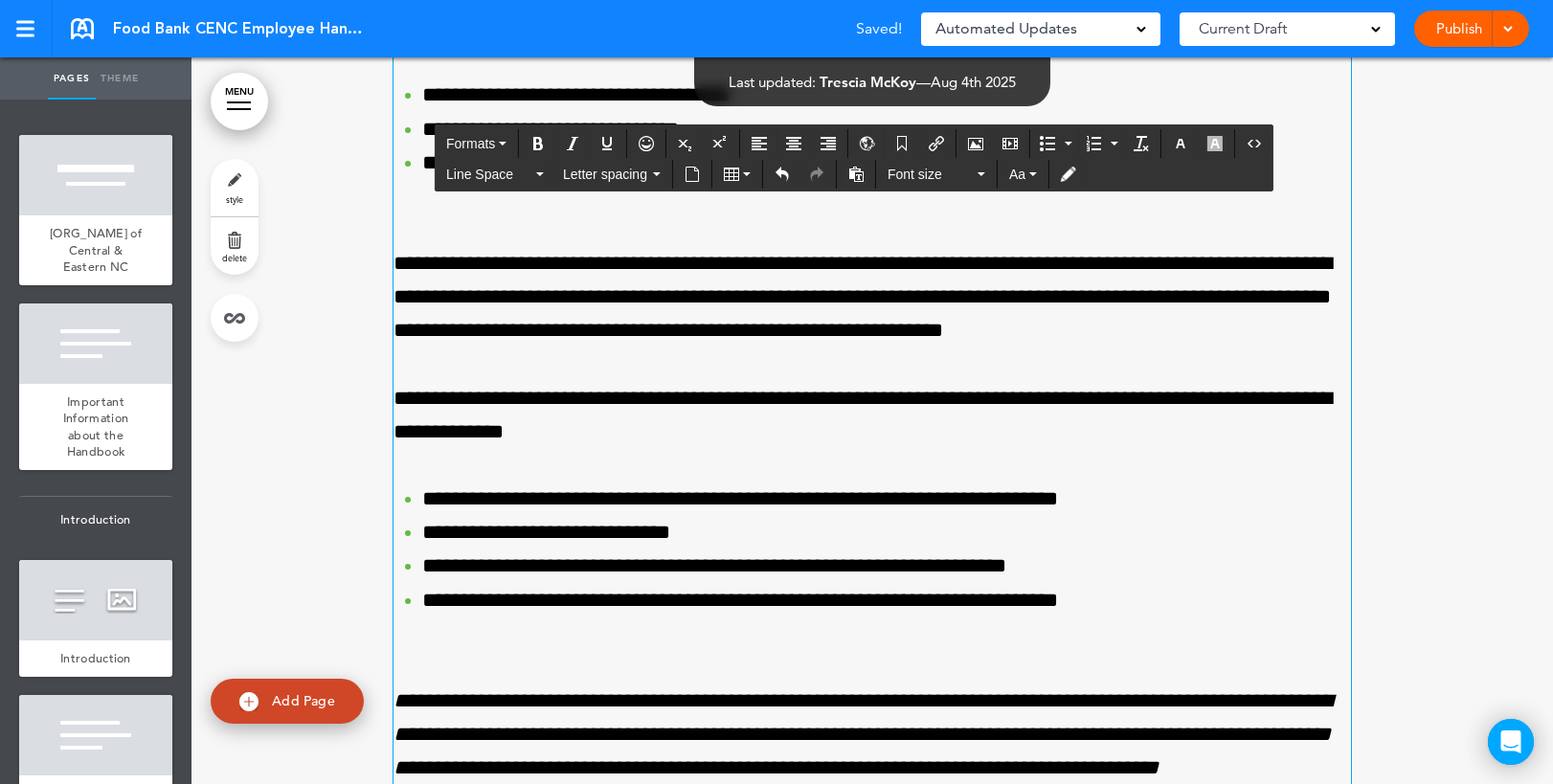 click at bounding box center (872, 634) 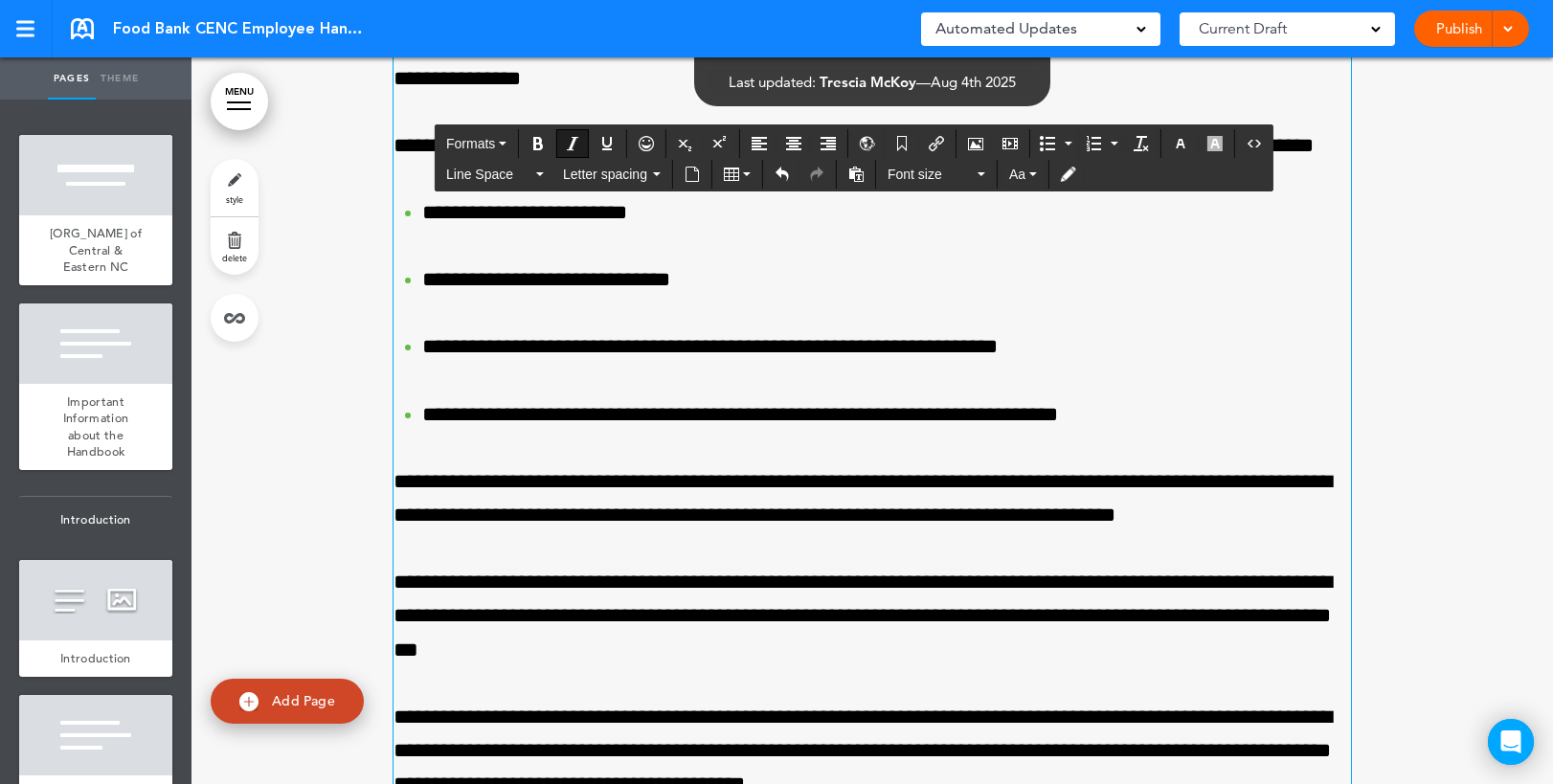 scroll, scrollTop: 28389, scrollLeft: 0, axis: vertical 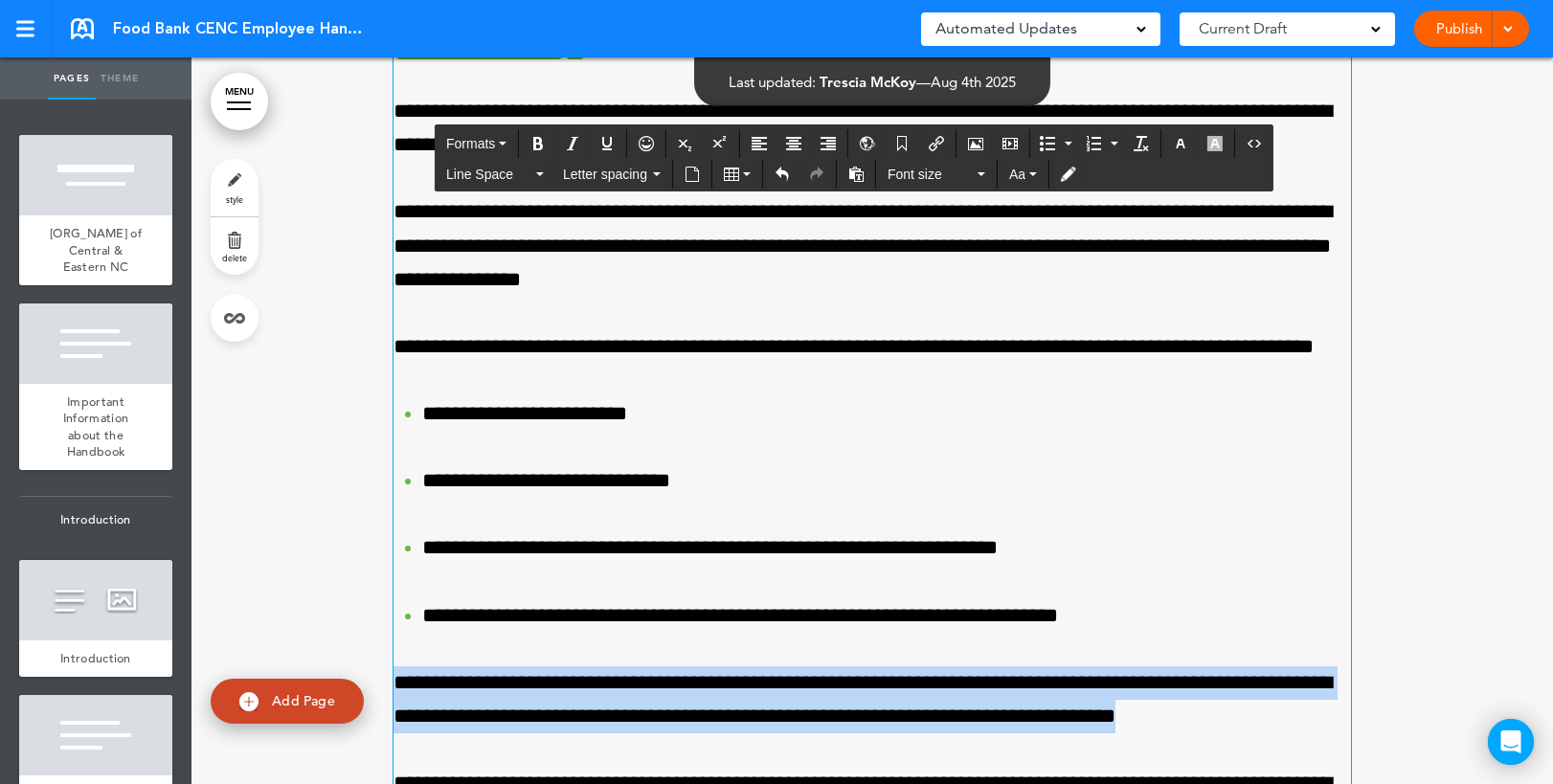 drag, startPoint x: 1079, startPoint y: 740, endPoint x: 376, endPoint y: 688, distance: 704.9206 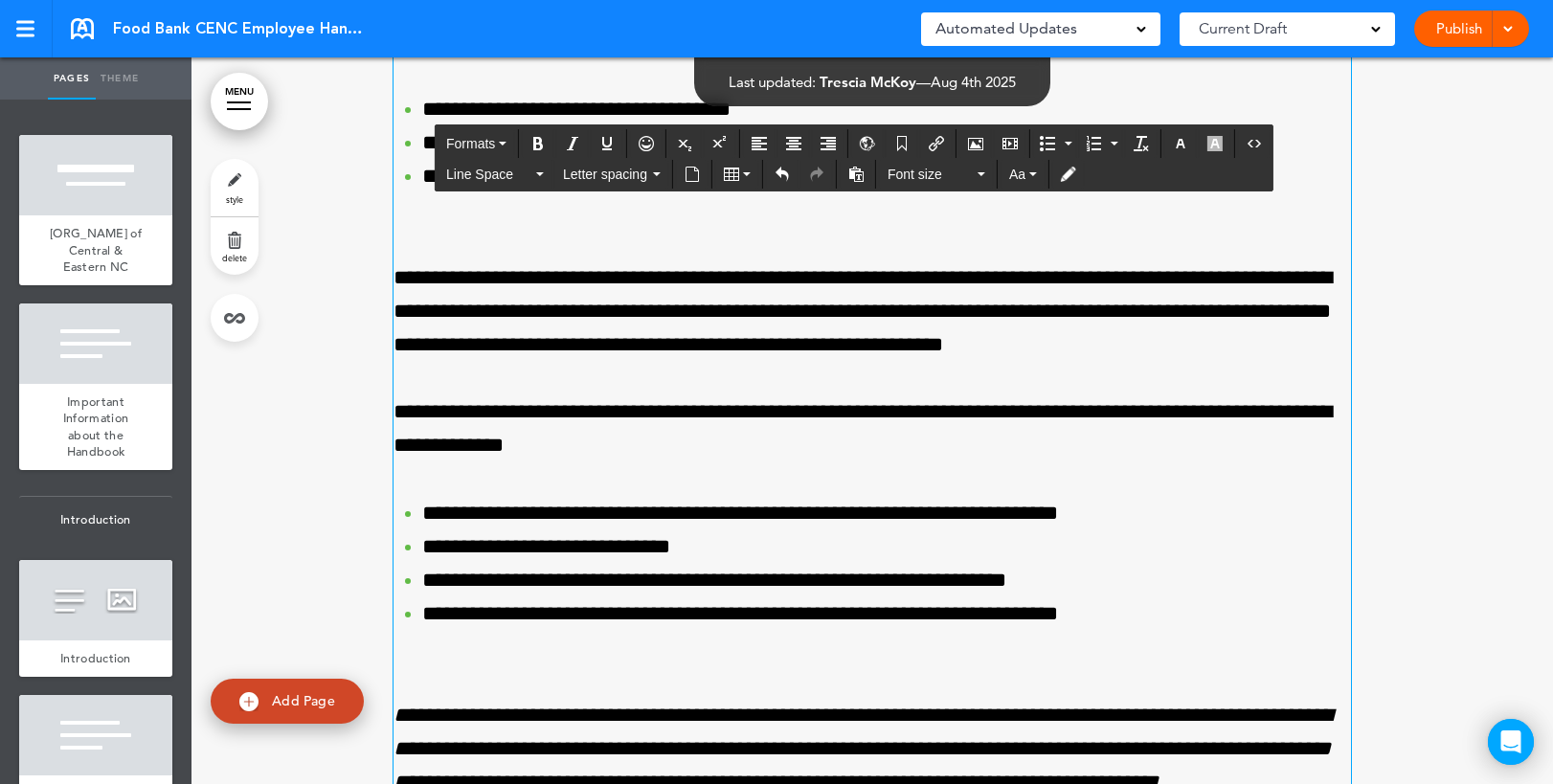 scroll, scrollTop: 29346, scrollLeft: 0, axis: vertical 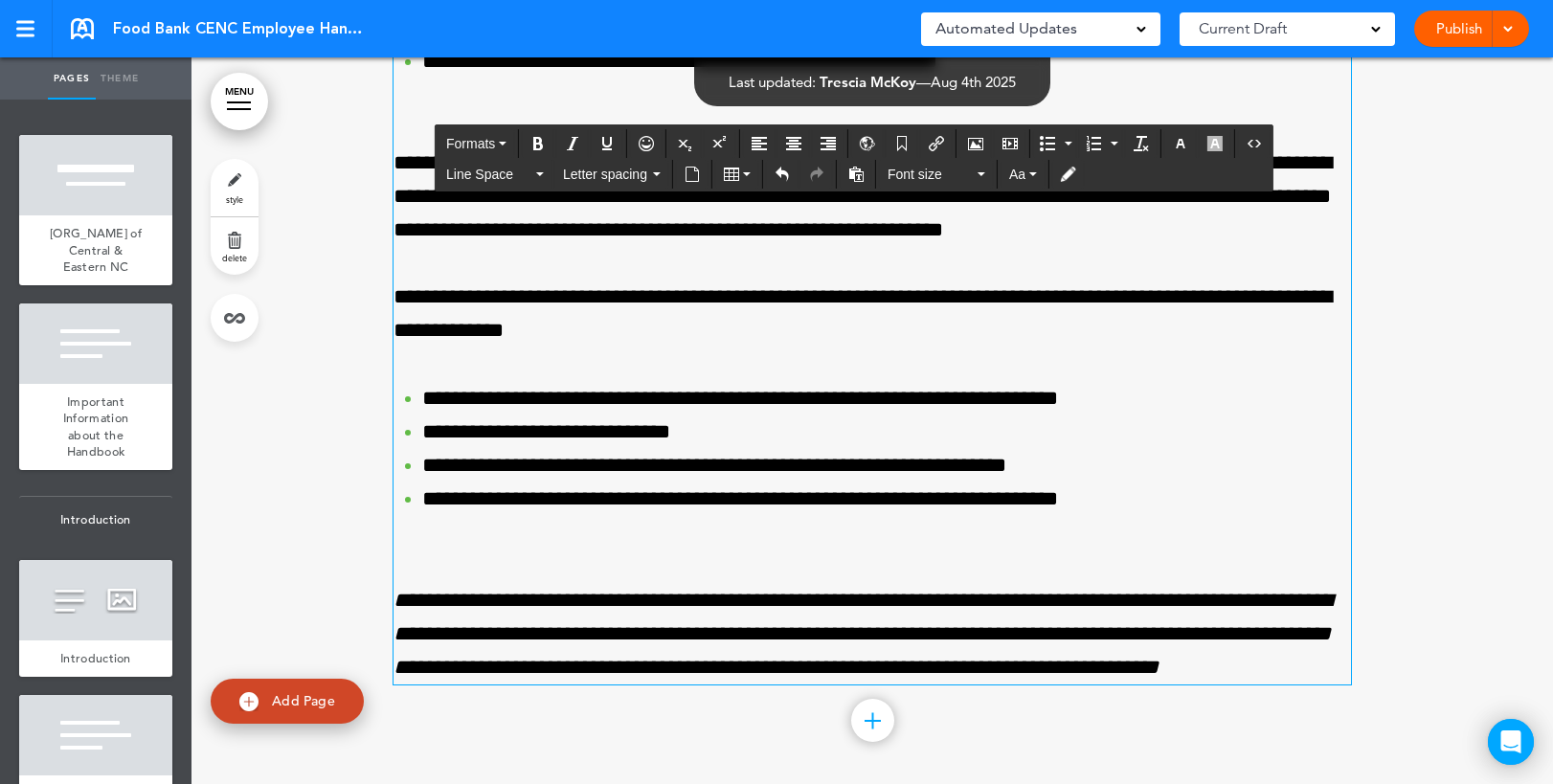 click at bounding box center (872, 532) 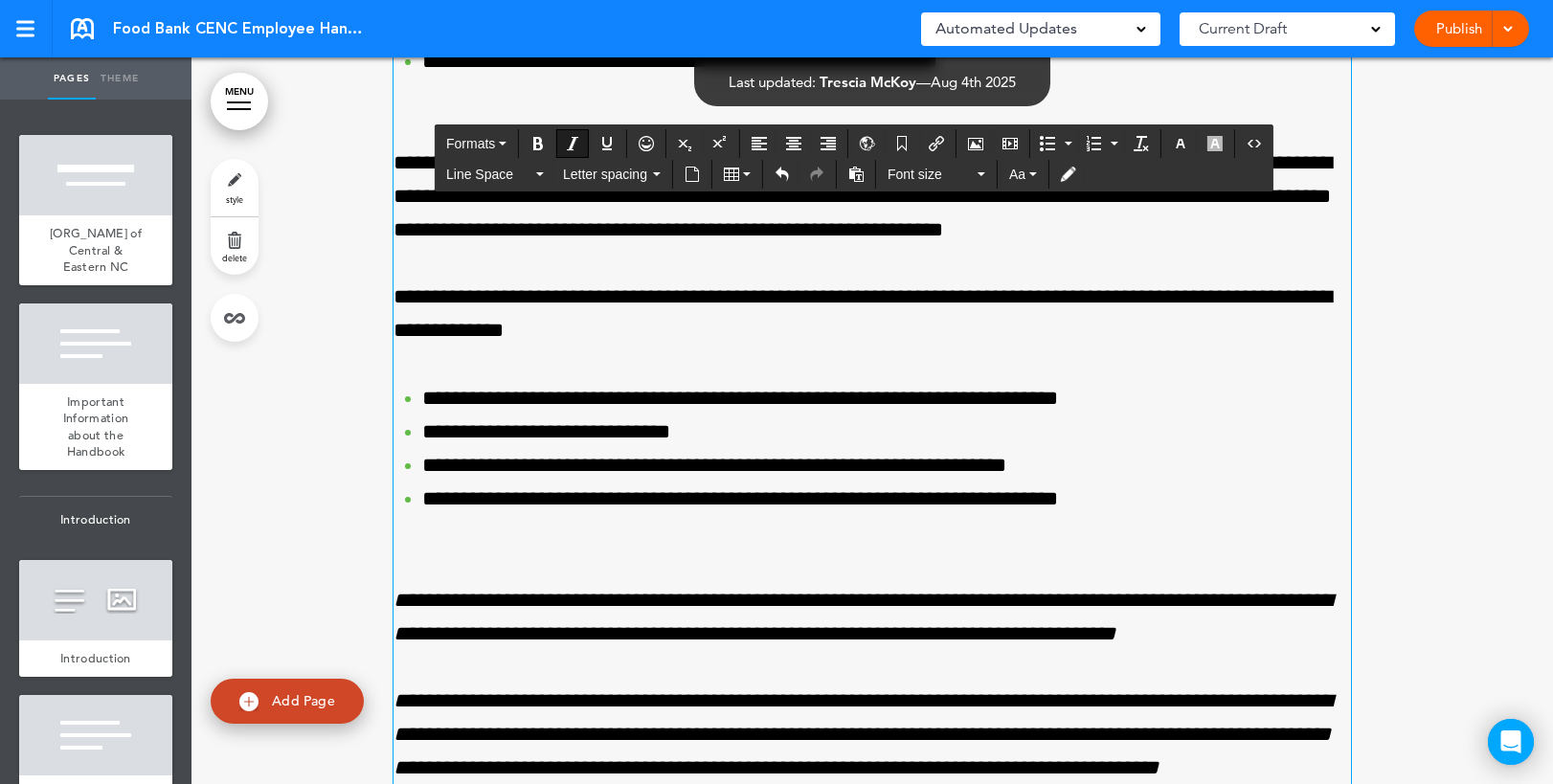 click at bounding box center [872, 532] 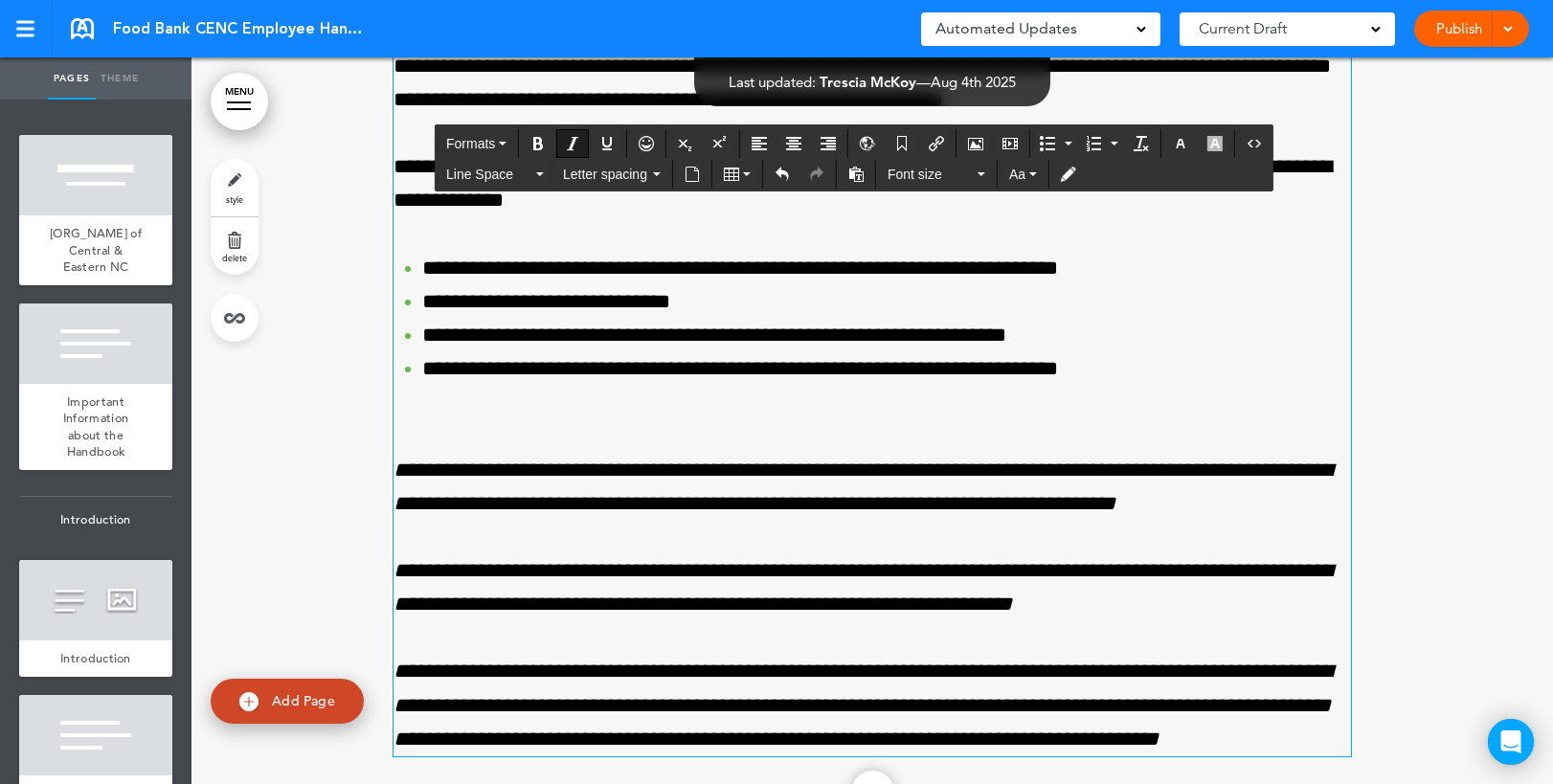 scroll, scrollTop: 29537, scrollLeft: 0, axis: vertical 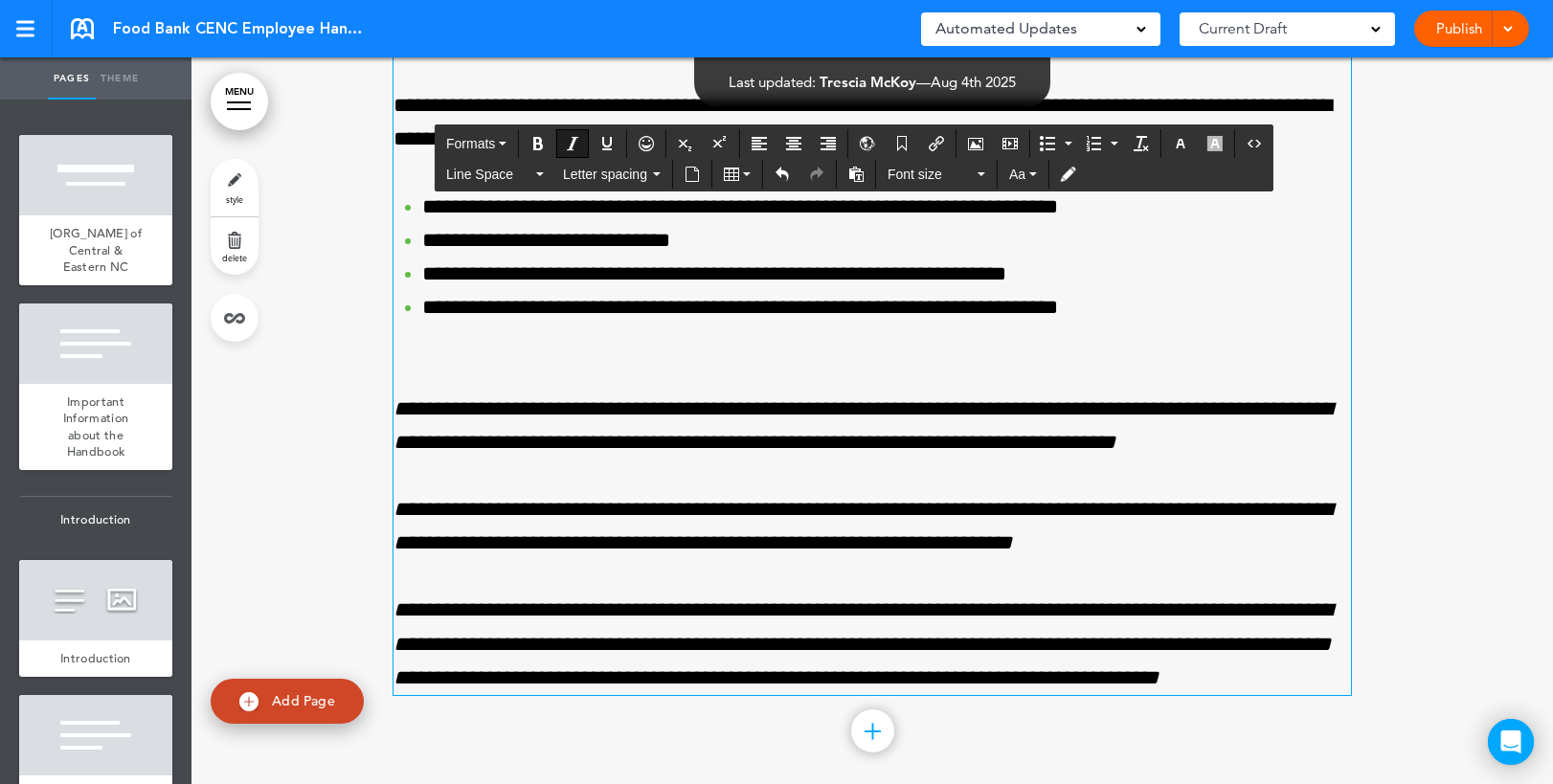 click on "**********" at bounding box center (872, -330) 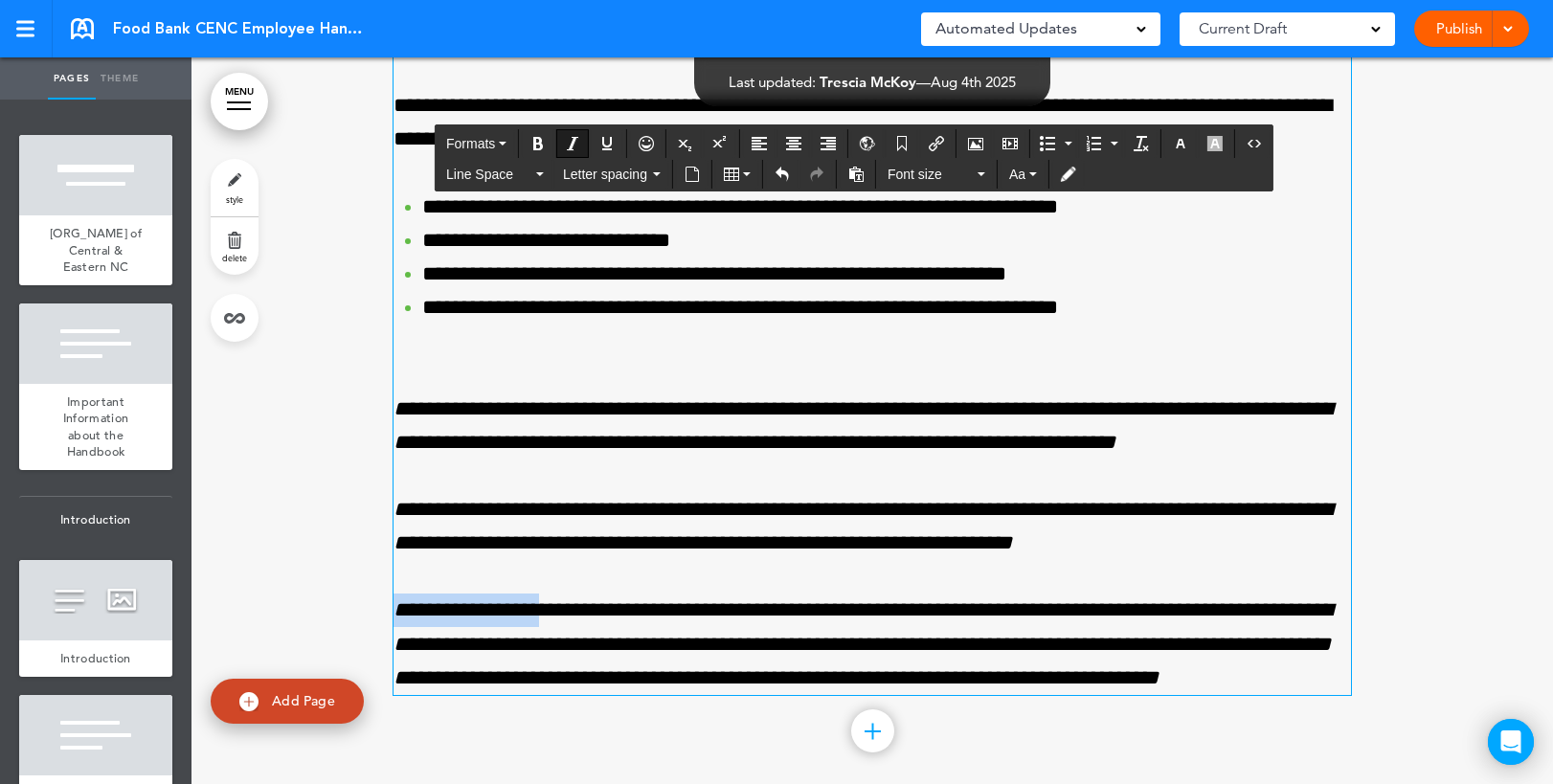 drag, startPoint x: 528, startPoint y: 622, endPoint x: 390, endPoint y: 610, distance: 138.52076 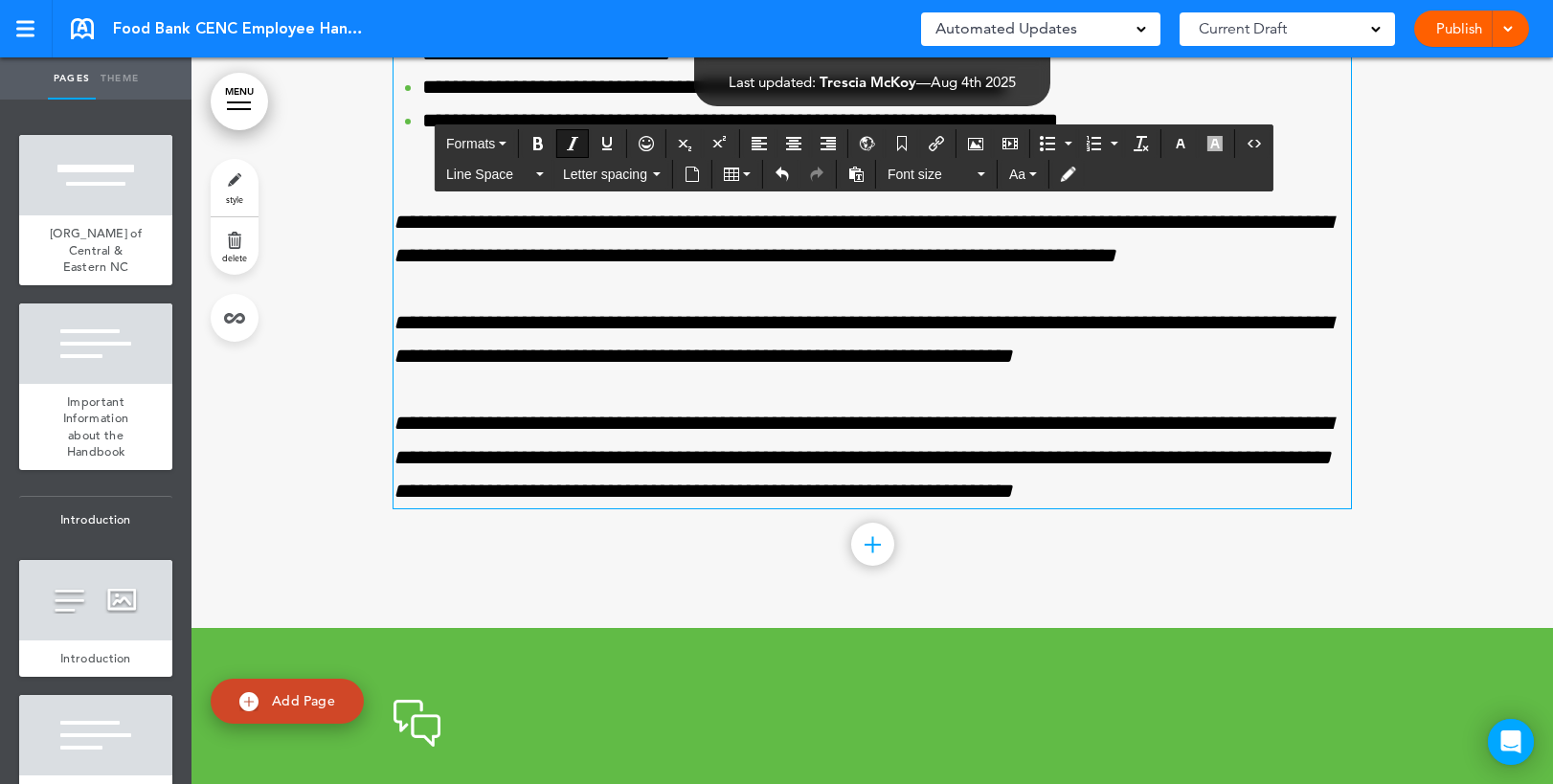 scroll, scrollTop: 29729, scrollLeft: 0, axis: vertical 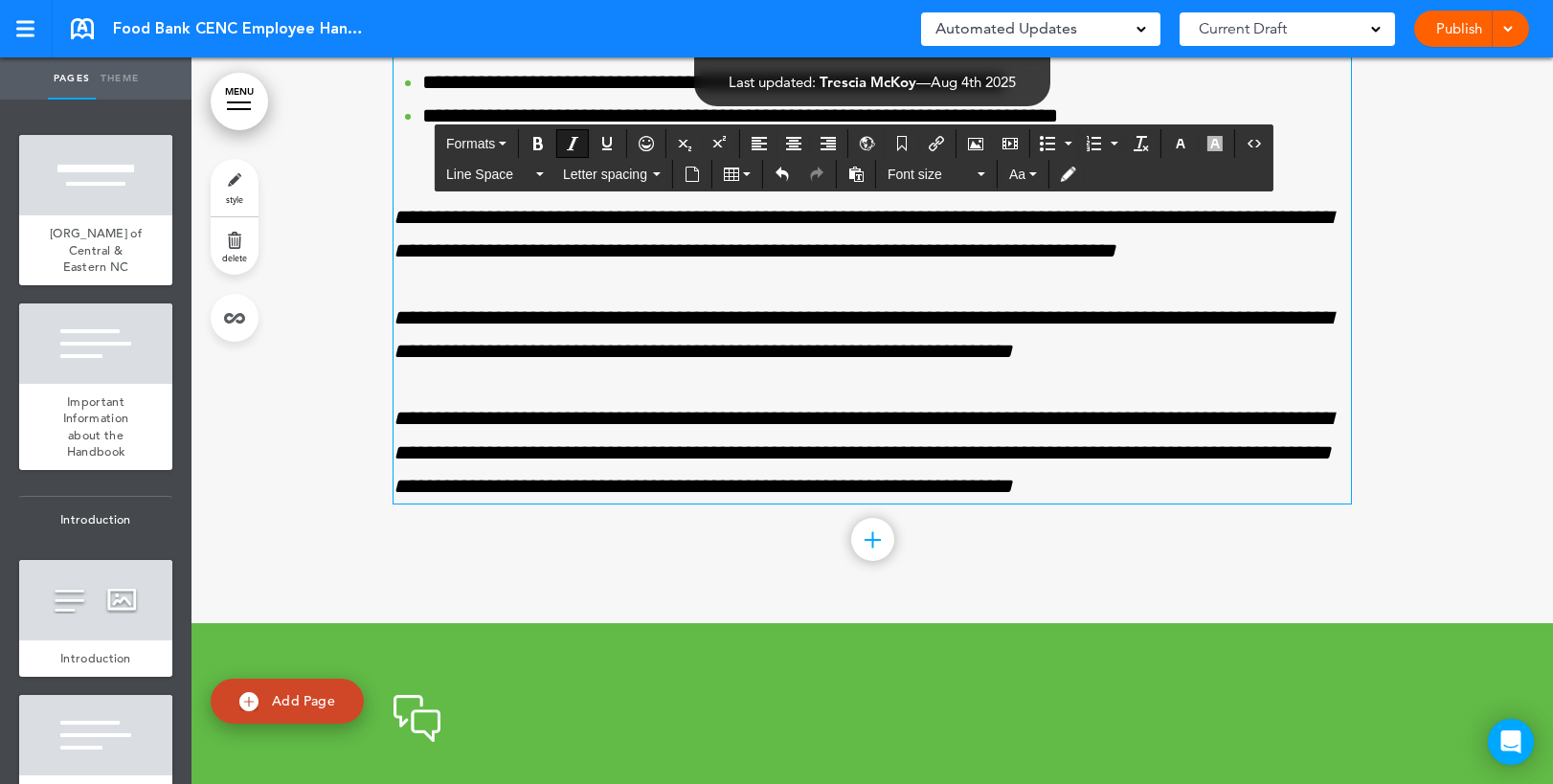 click at bounding box center (872, -498) 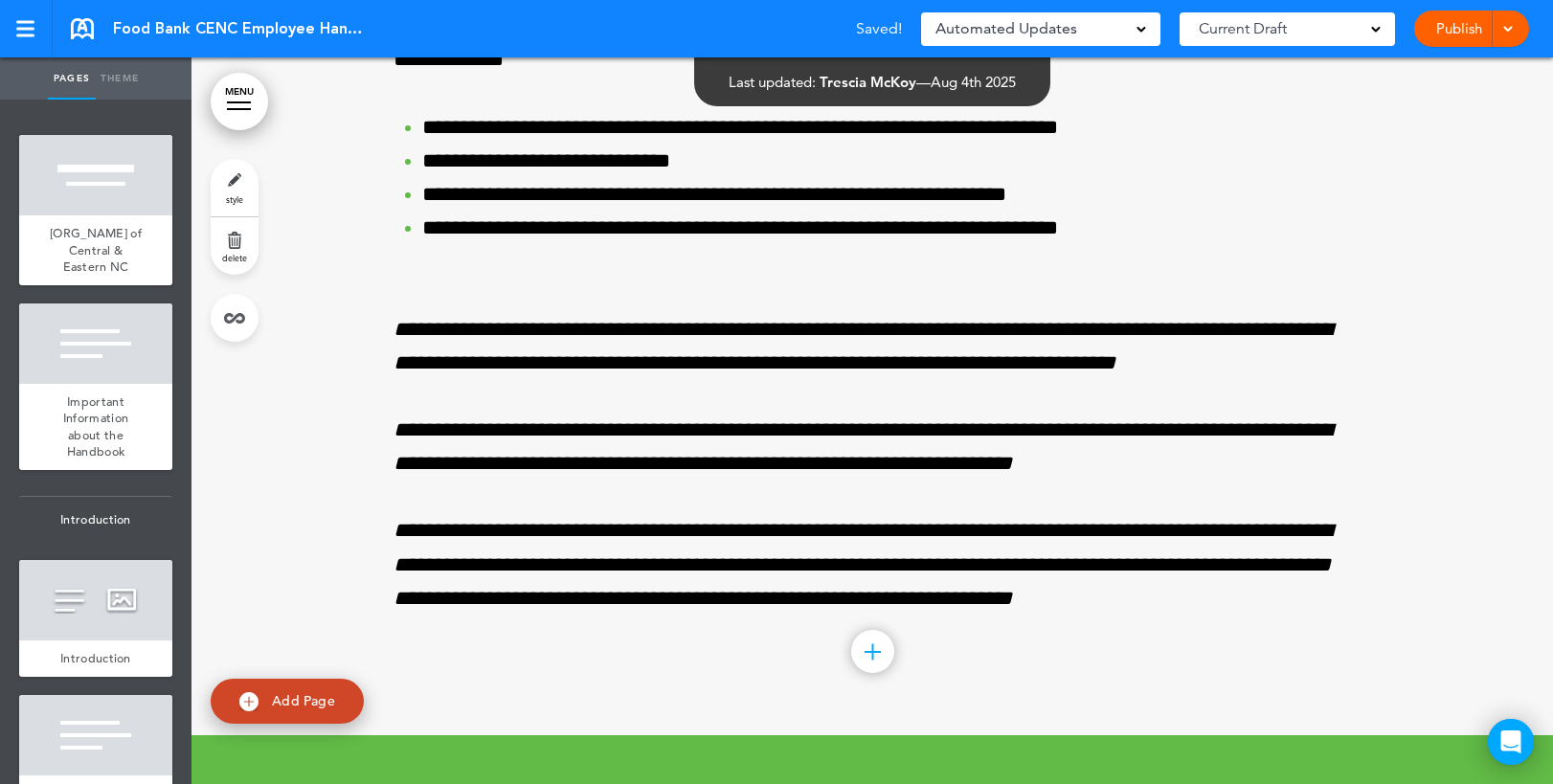 scroll, scrollTop: 29346, scrollLeft: 0, axis: vertical 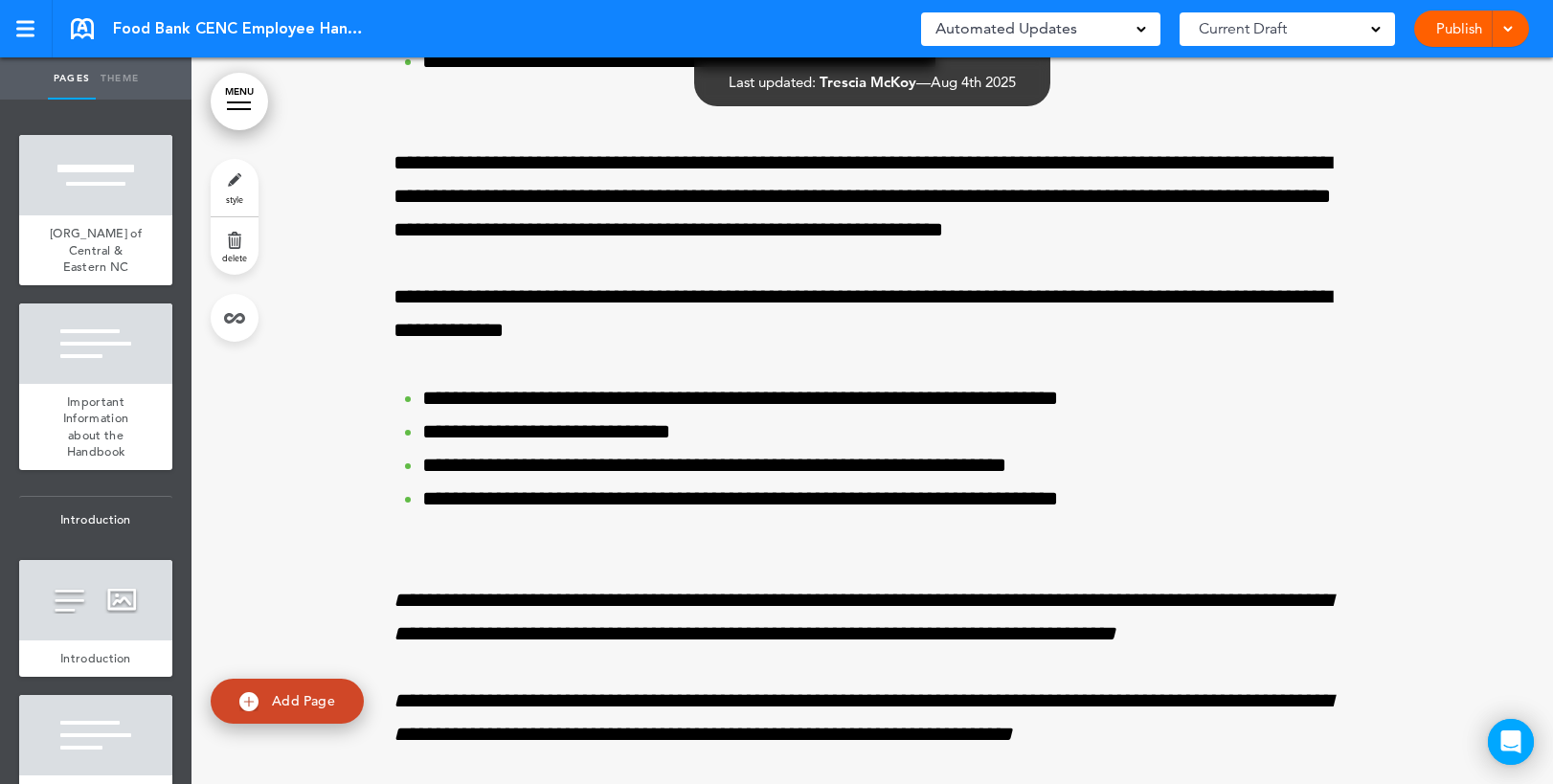 click at bounding box center (872, -115) 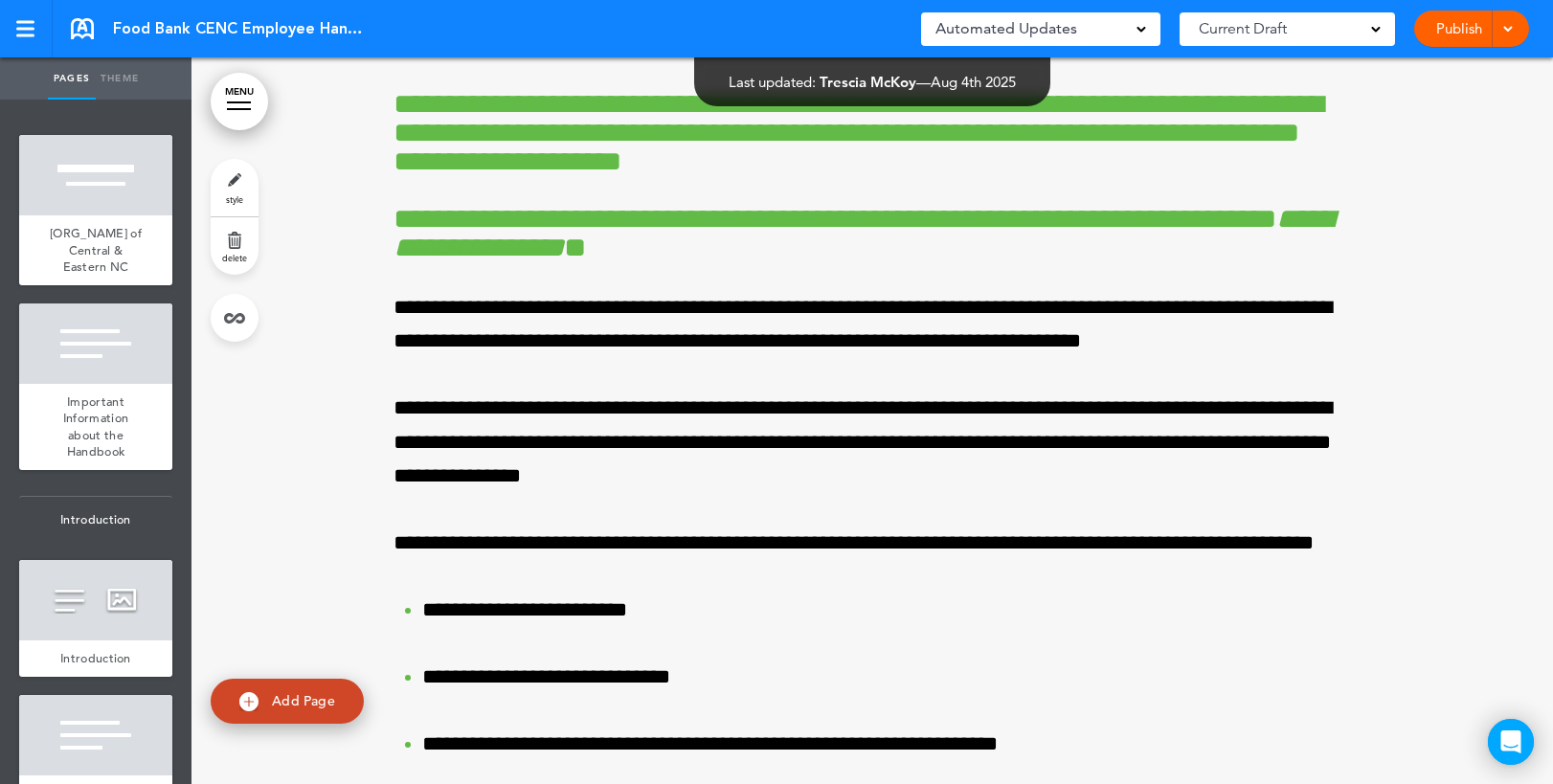 scroll, scrollTop: 27910, scrollLeft: 0, axis: vertical 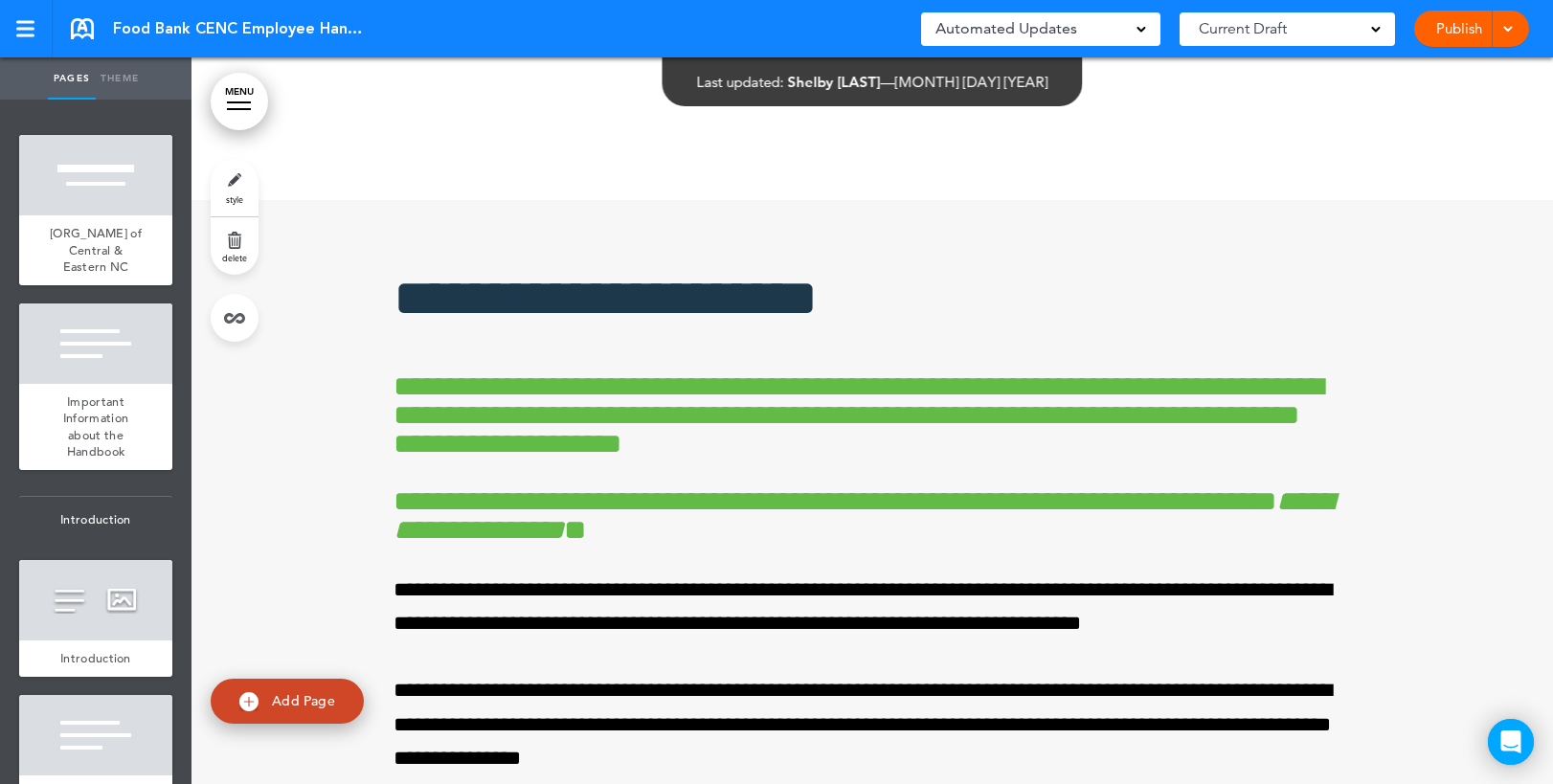 click at bounding box center (872, 1321) 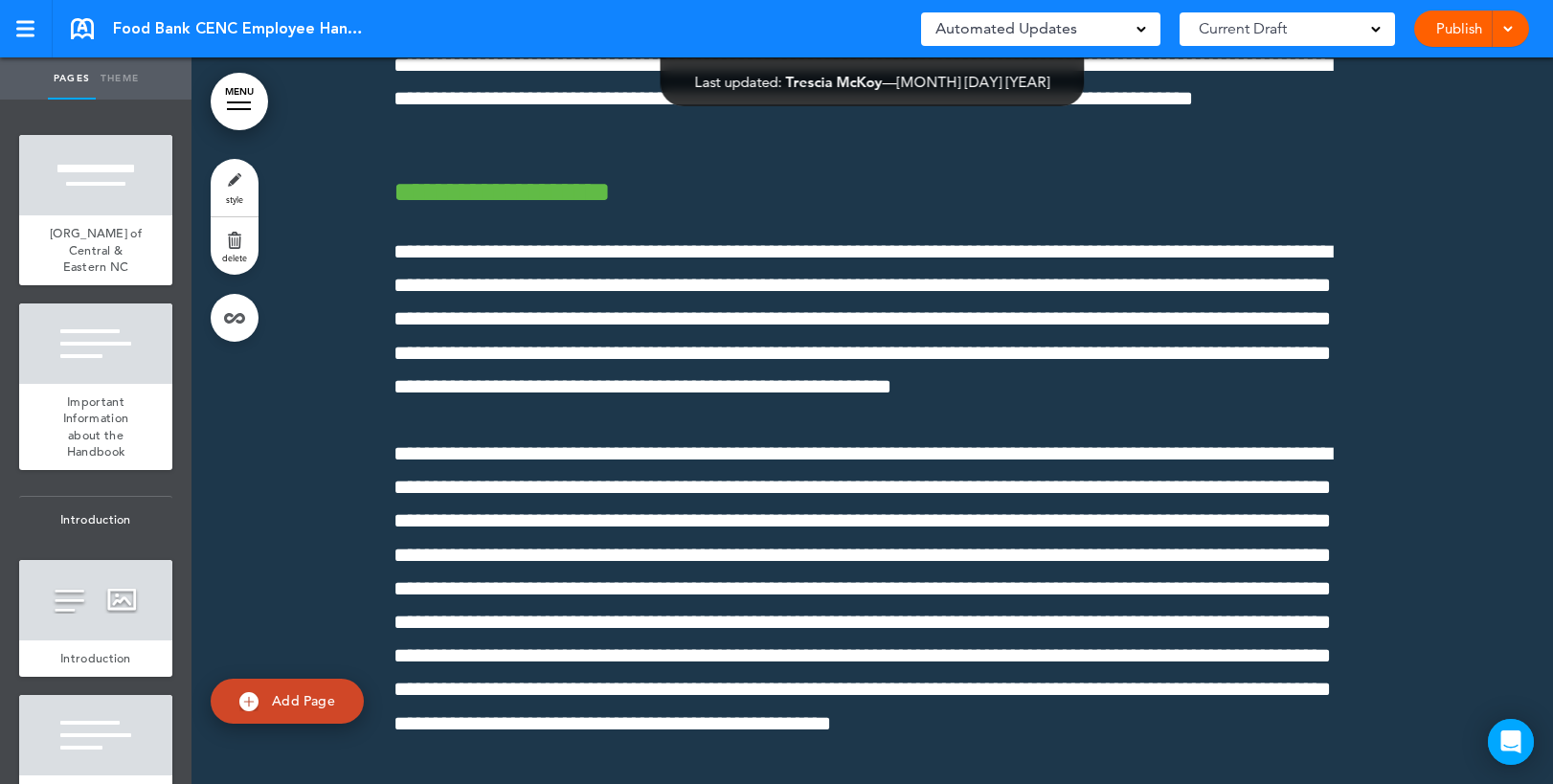 scroll, scrollTop: 25995, scrollLeft: 0, axis: vertical 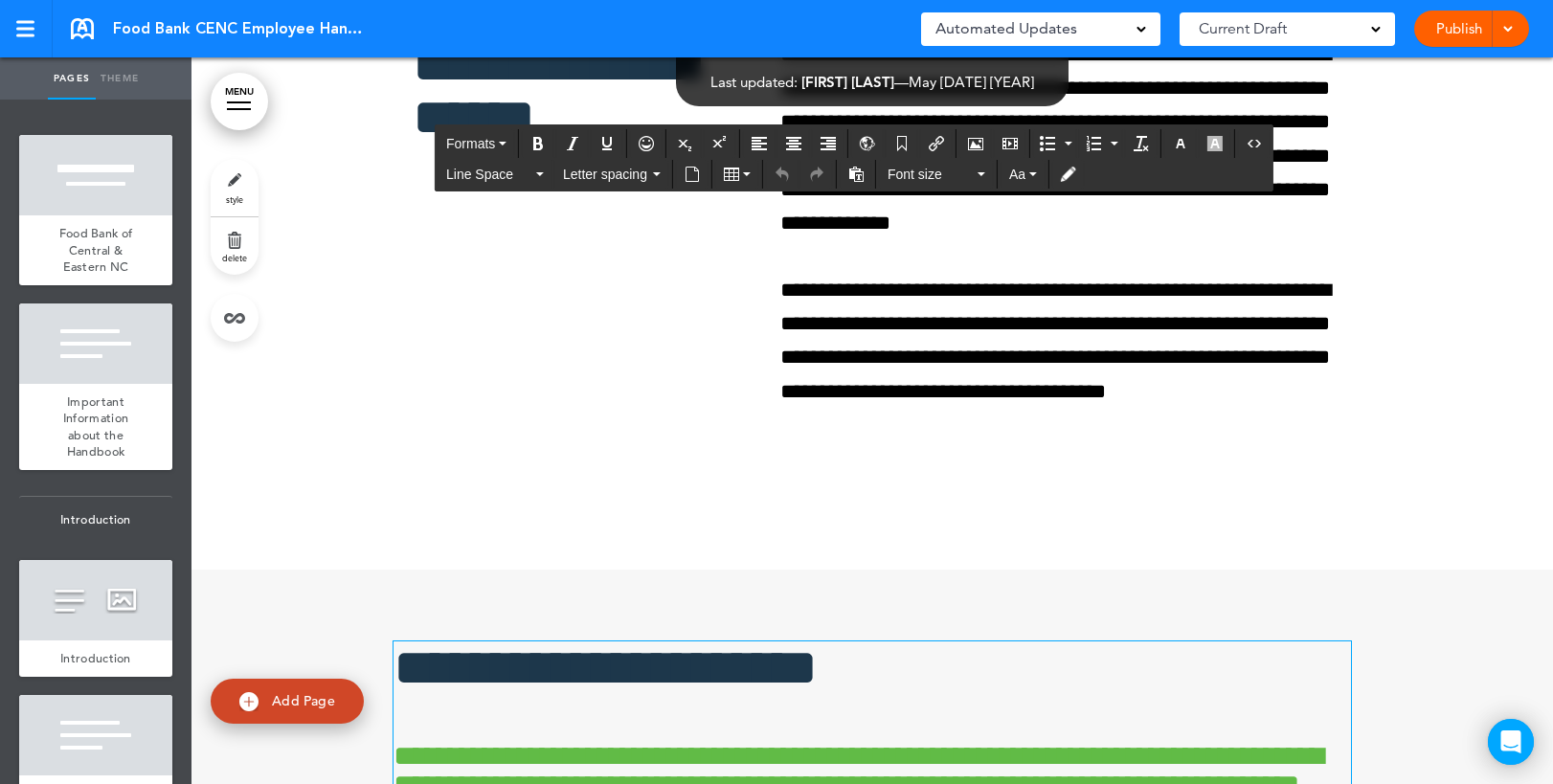 click at bounding box center (872, 206) 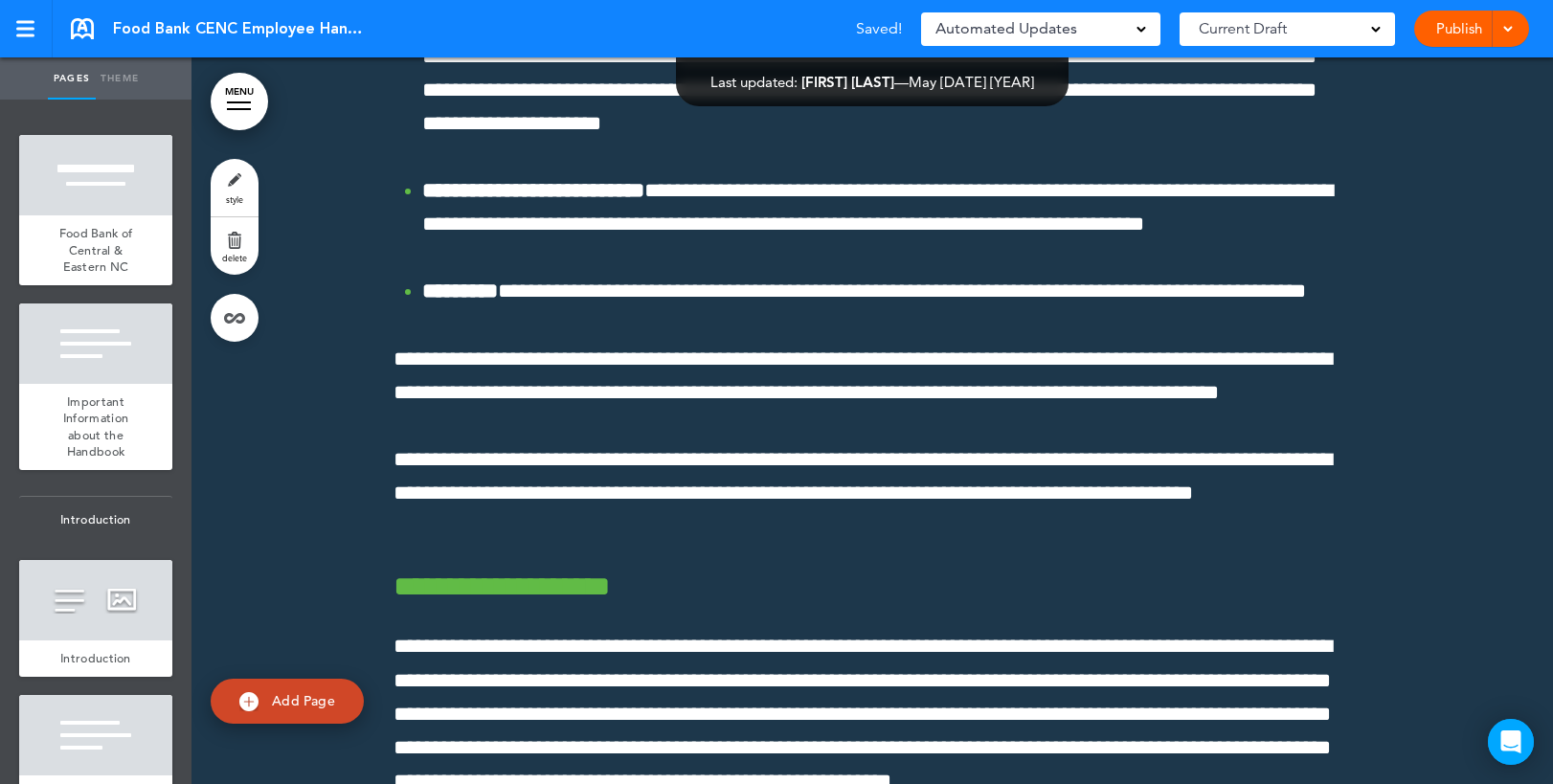 scroll, scrollTop: 25322, scrollLeft: 0, axis: vertical 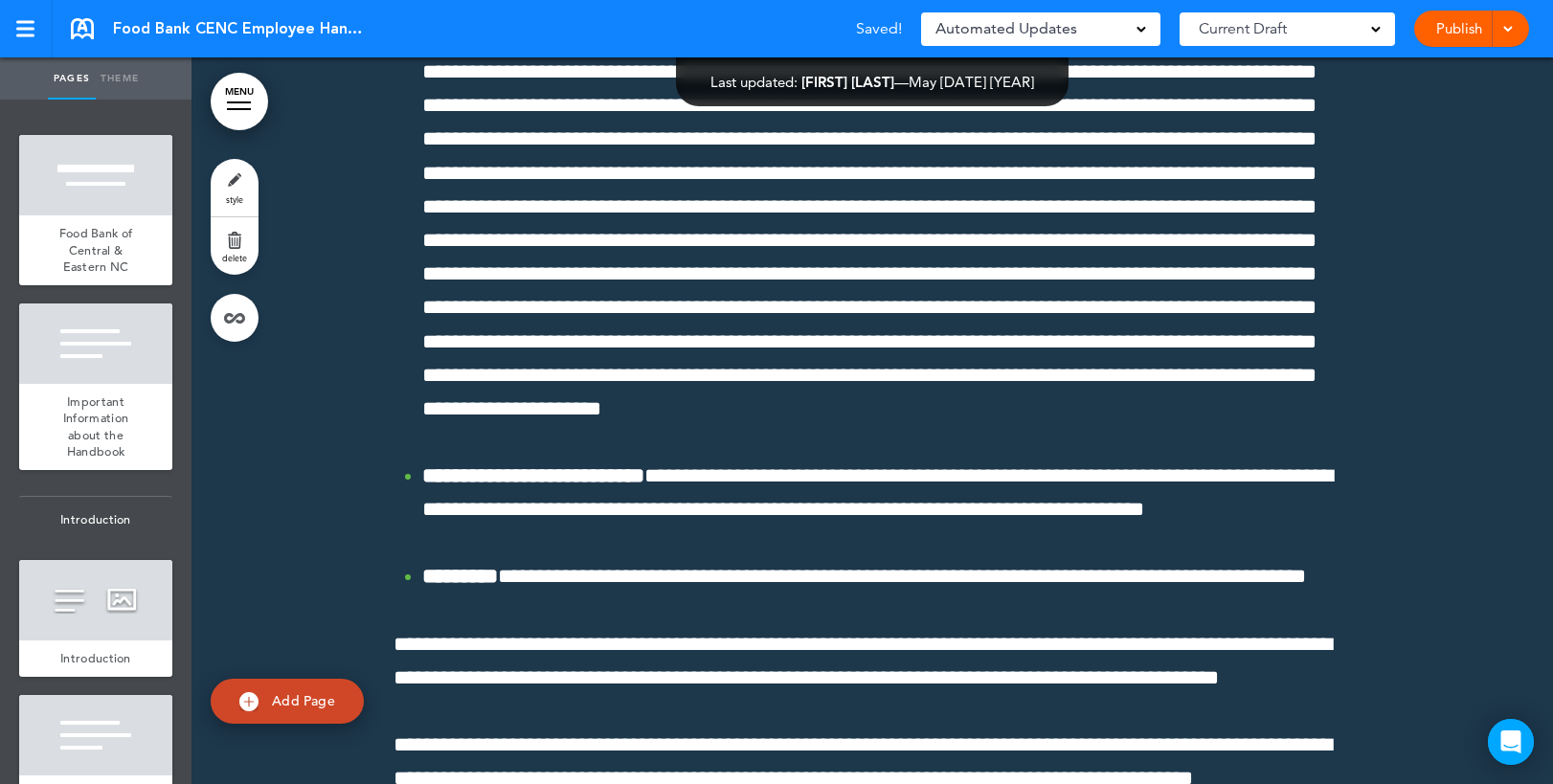 click on "Current Draft" at bounding box center (1287, 29) 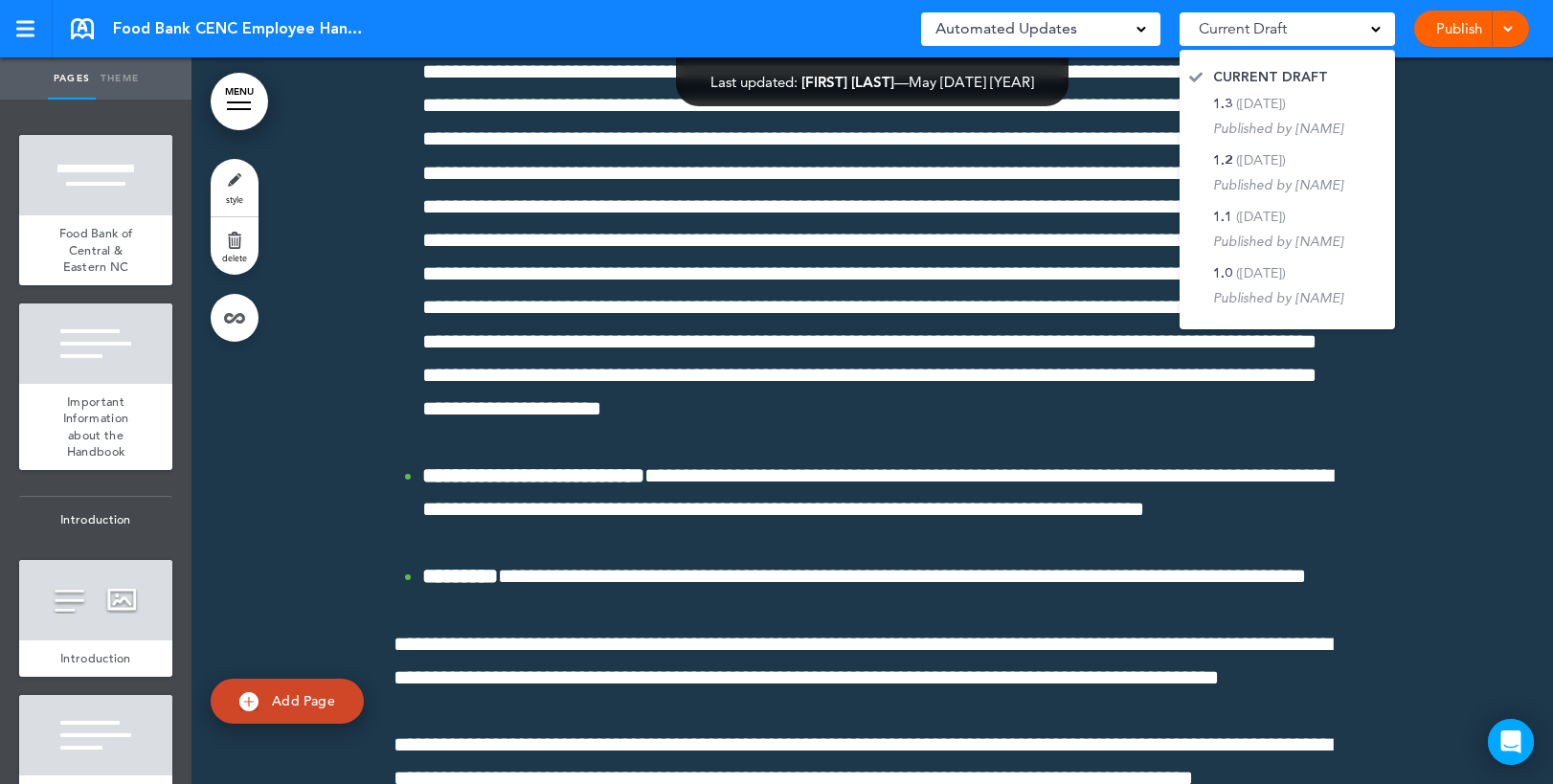 click at bounding box center [1507, 27] 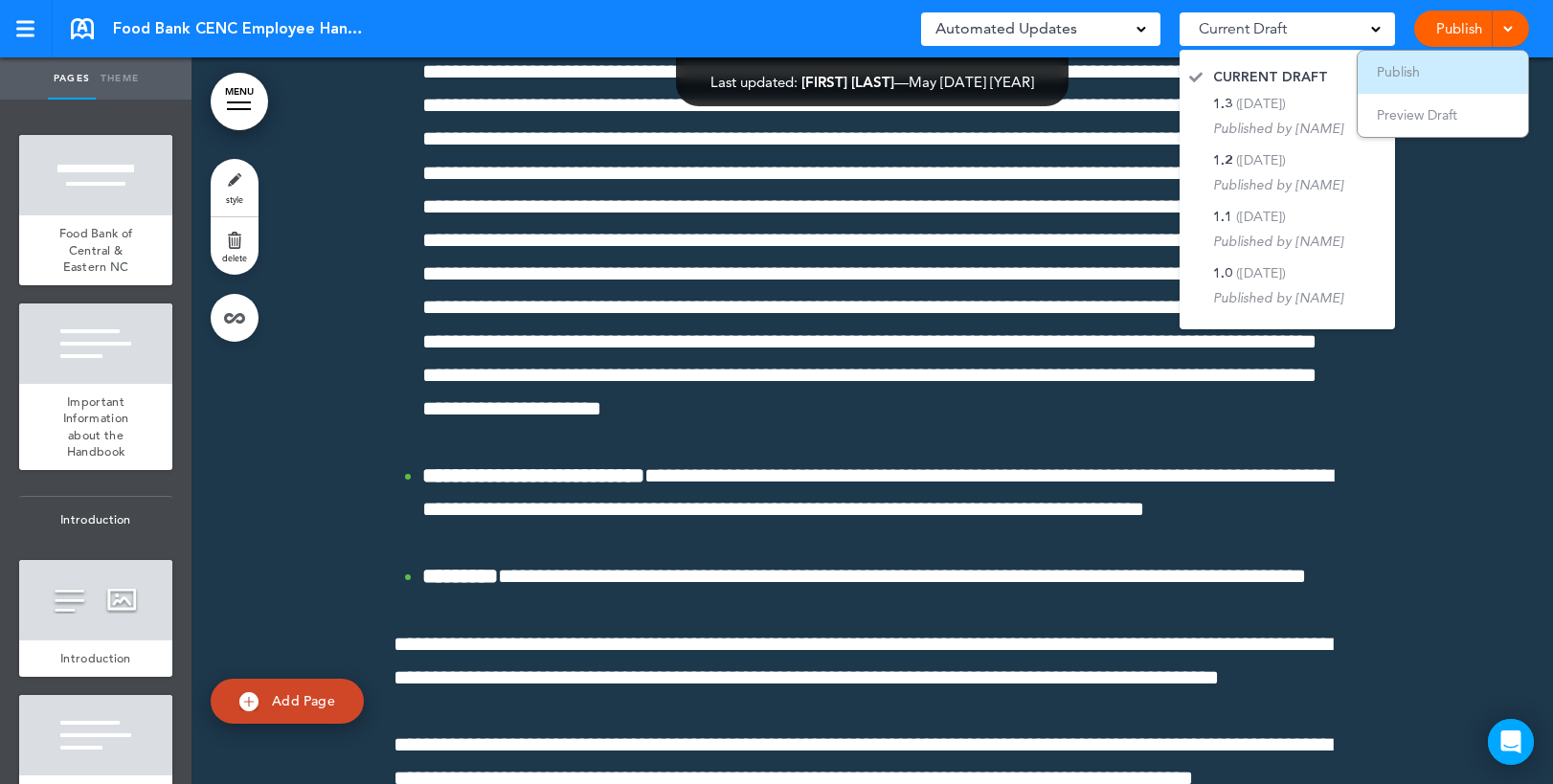 click on "Publish" at bounding box center (1398, 72) 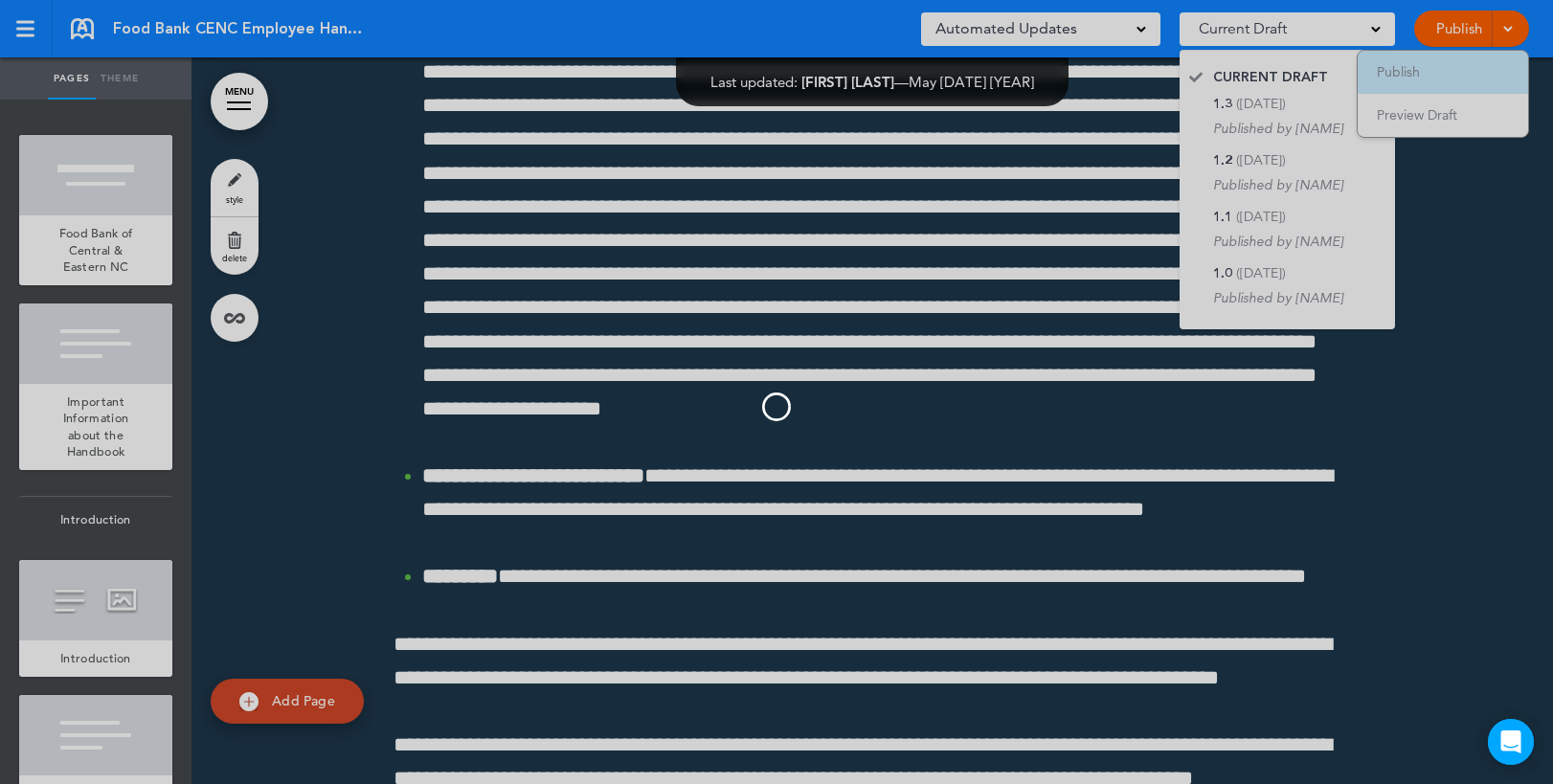 scroll, scrollTop: 0, scrollLeft: 0, axis: both 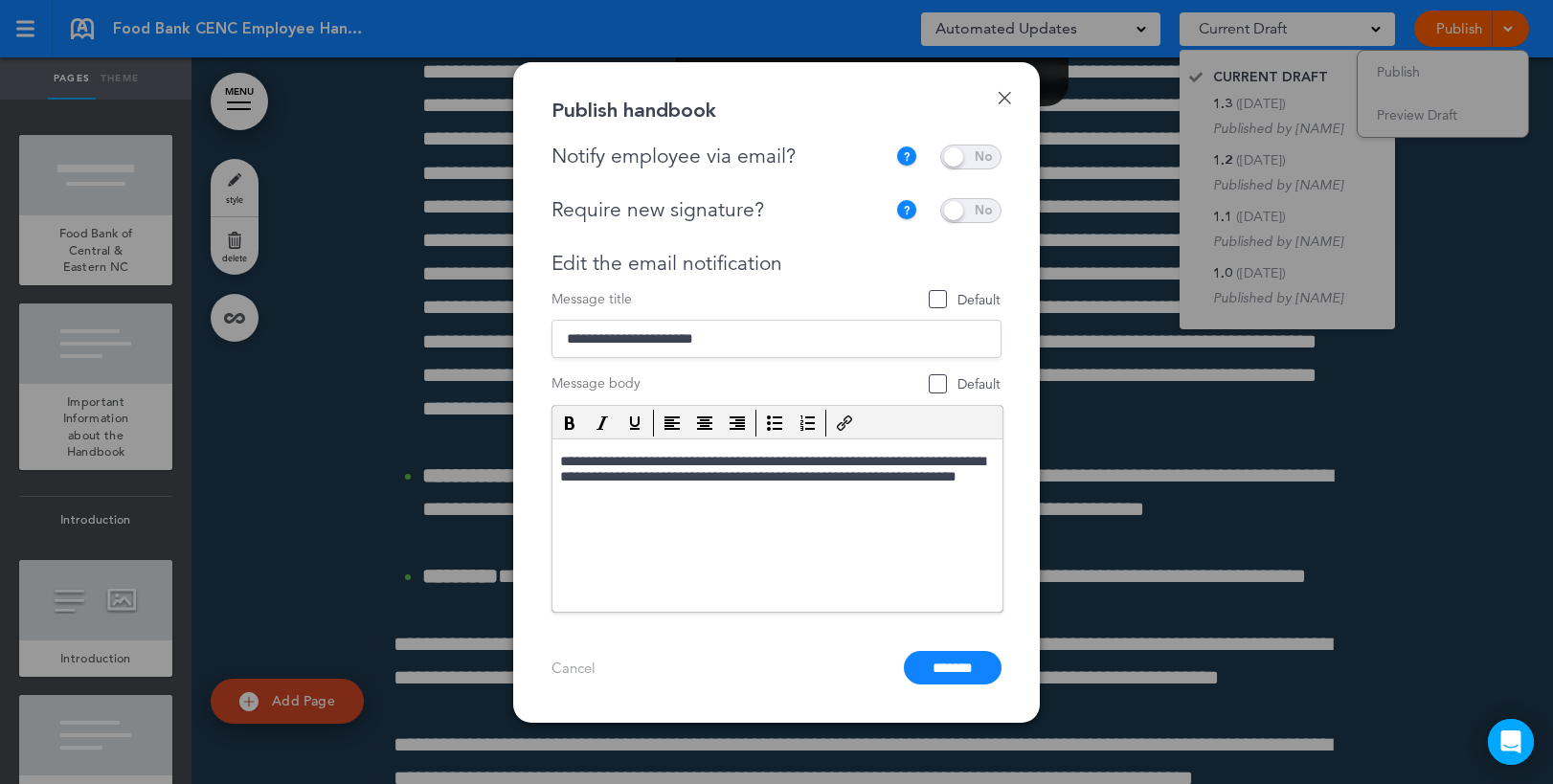 click at bounding box center [971, 157] 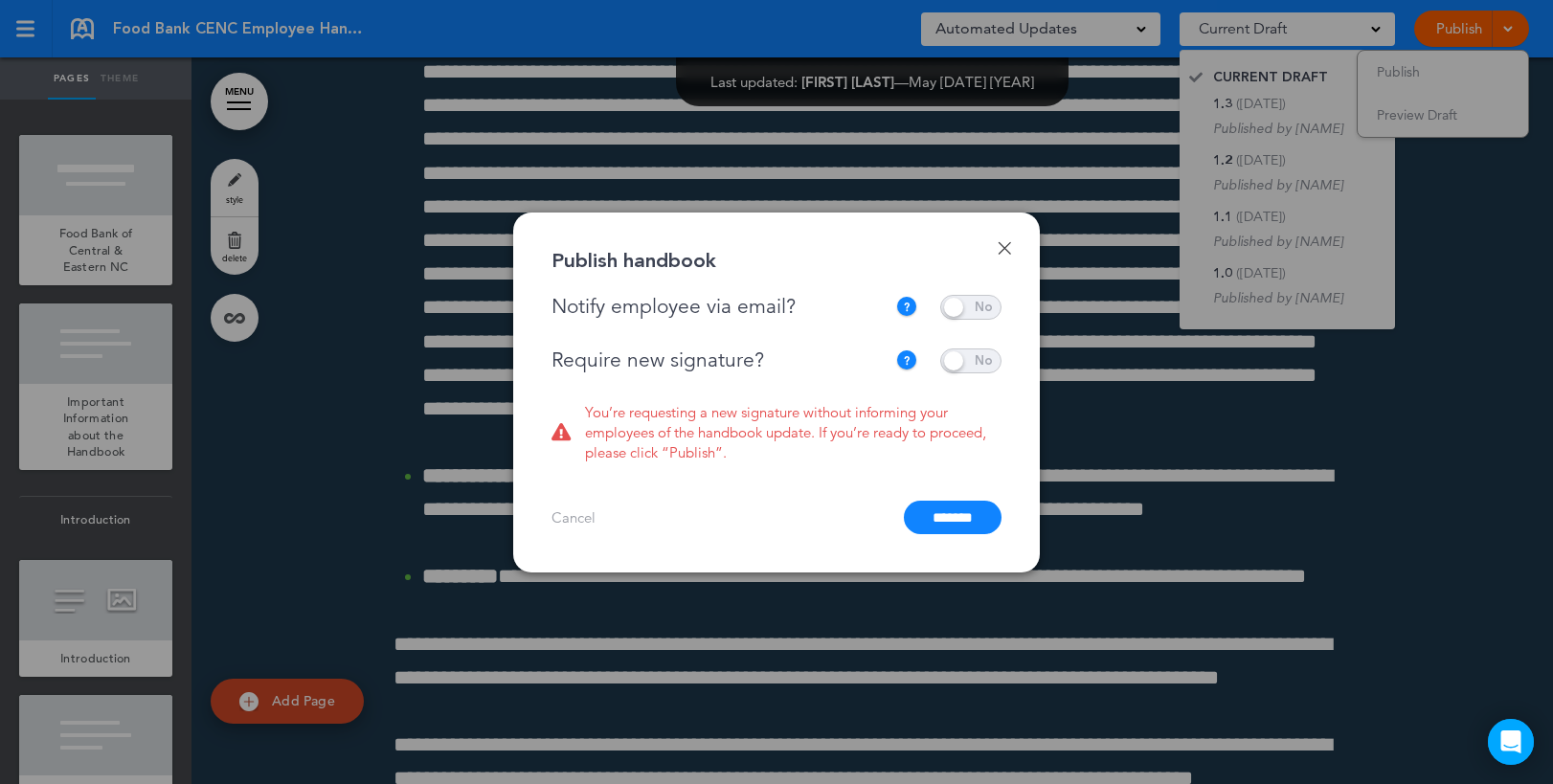 click at bounding box center (971, 361) 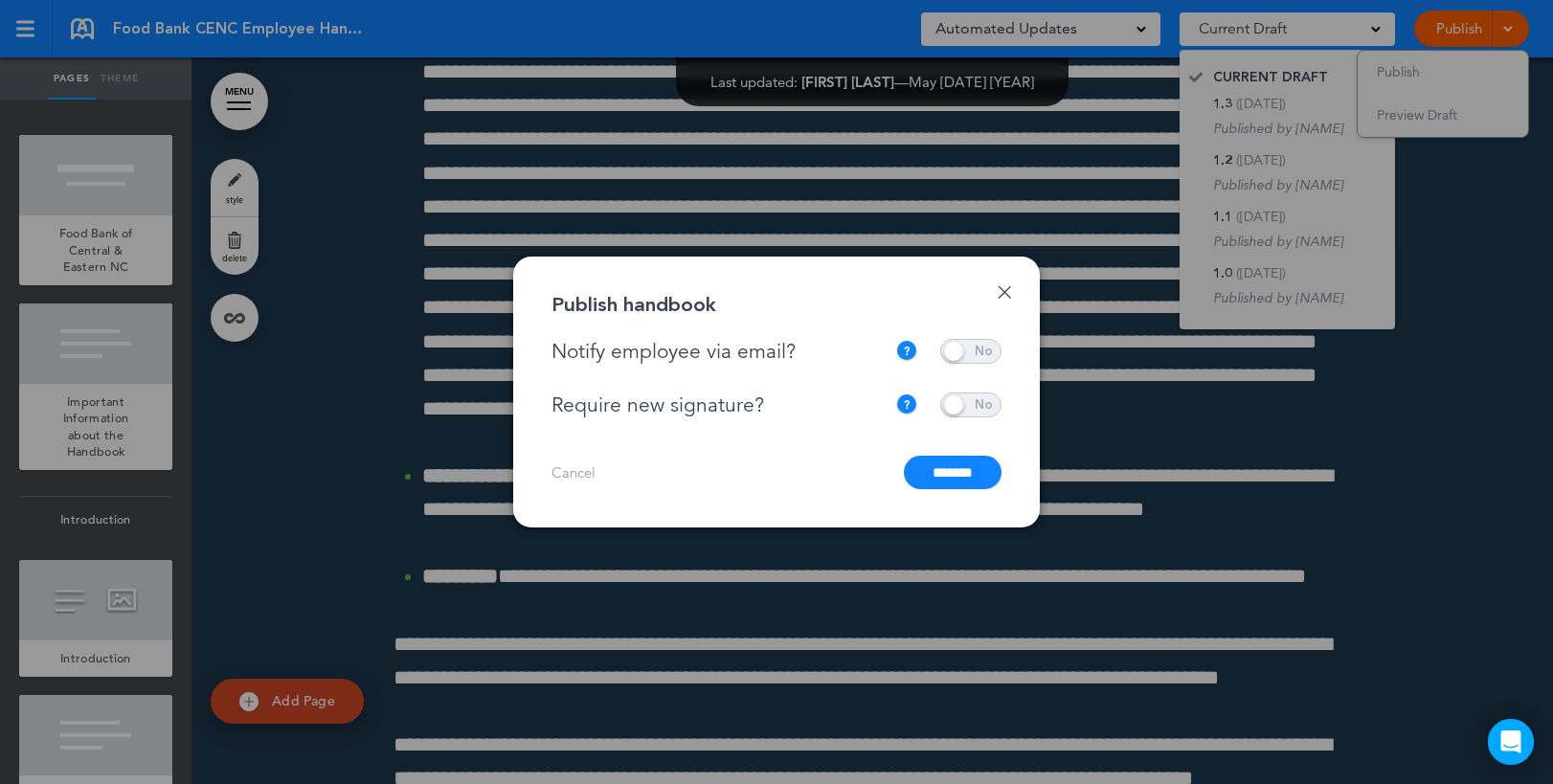 click on "*******" at bounding box center (953, 472) 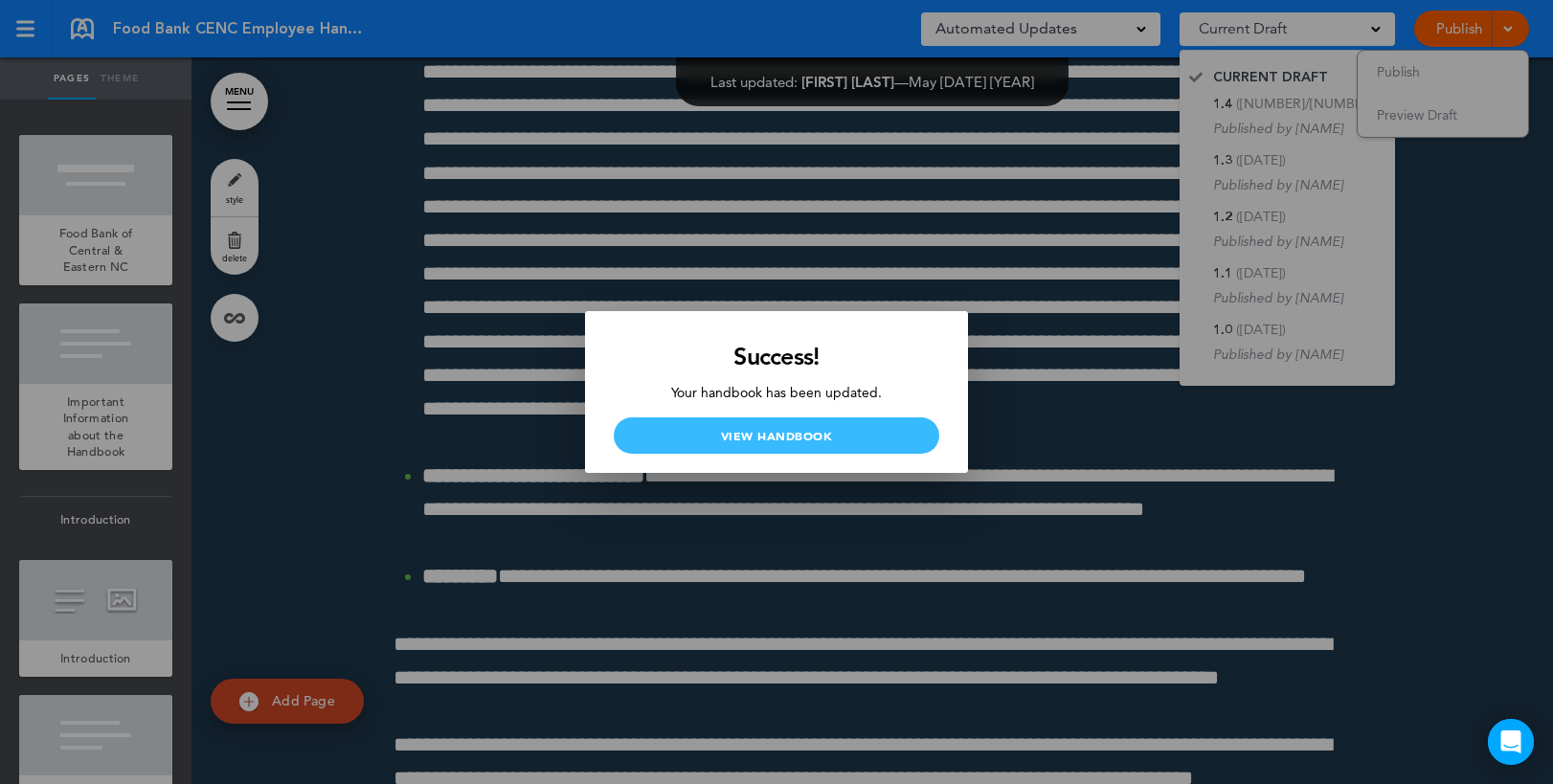 click on "View Handbook" at bounding box center [776, 436] 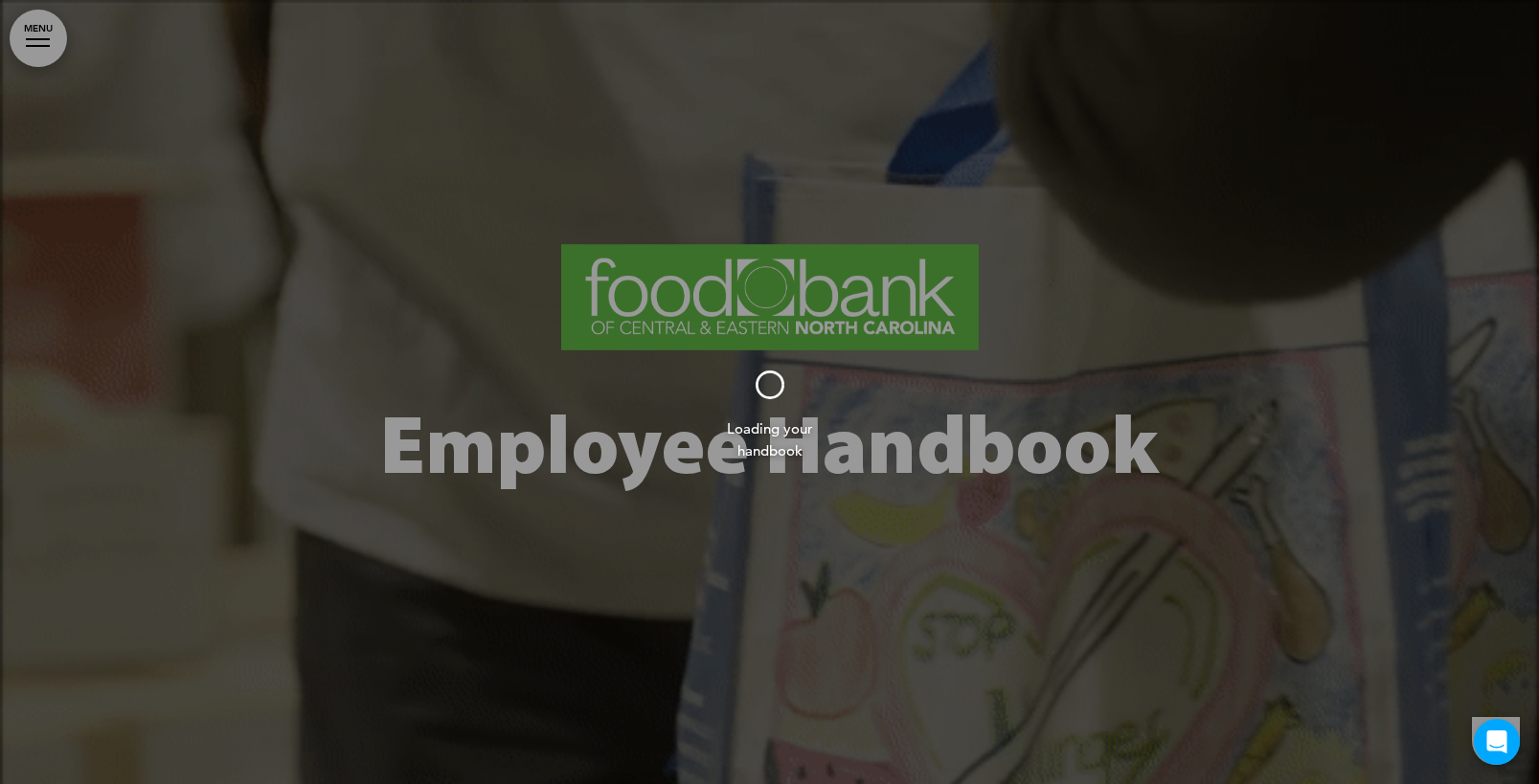 scroll, scrollTop: 0, scrollLeft: 0, axis: both 